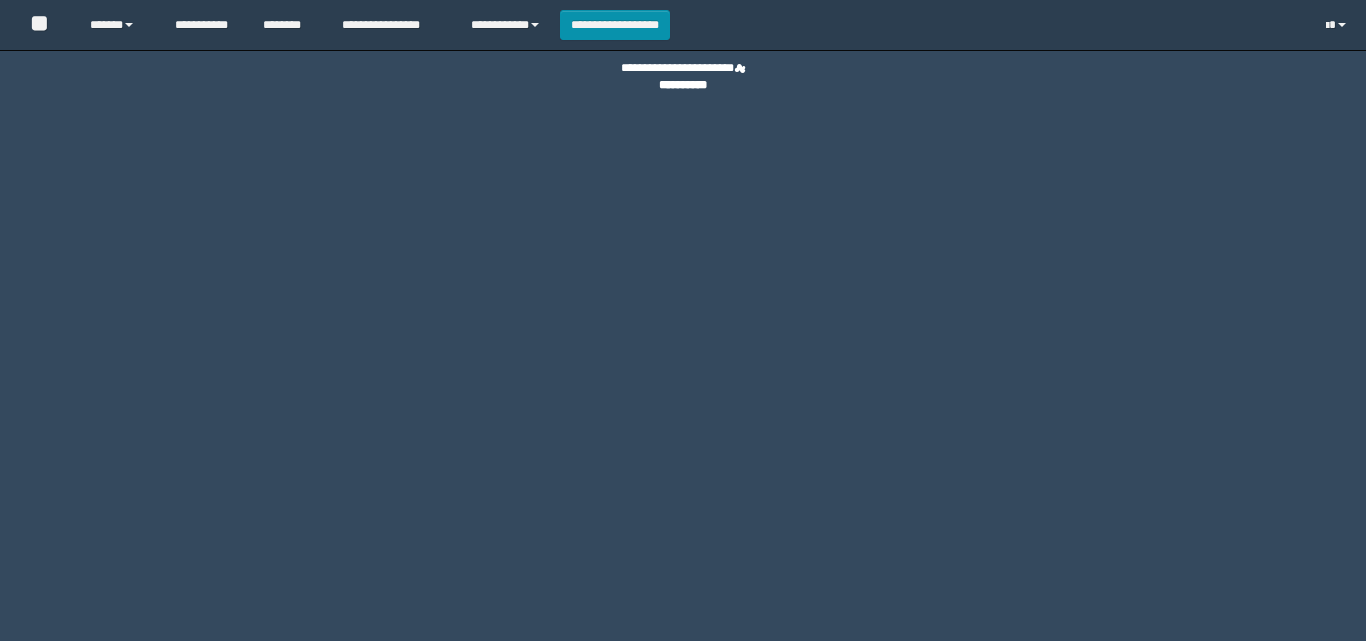 scroll, scrollTop: 0, scrollLeft: 0, axis: both 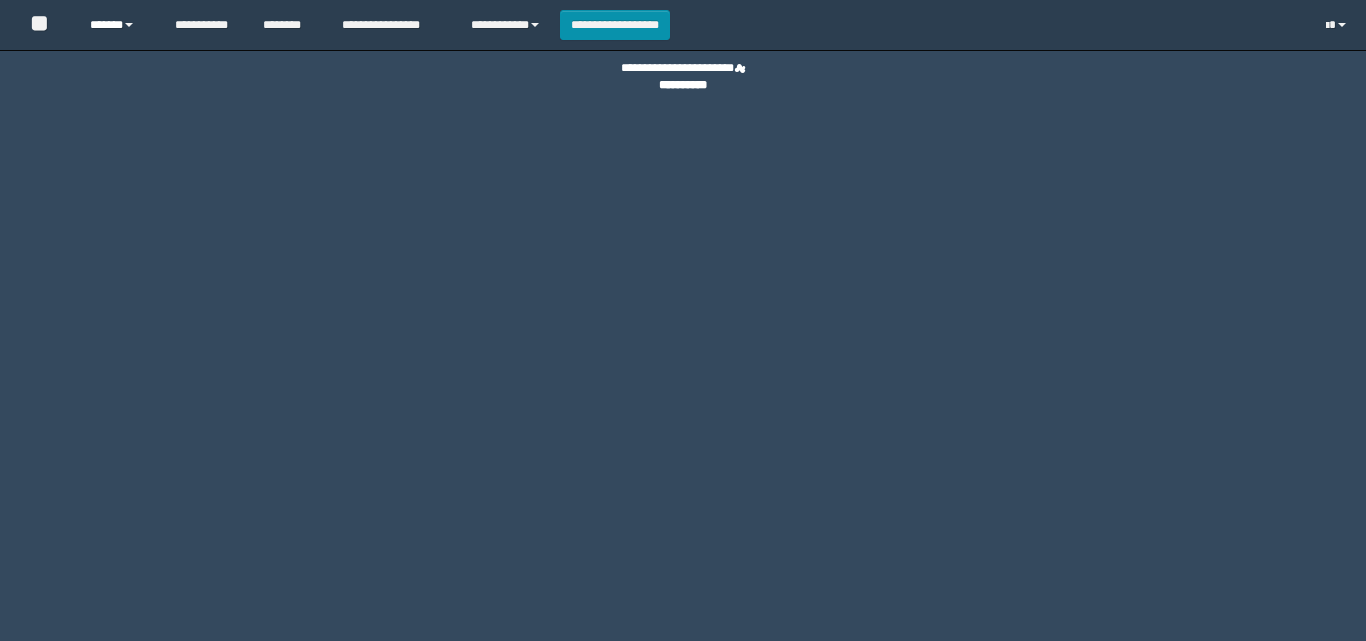 click on "******" at bounding box center [117, 25] 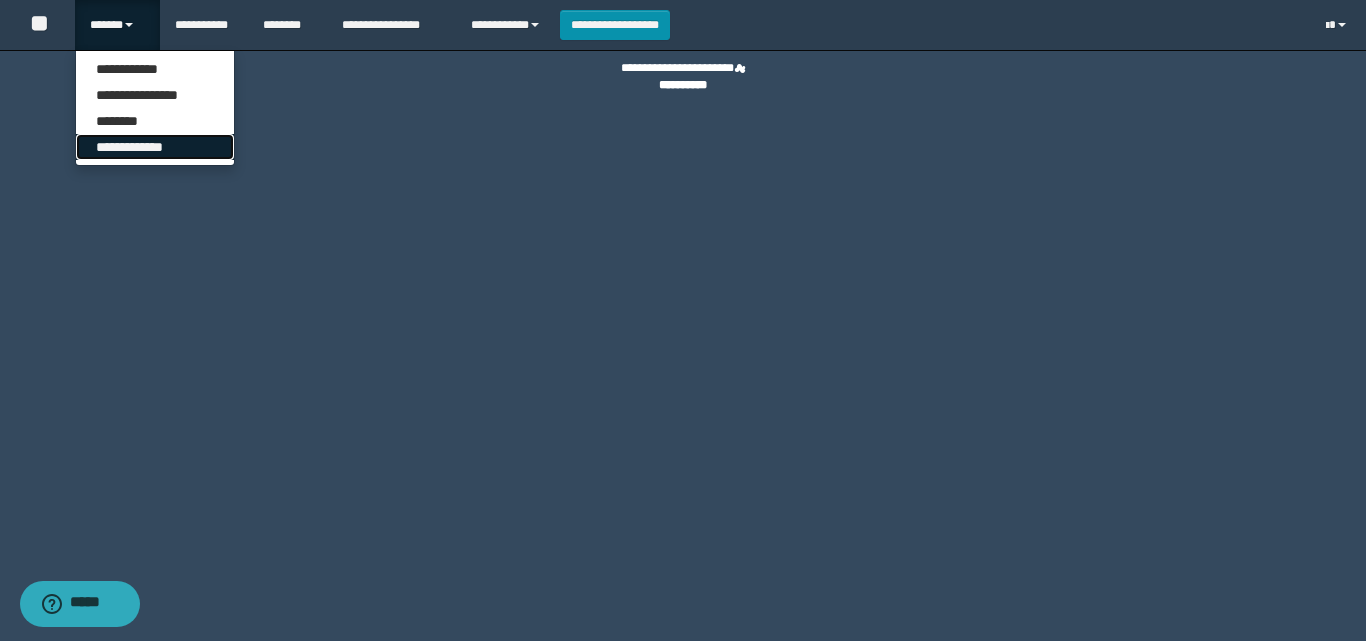 click on "**********" at bounding box center [155, 147] 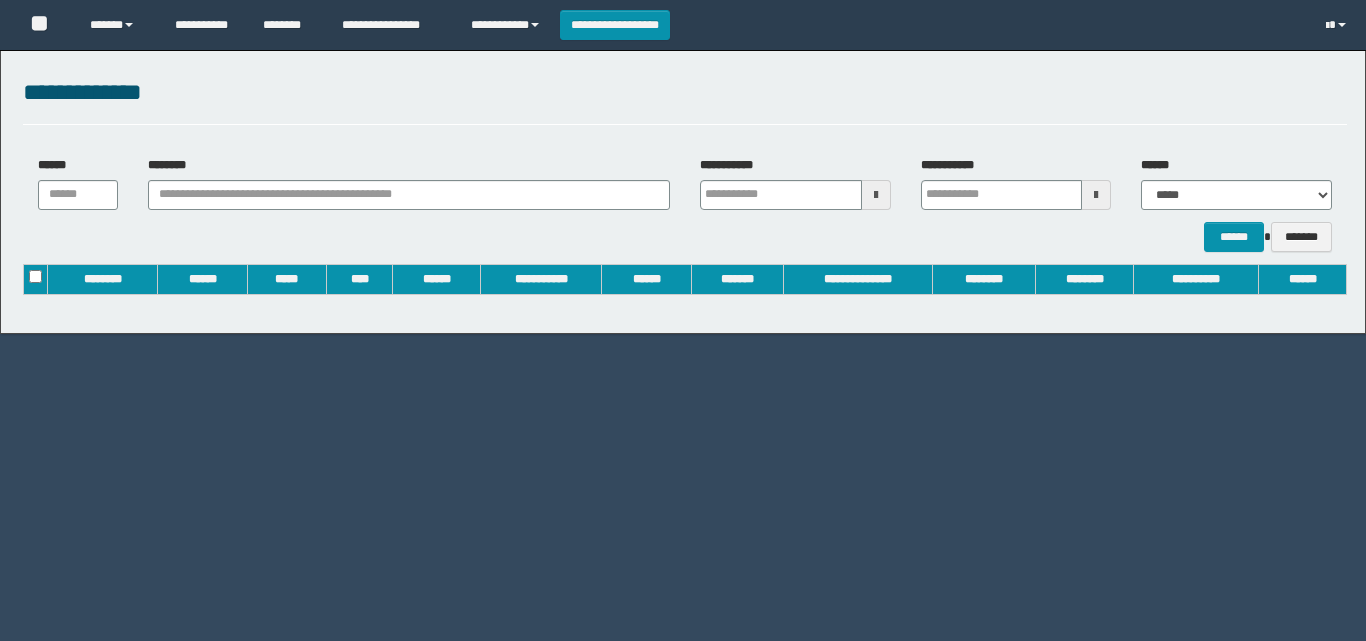 scroll, scrollTop: 0, scrollLeft: 0, axis: both 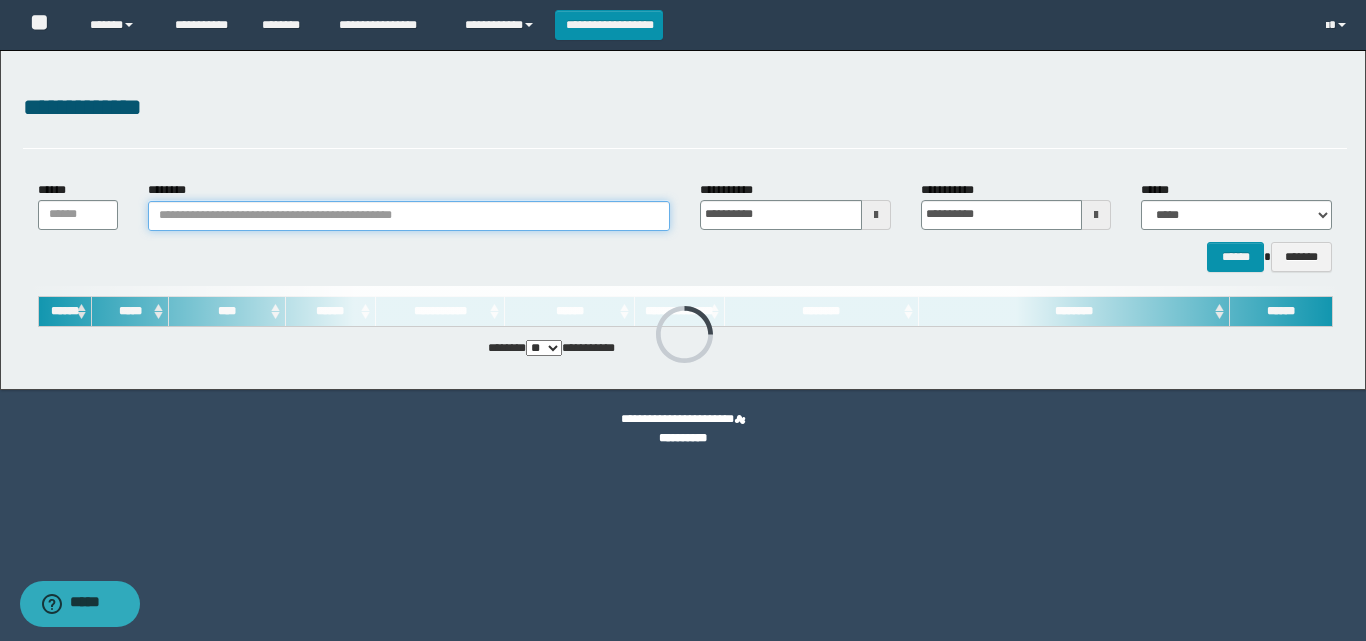 click on "********" at bounding box center (409, 216) 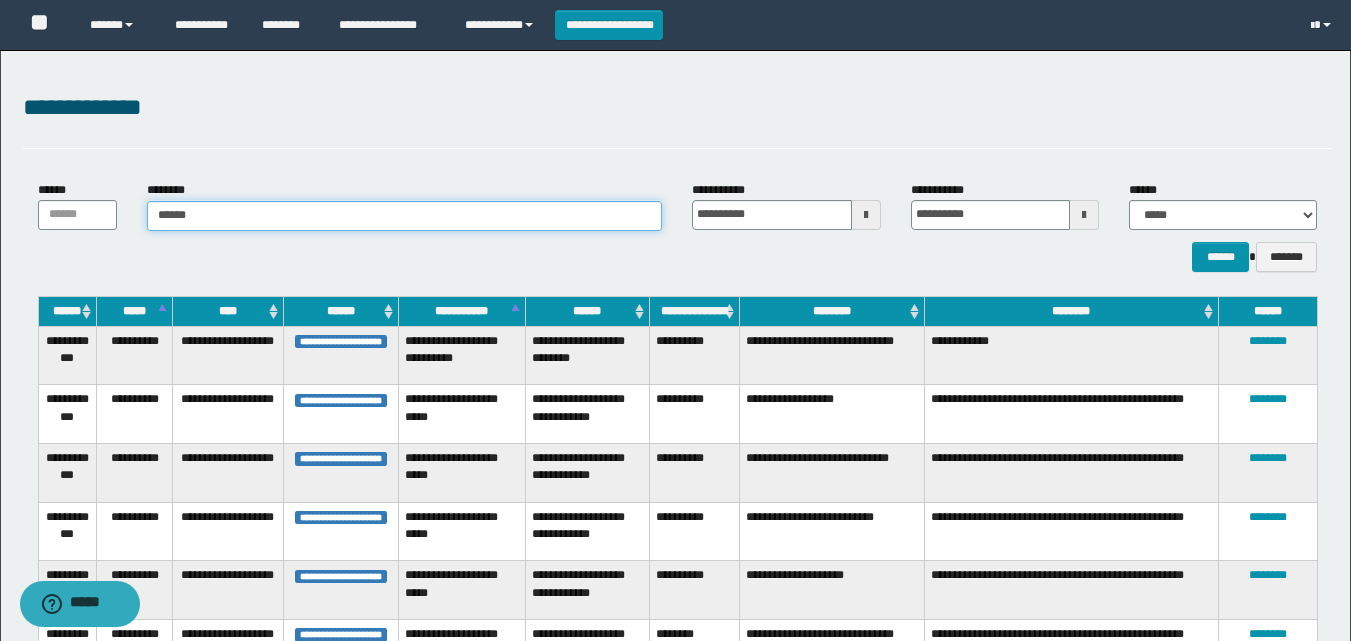 type on "*******" 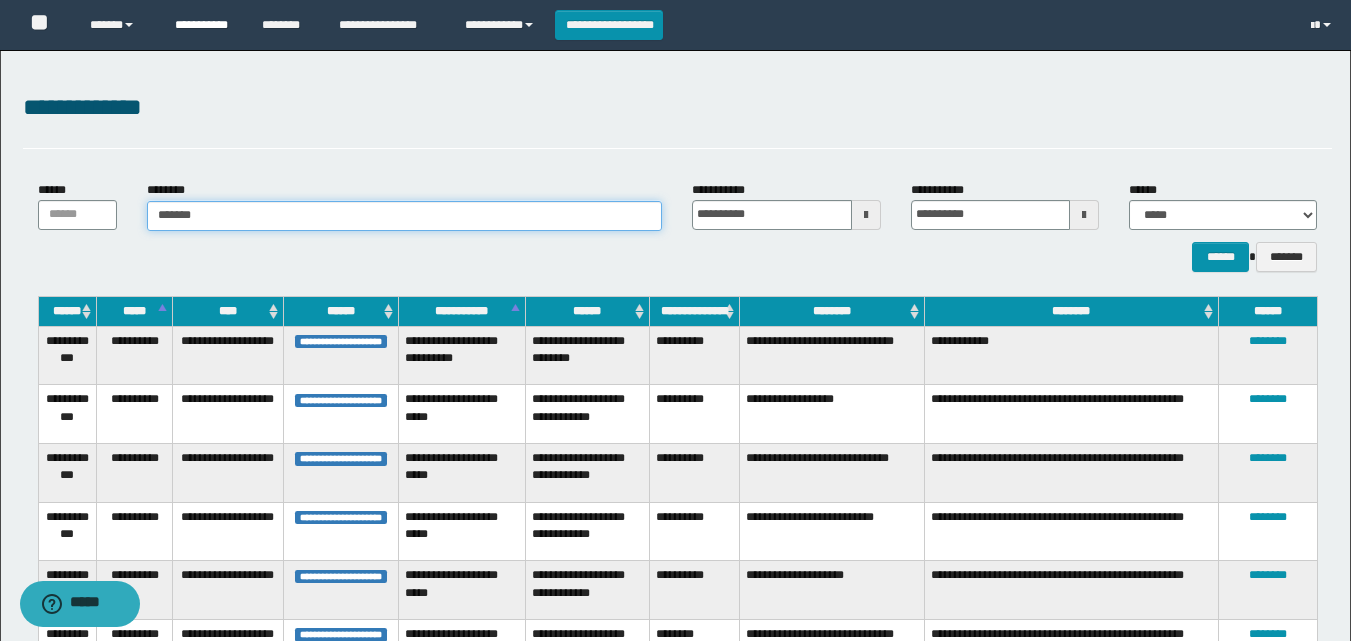 type on "*******" 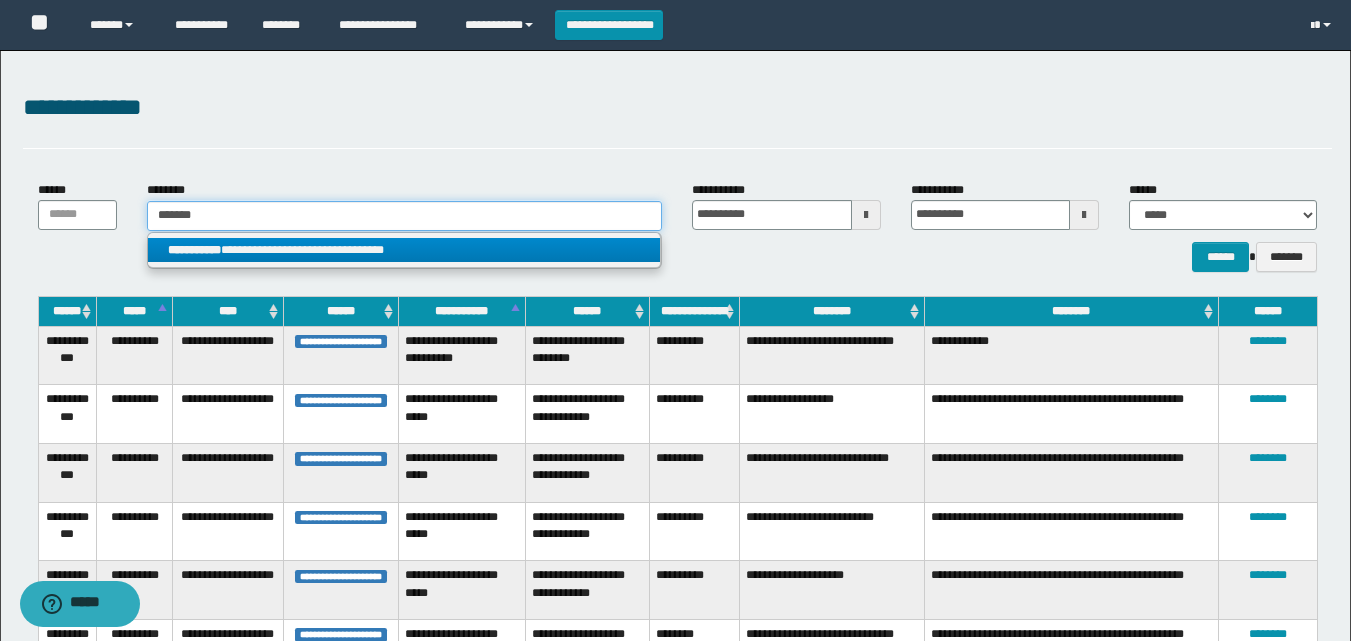 type on "*******" 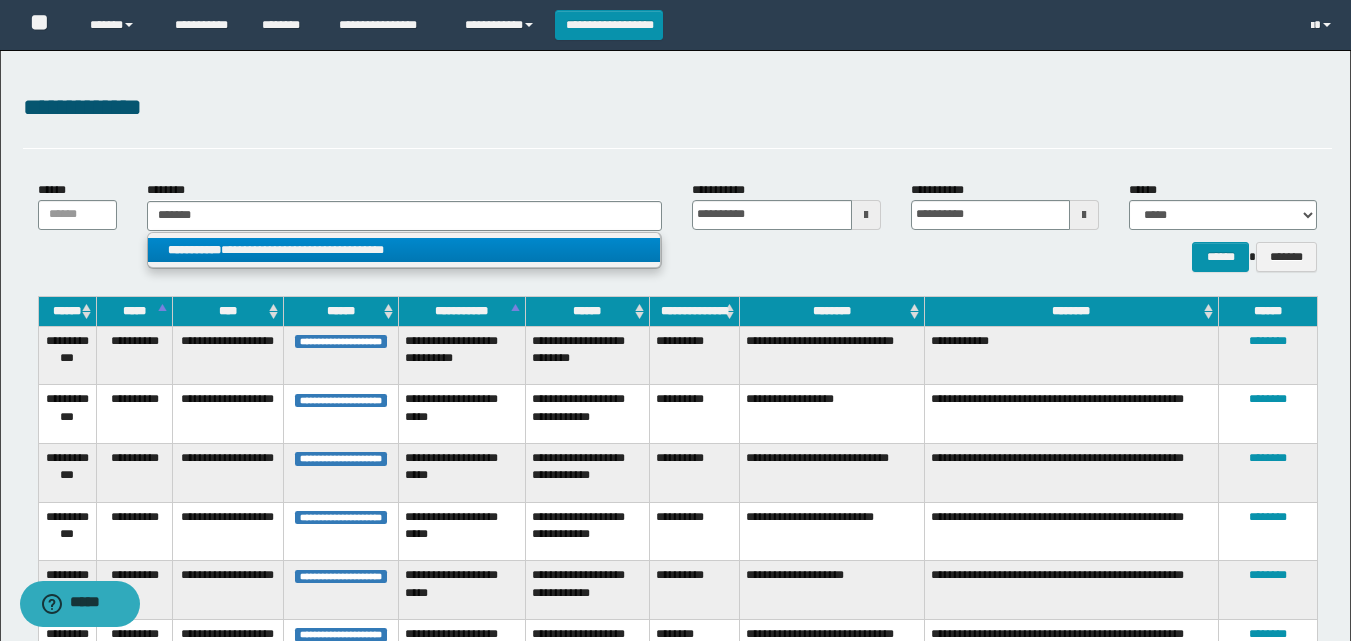 click on "**********" at bounding box center (404, 250) 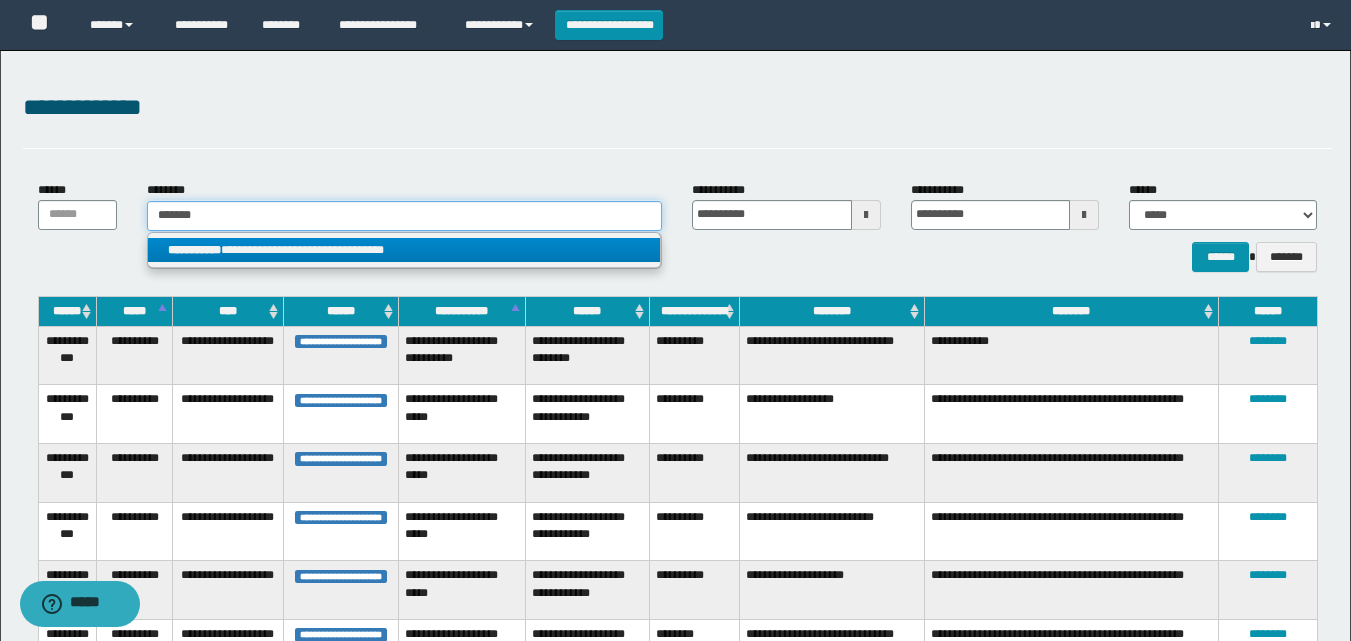 type 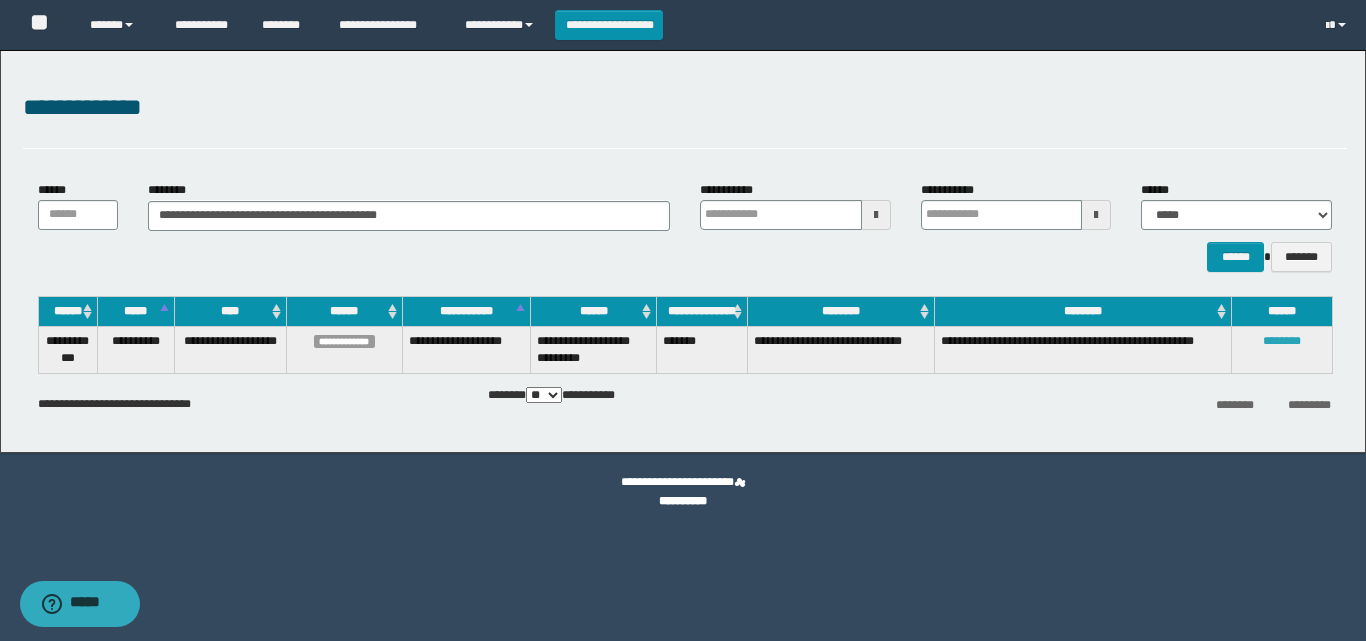 click on "********" at bounding box center (1282, 349) 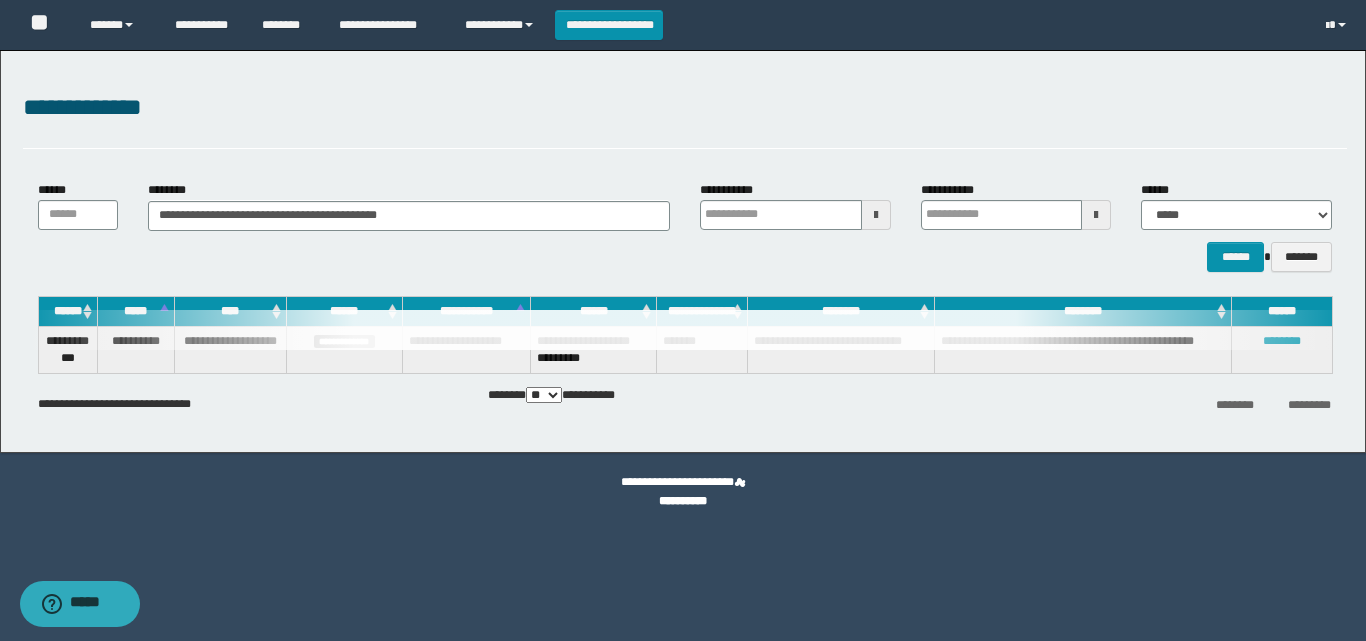 type 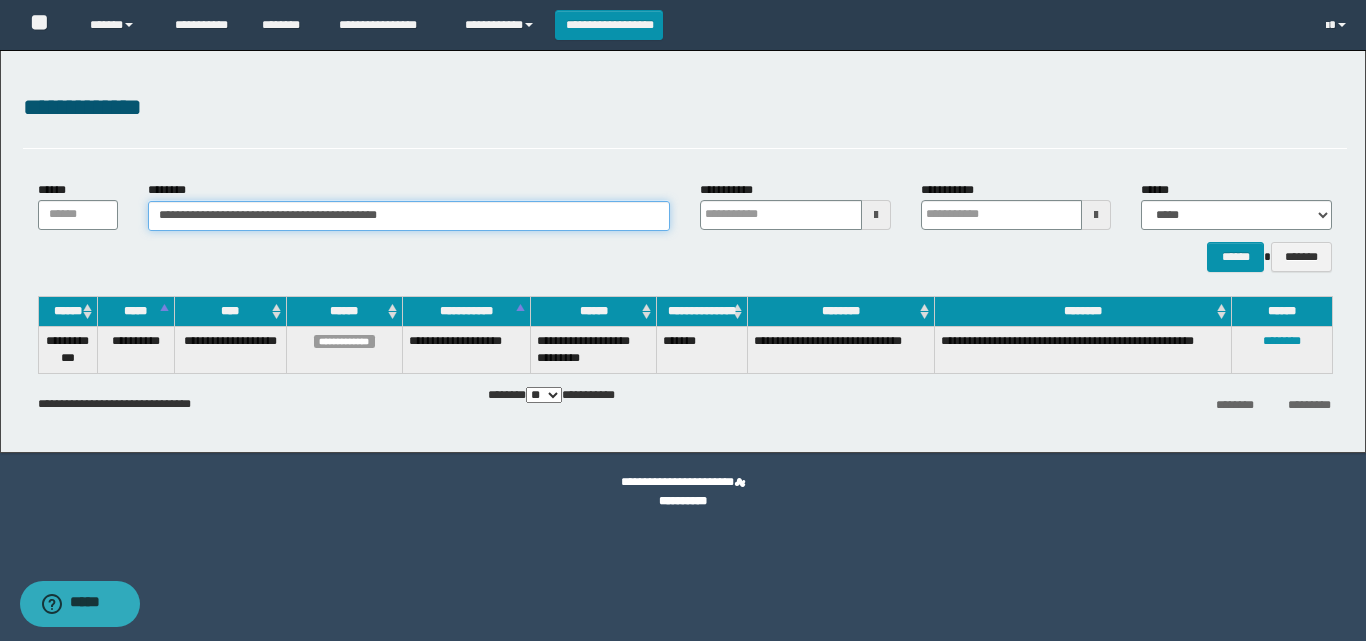 drag, startPoint x: 439, startPoint y: 215, endPoint x: 105, endPoint y: 229, distance: 334.29327 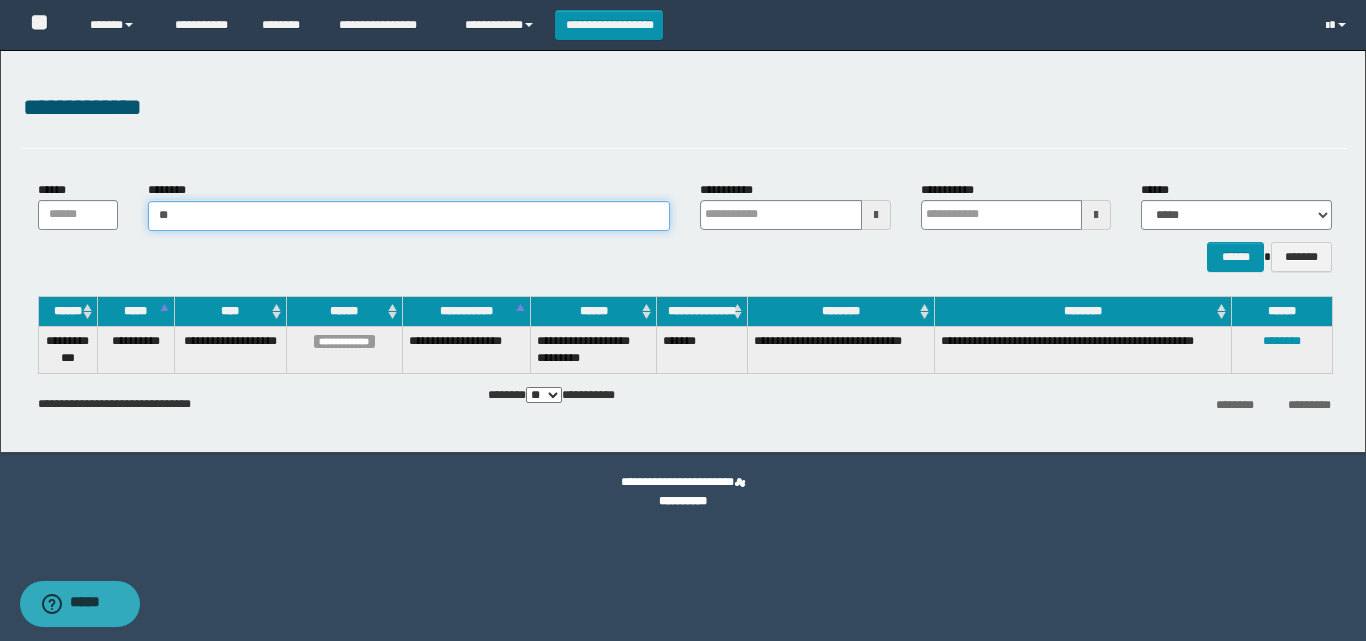 type on "*" 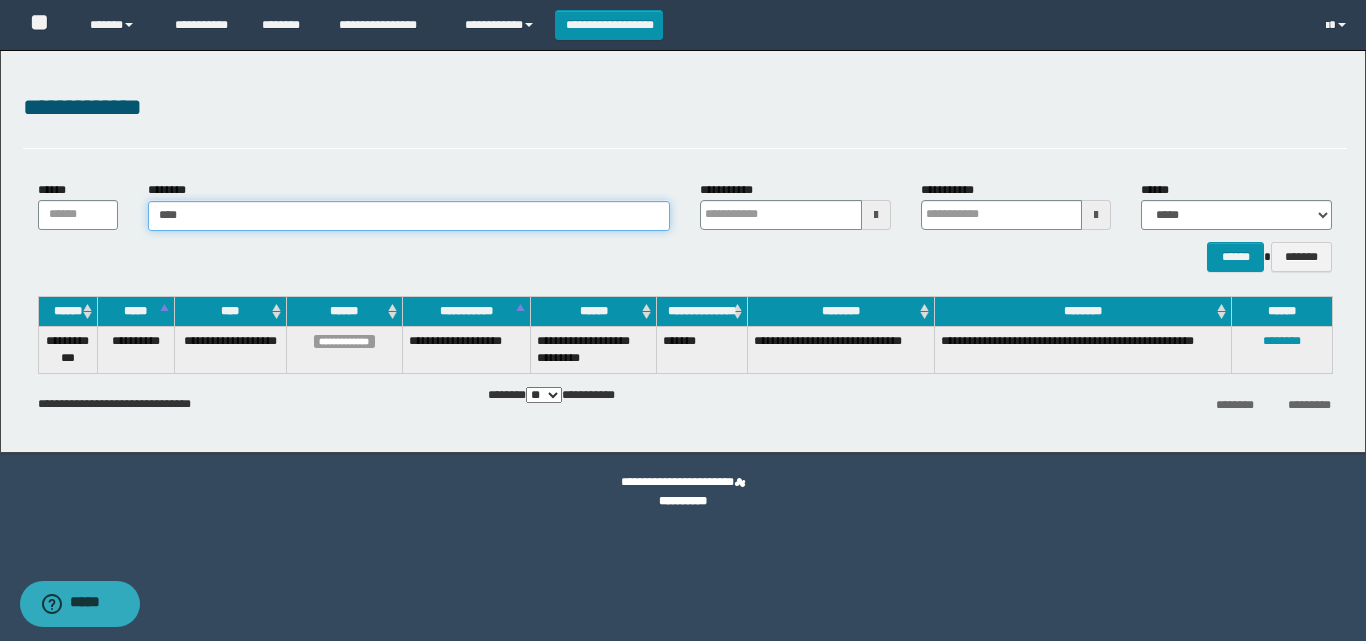 type on "*****" 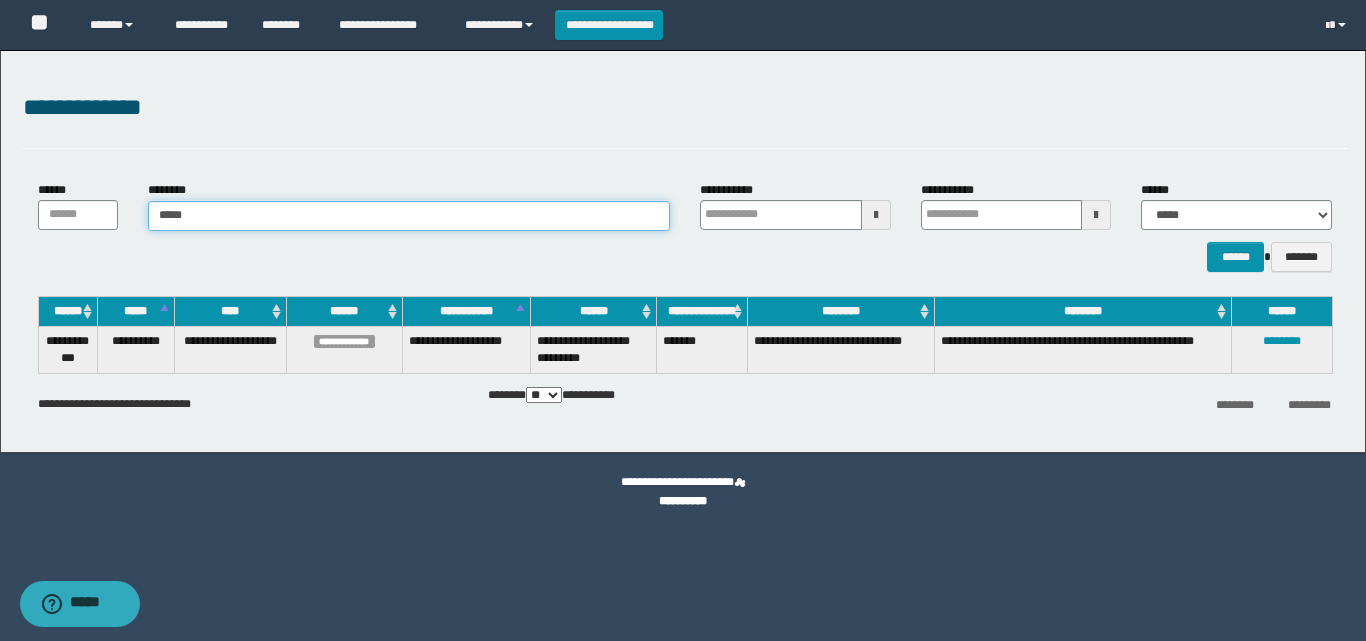 type on "*****" 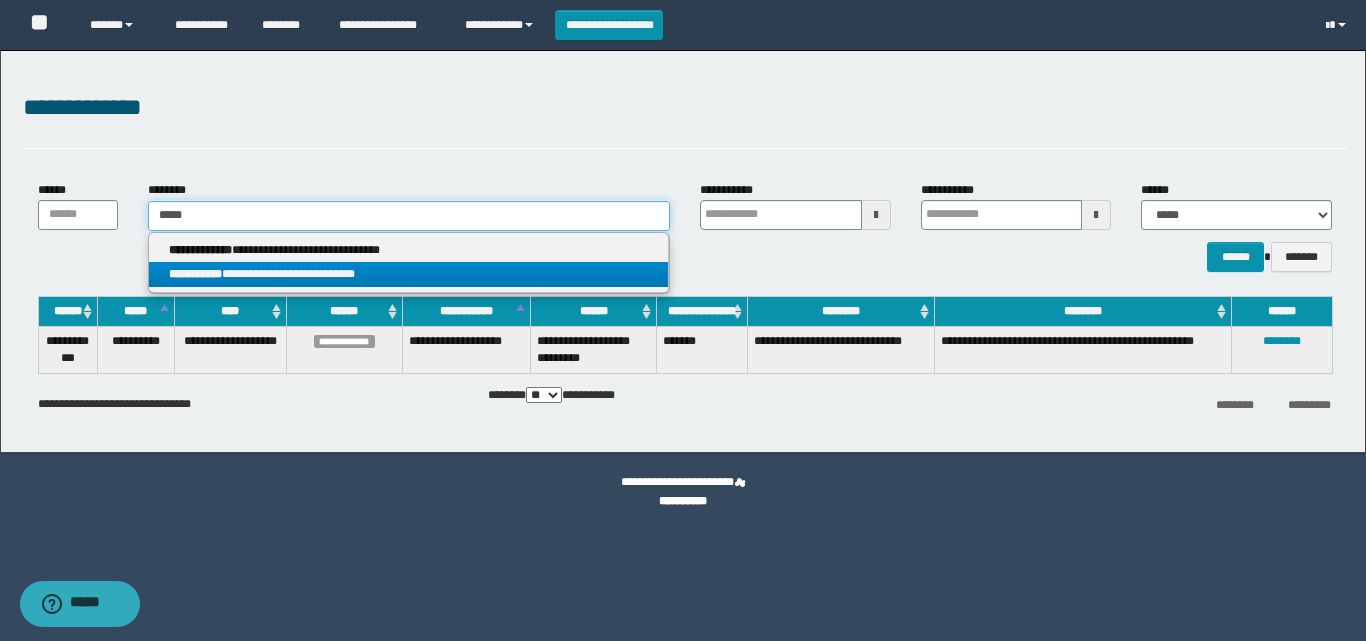 type on "*****" 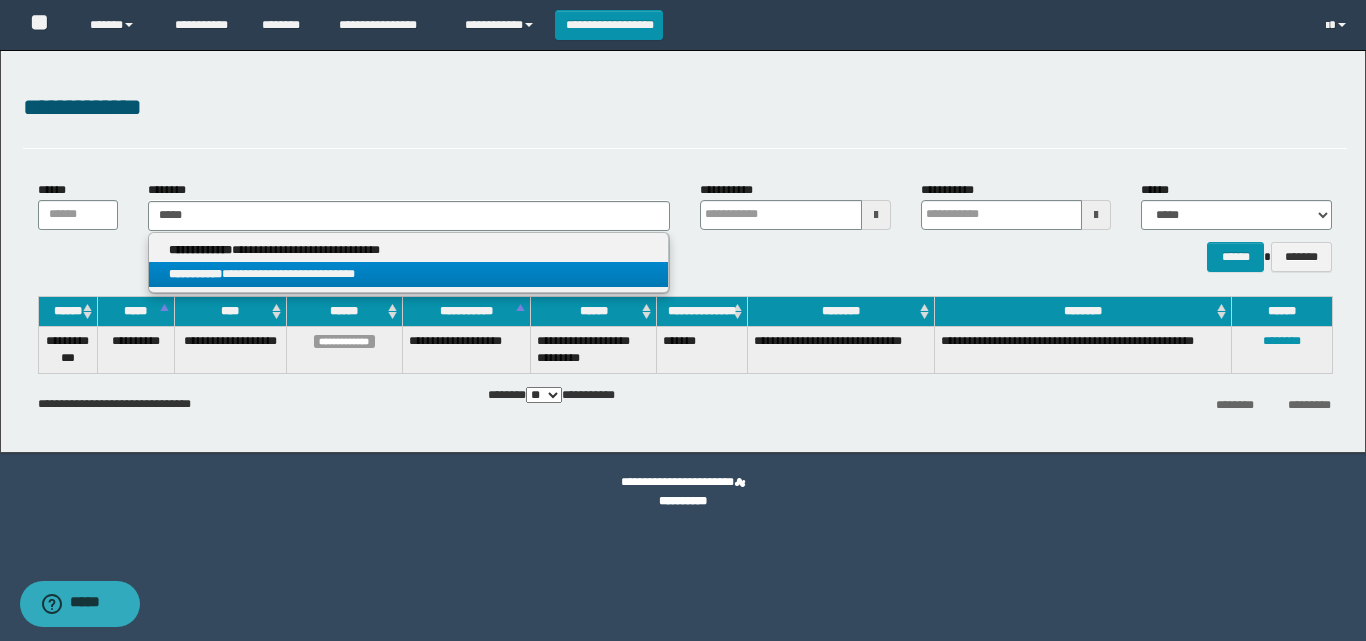 click on "**********" at bounding box center [408, 274] 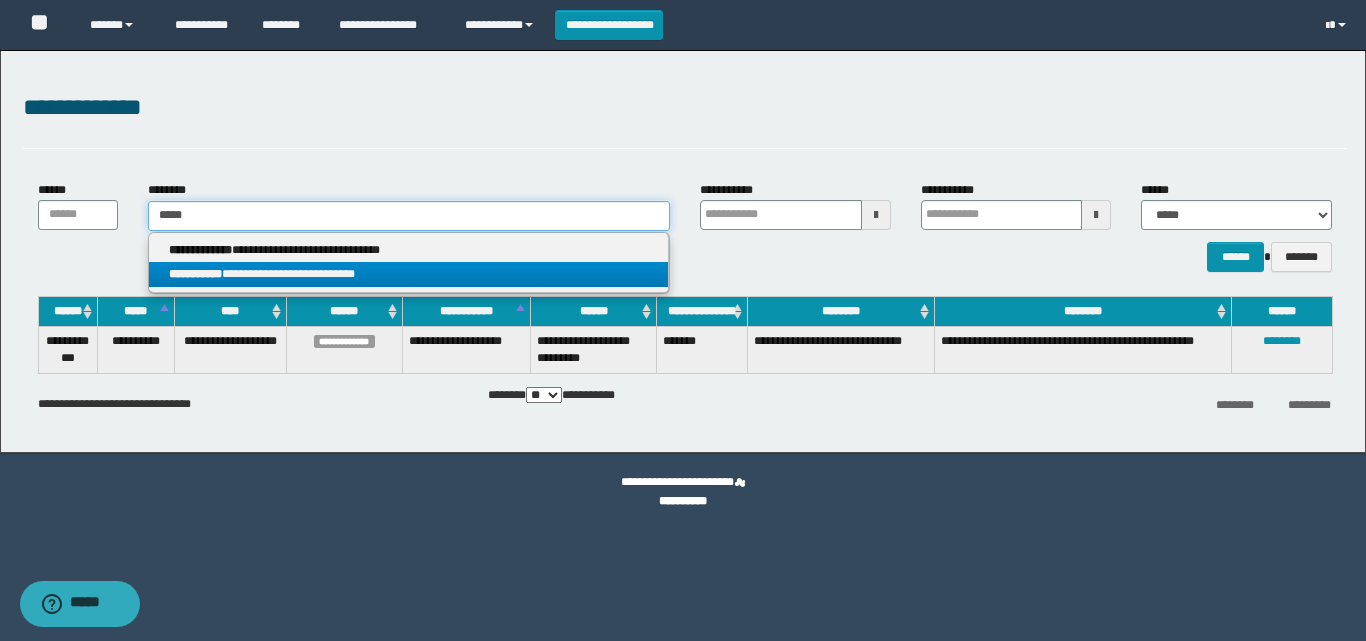 type 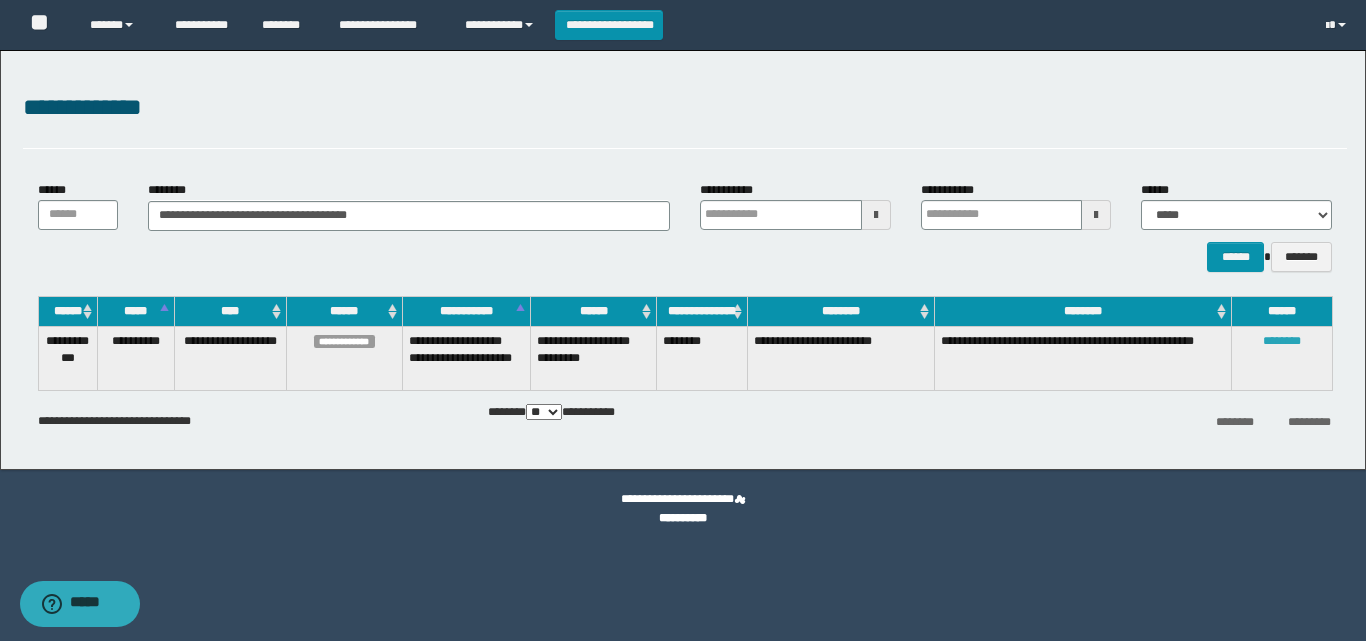 click on "********" at bounding box center [1282, 341] 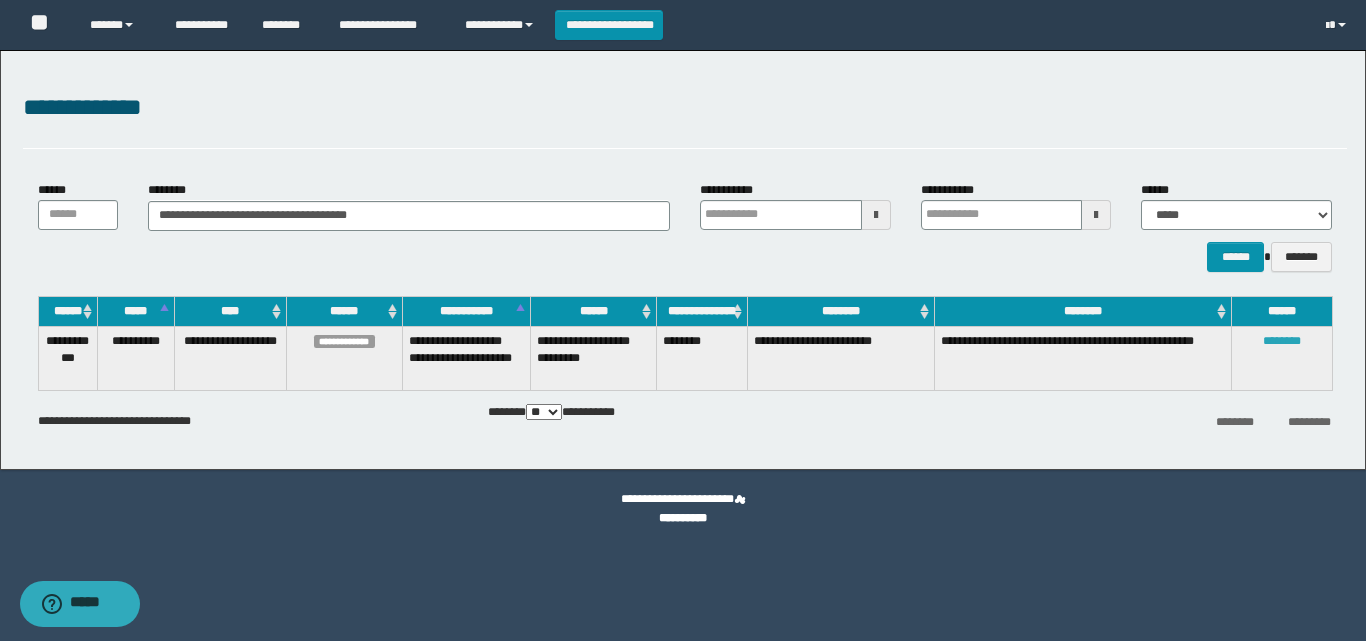 type 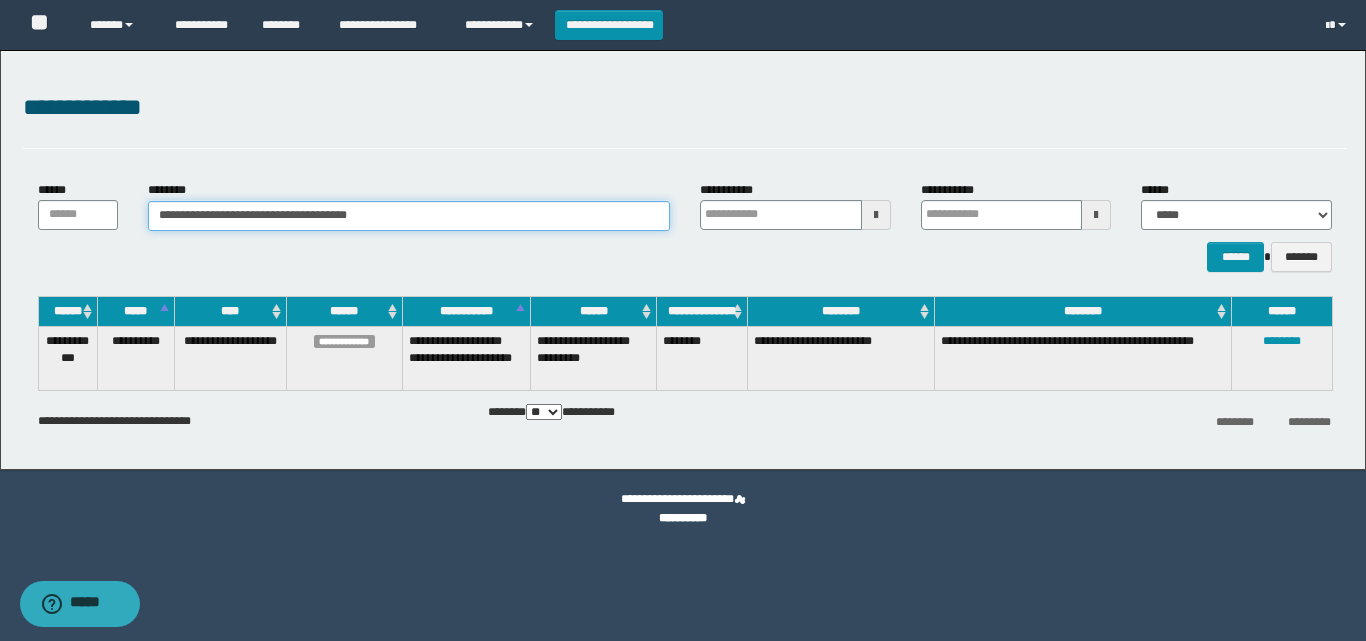 drag, startPoint x: 456, startPoint y: 206, endPoint x: 0, endPoint y: 164, distance: 457.9301 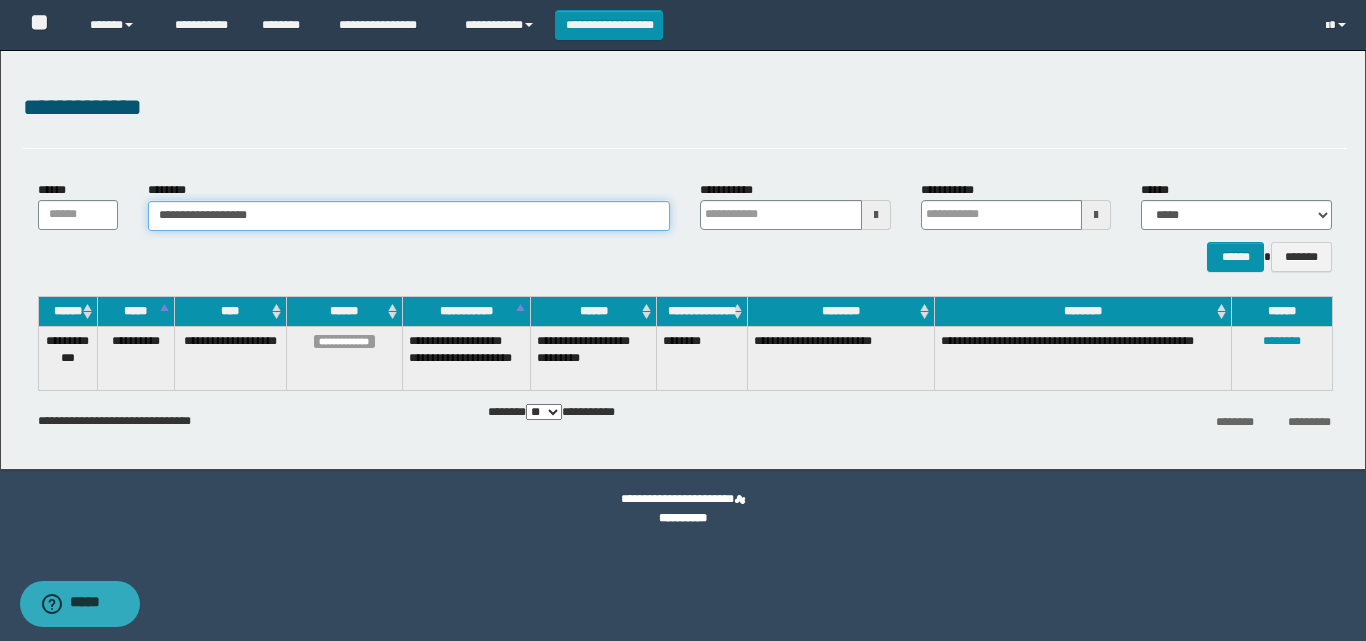 type on "**********" 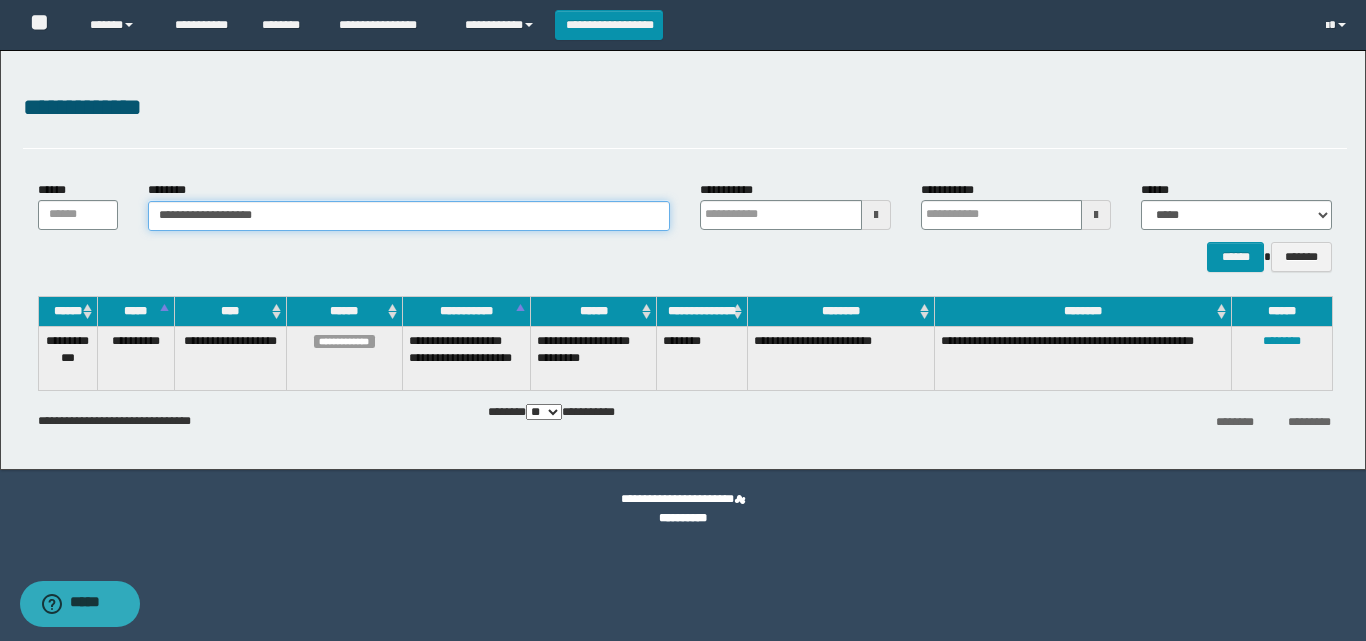 type on "**********" 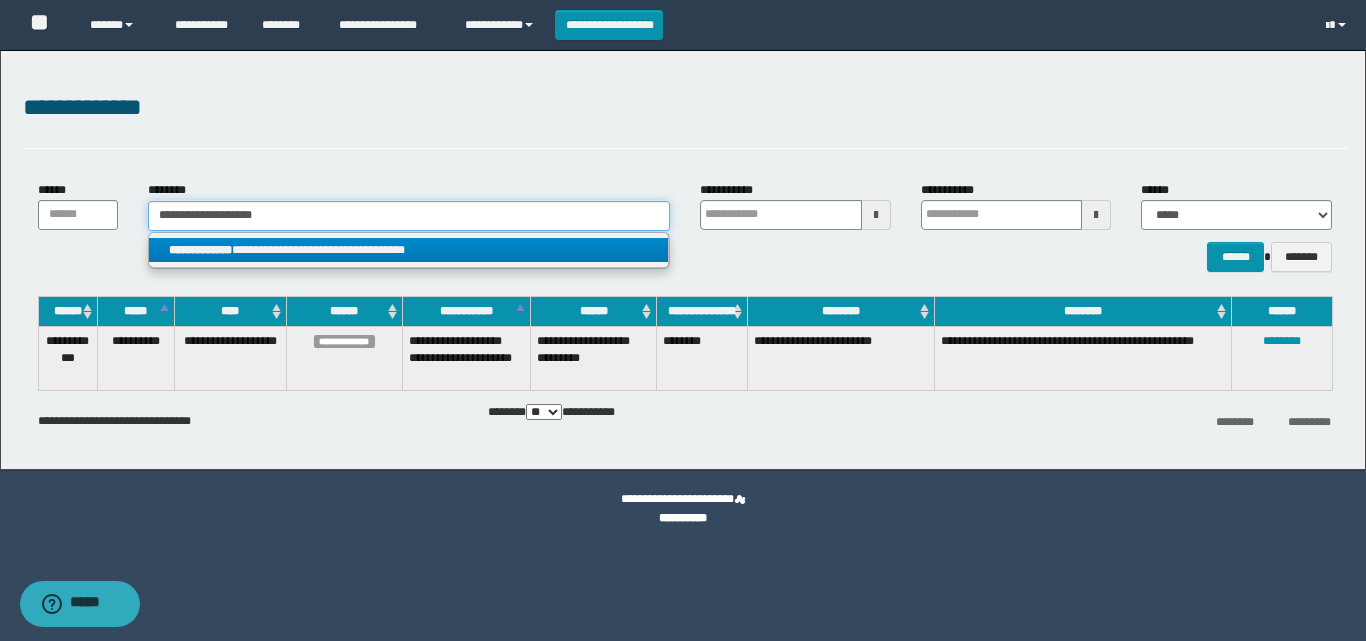 type on "**********" 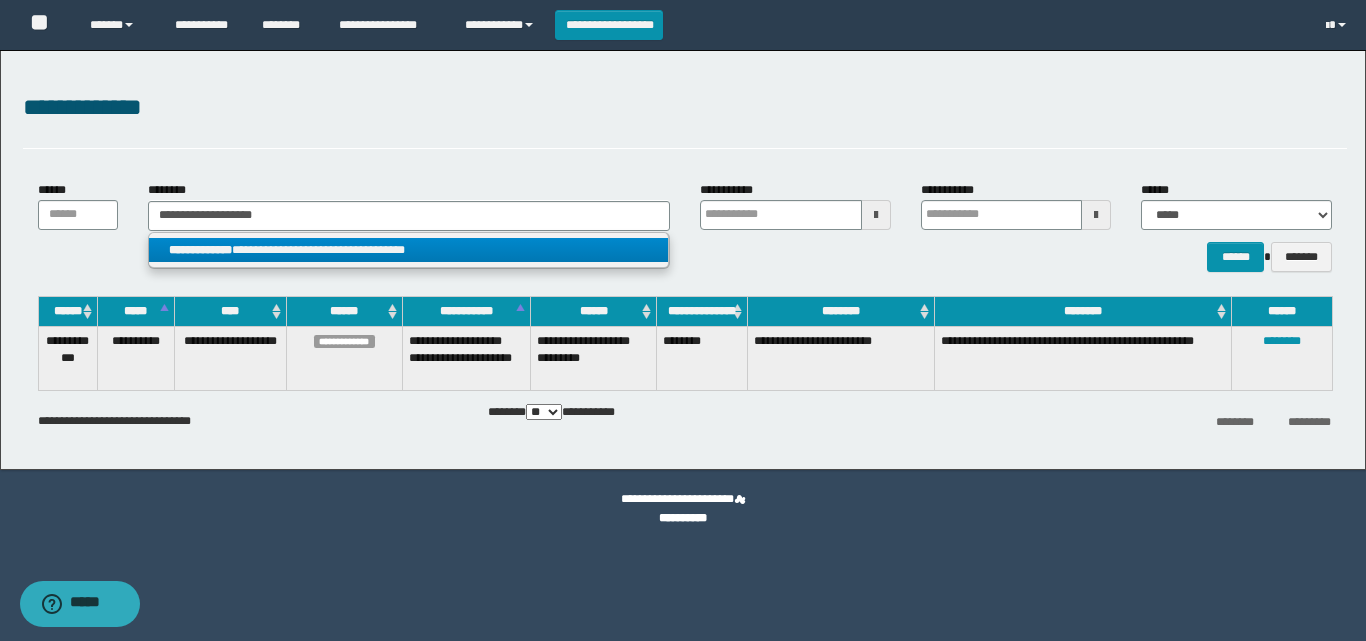 click on "**********" at bounding box center [408, 250] 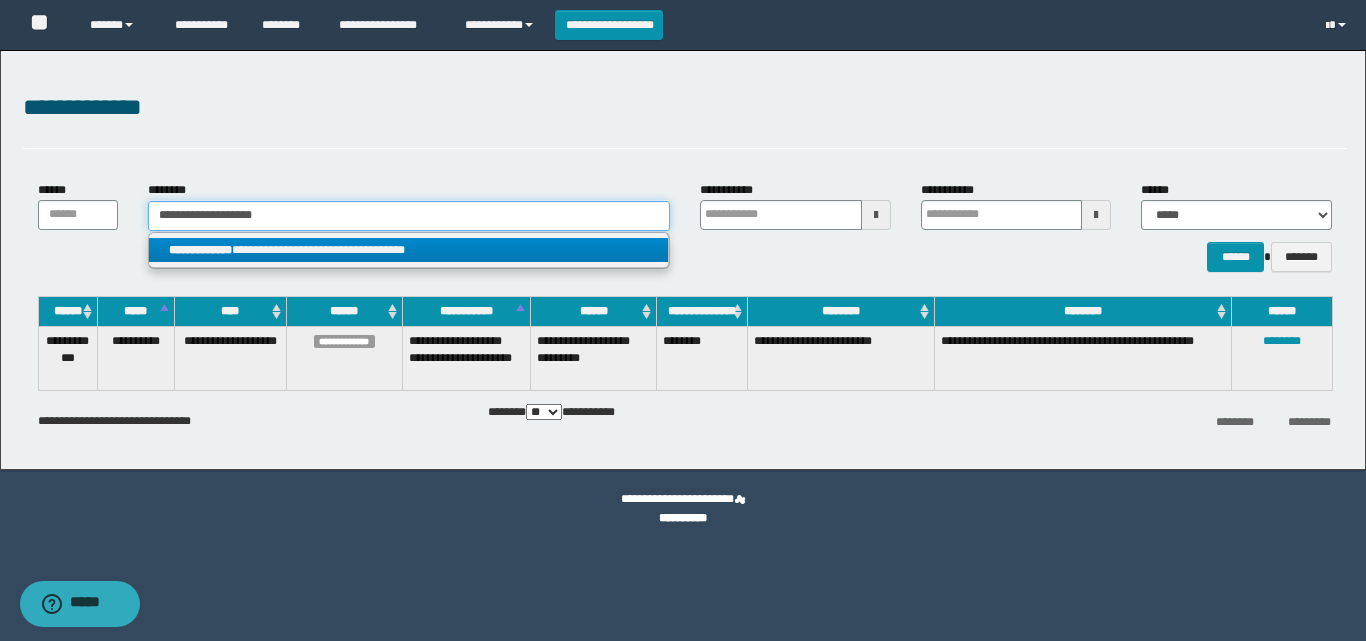 type 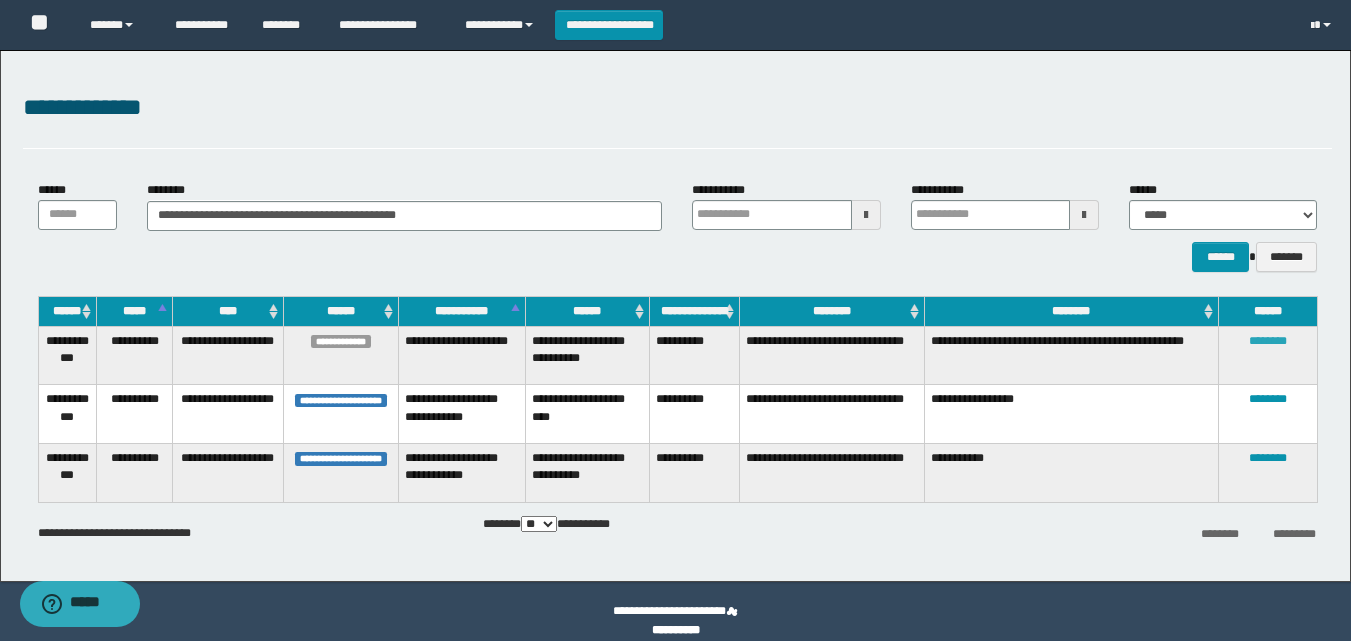 click on "********" at bounding box center [1268, 341] 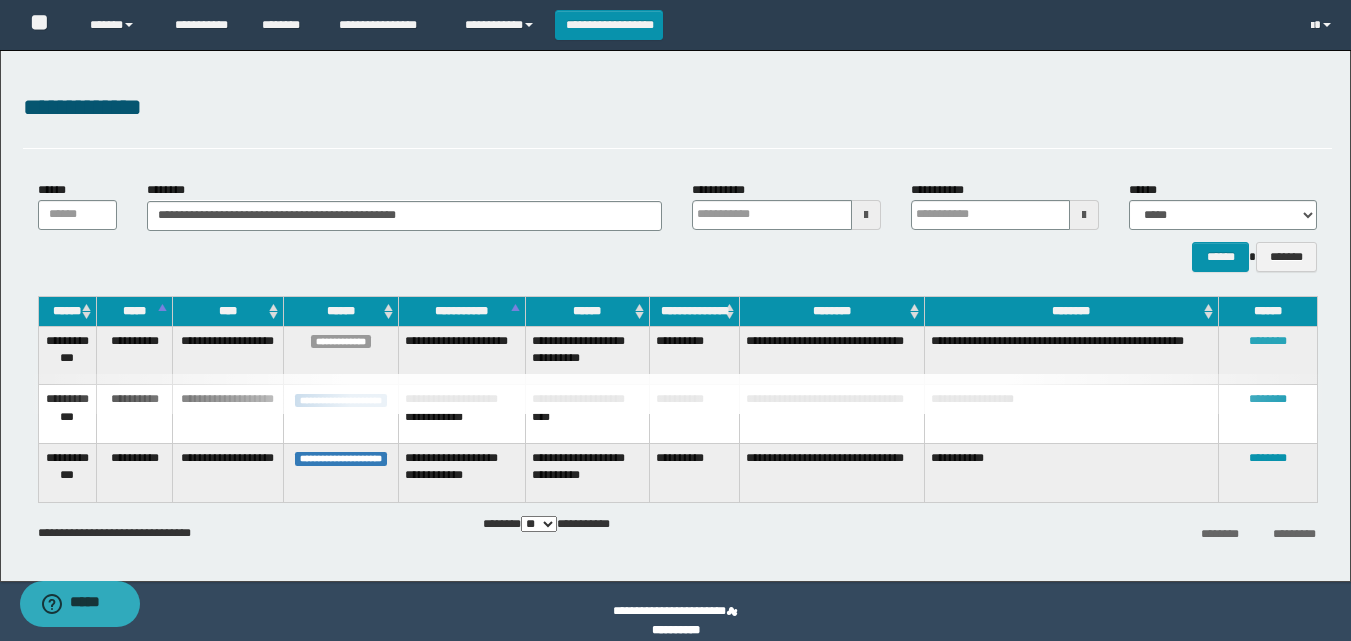 type 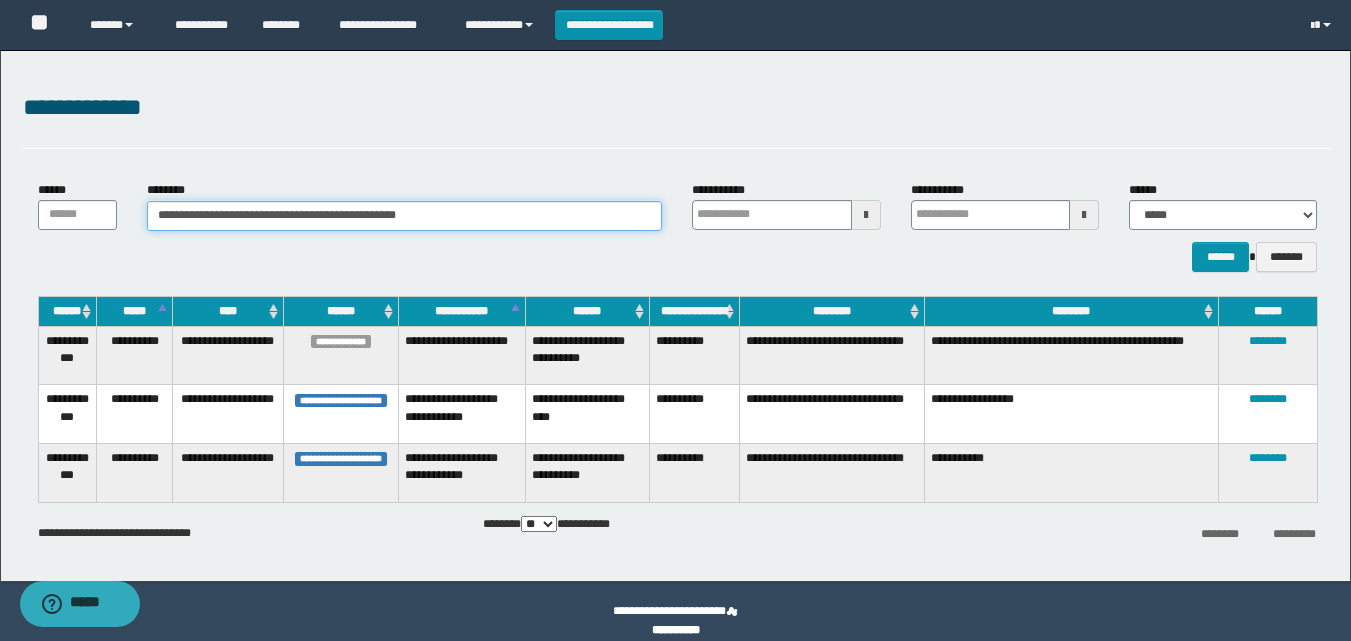 drag, startPoint x: 502, startPoint y: 207, endPoint x: 69, endPoint y: 176, distance: 434.10828 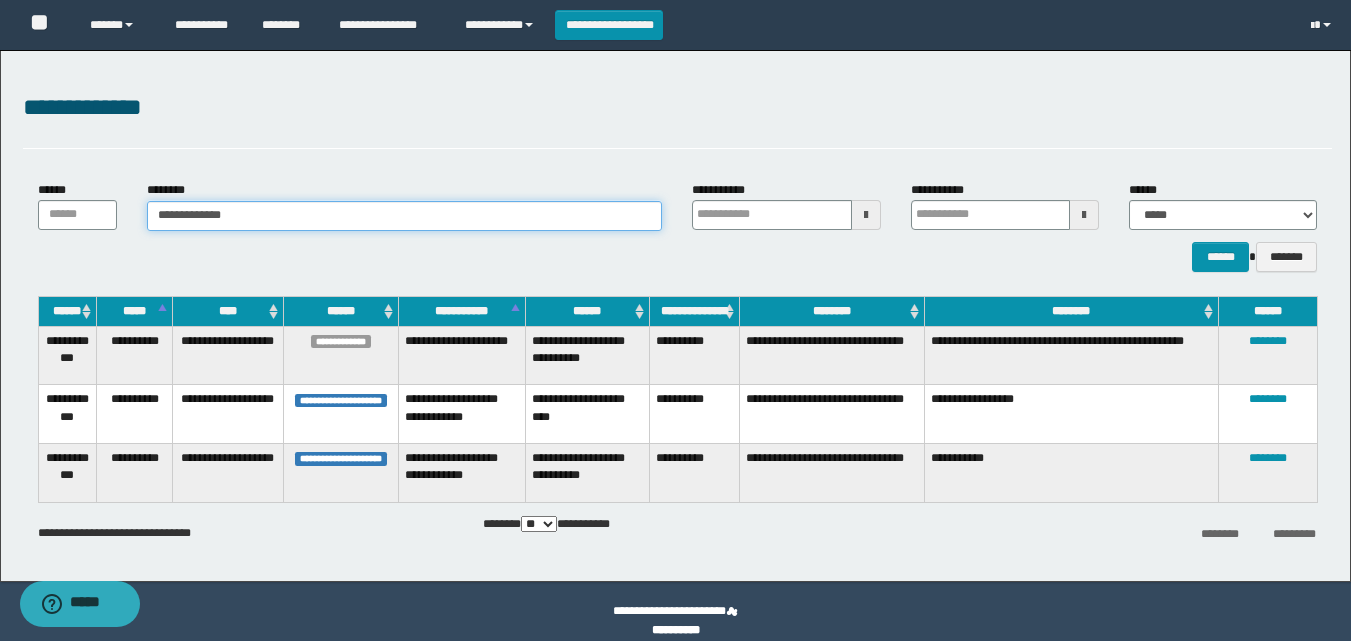 type on "**********" 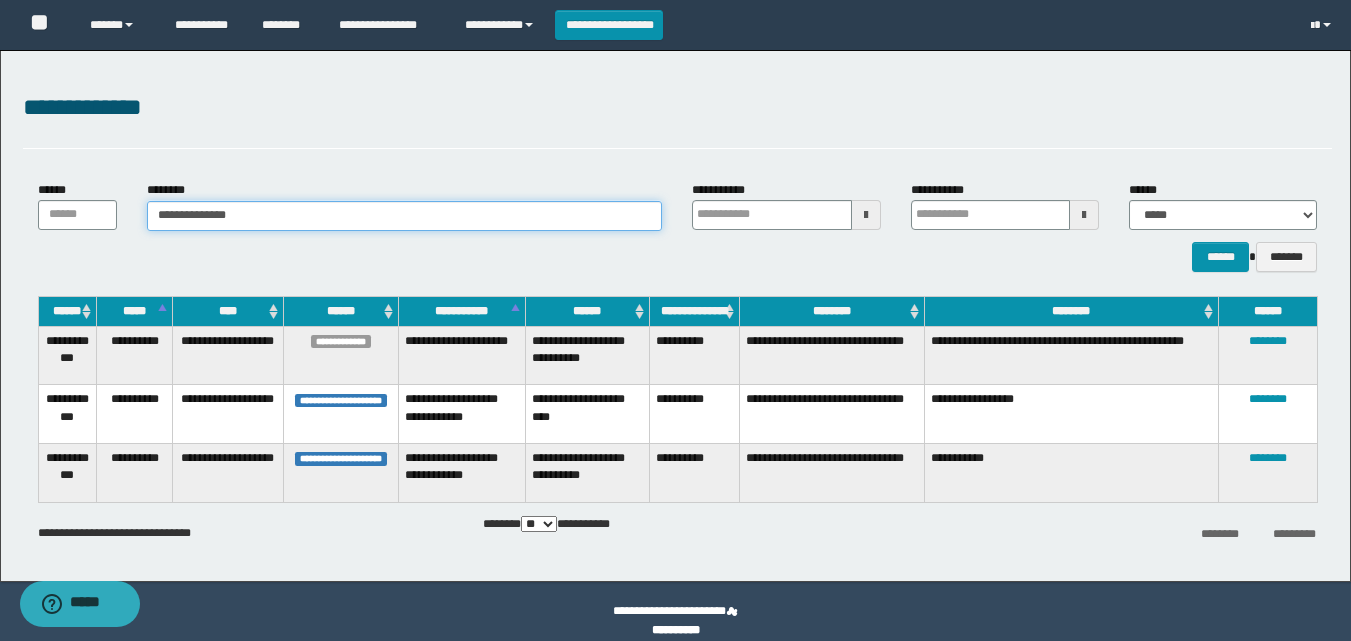 type on "**********" 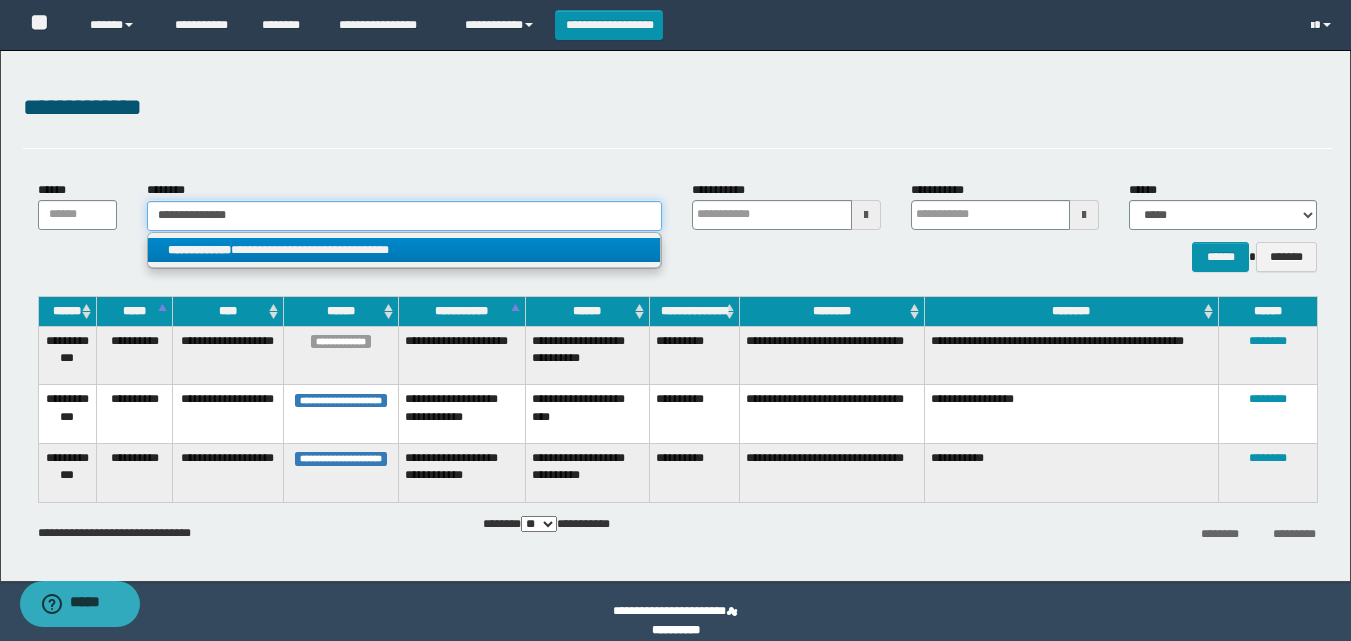 type on "**********" 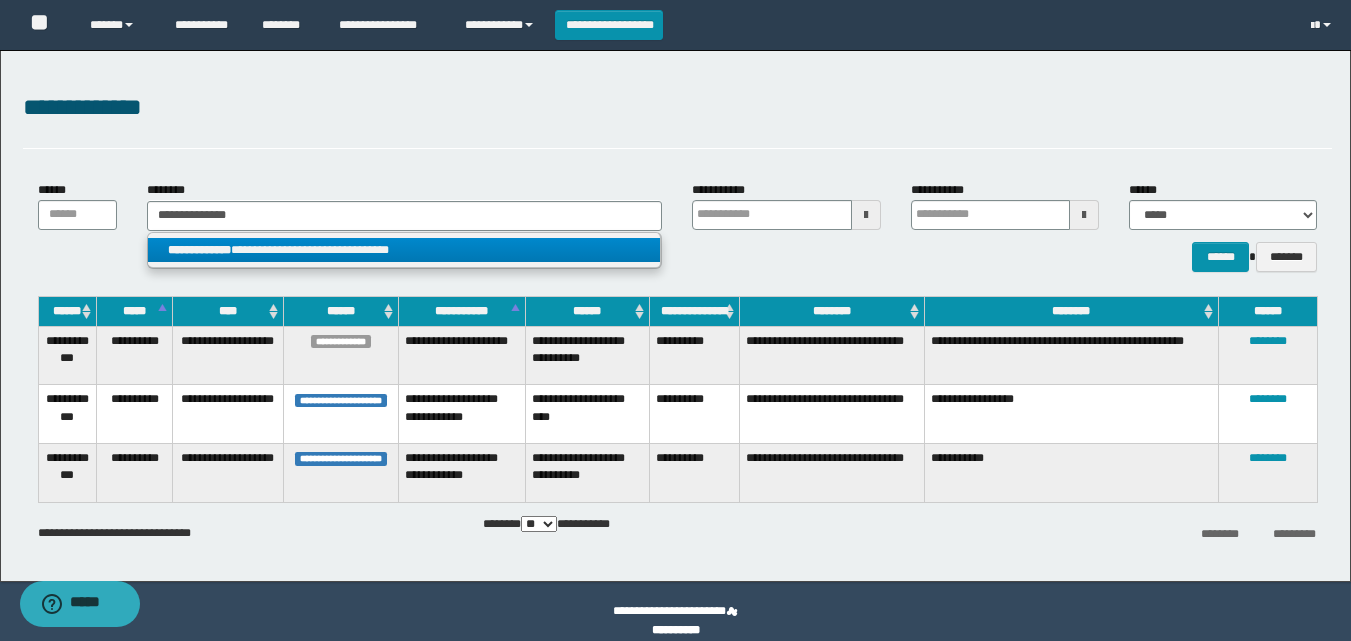 click on "**********" at bounding box center (404, 250) 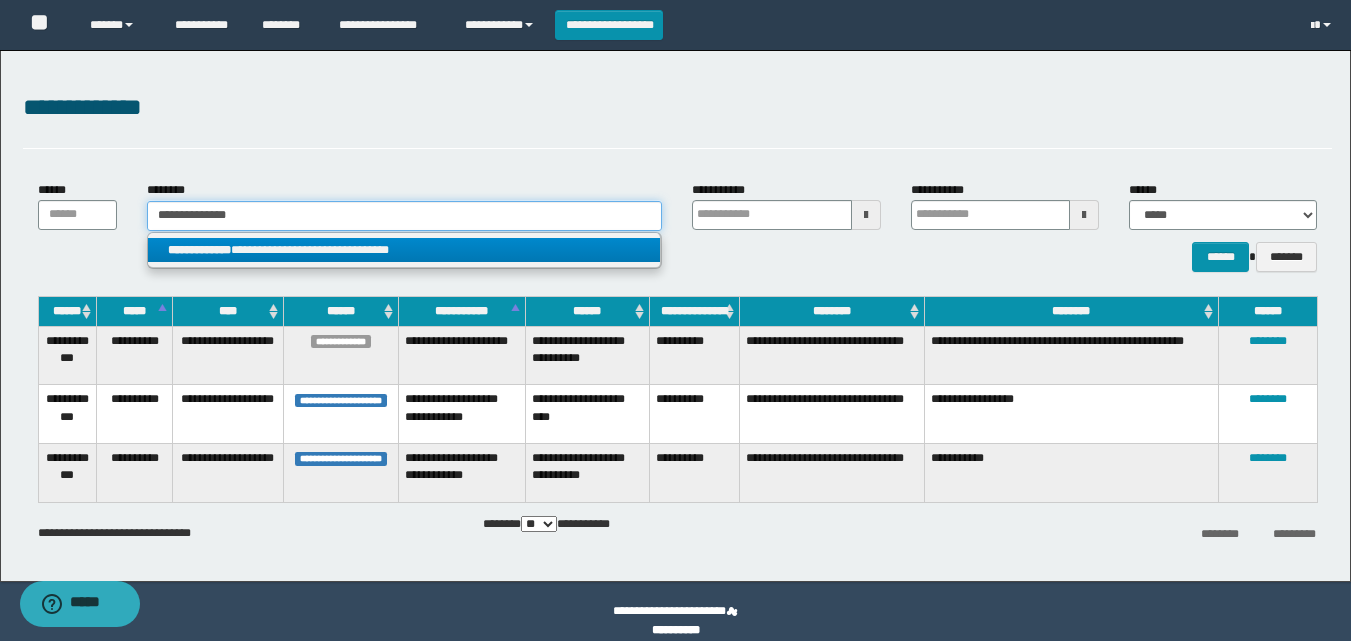 type 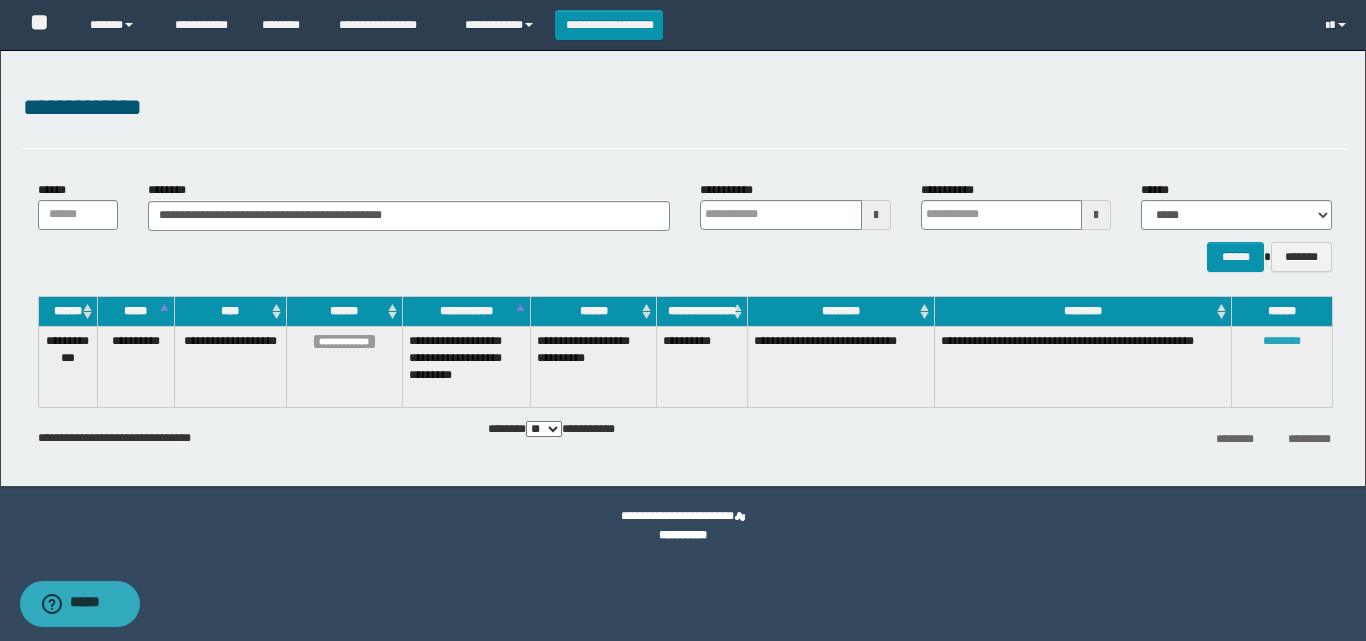 click on "********" at bounding box center [1282, 341] 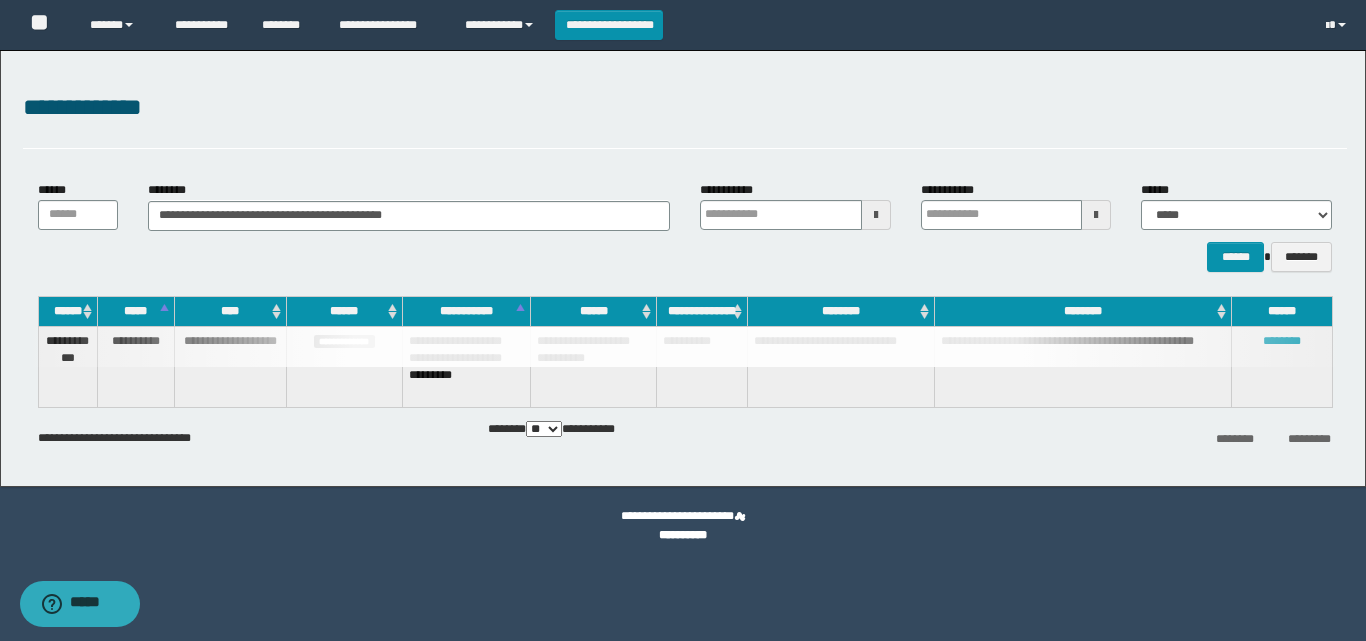 type 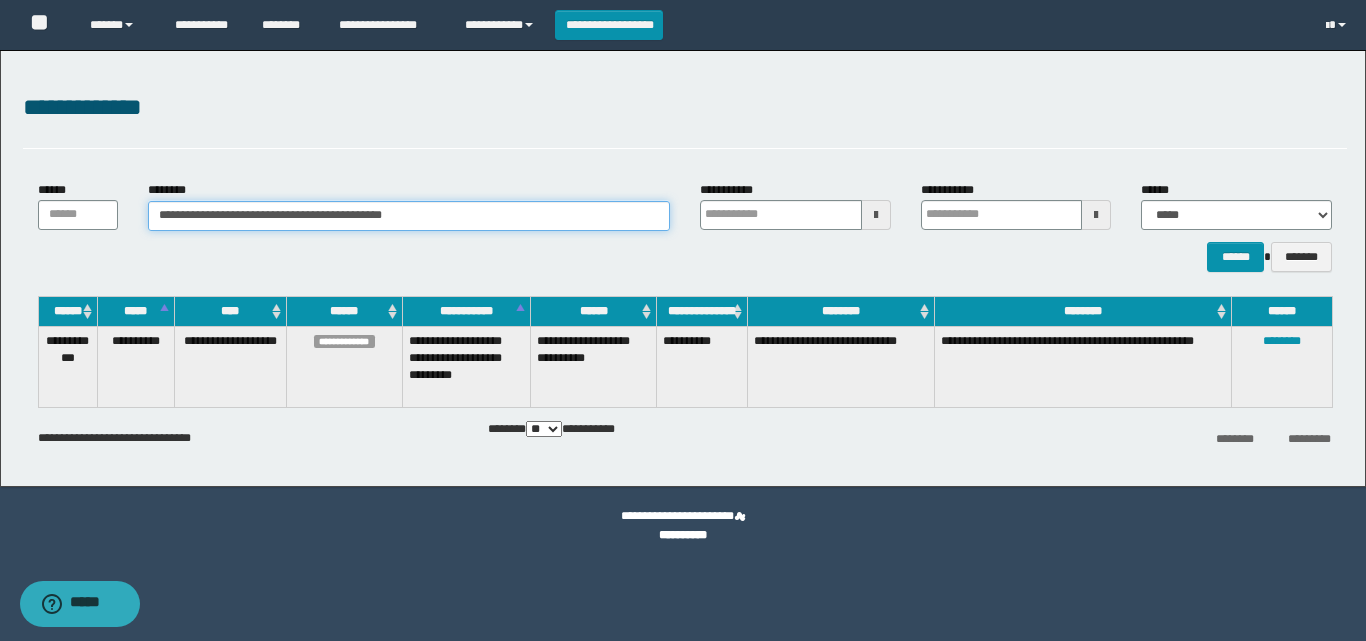 drag, startPoint x: 342, startPoint y: 210, endPoint x: 20, endPoint y: 174, distance: 324.00616 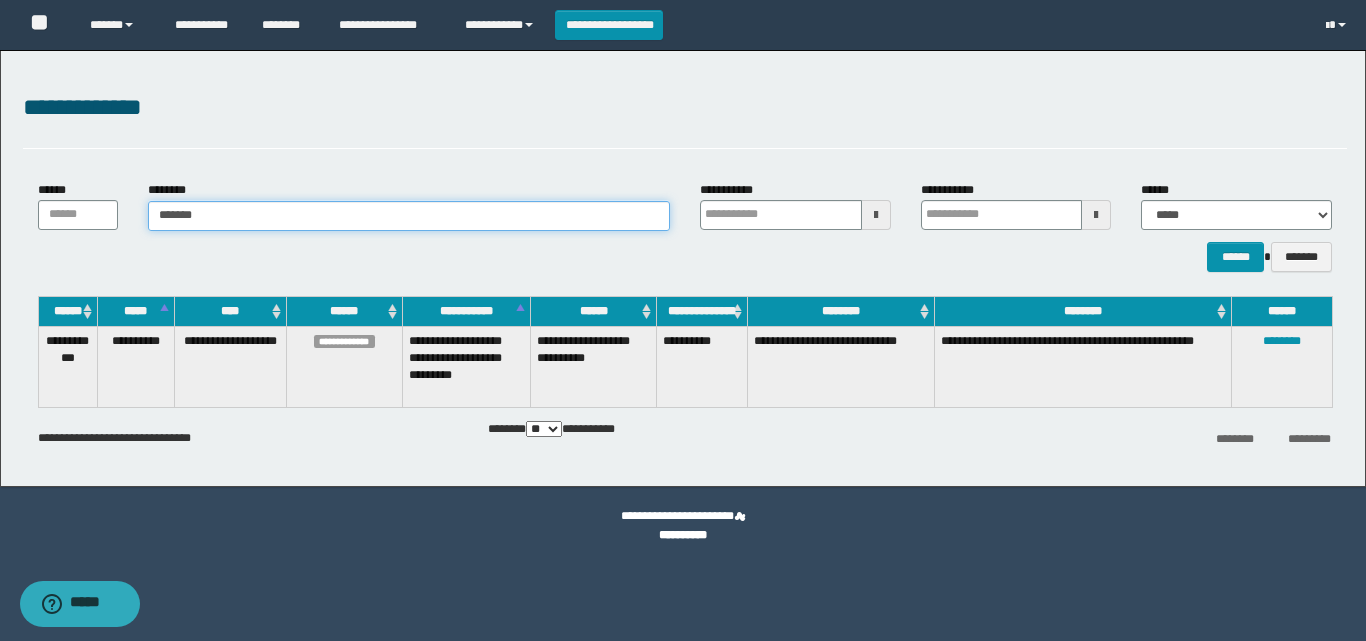 type on "********" 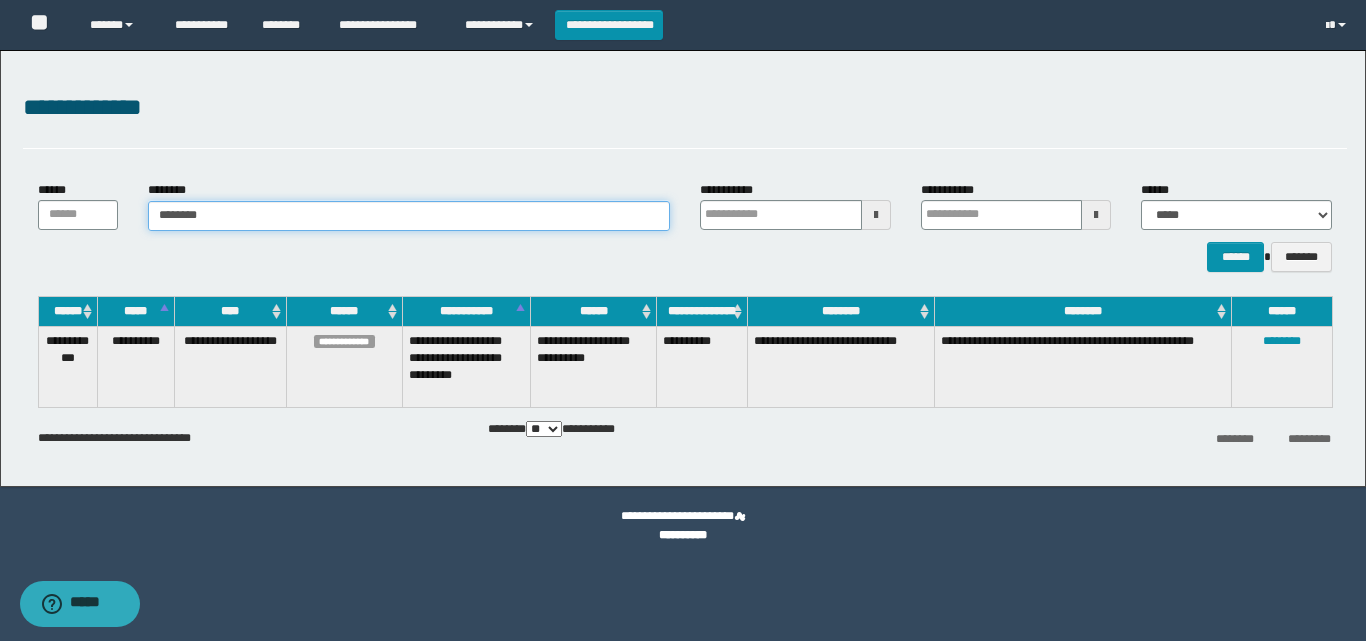 type on "********" 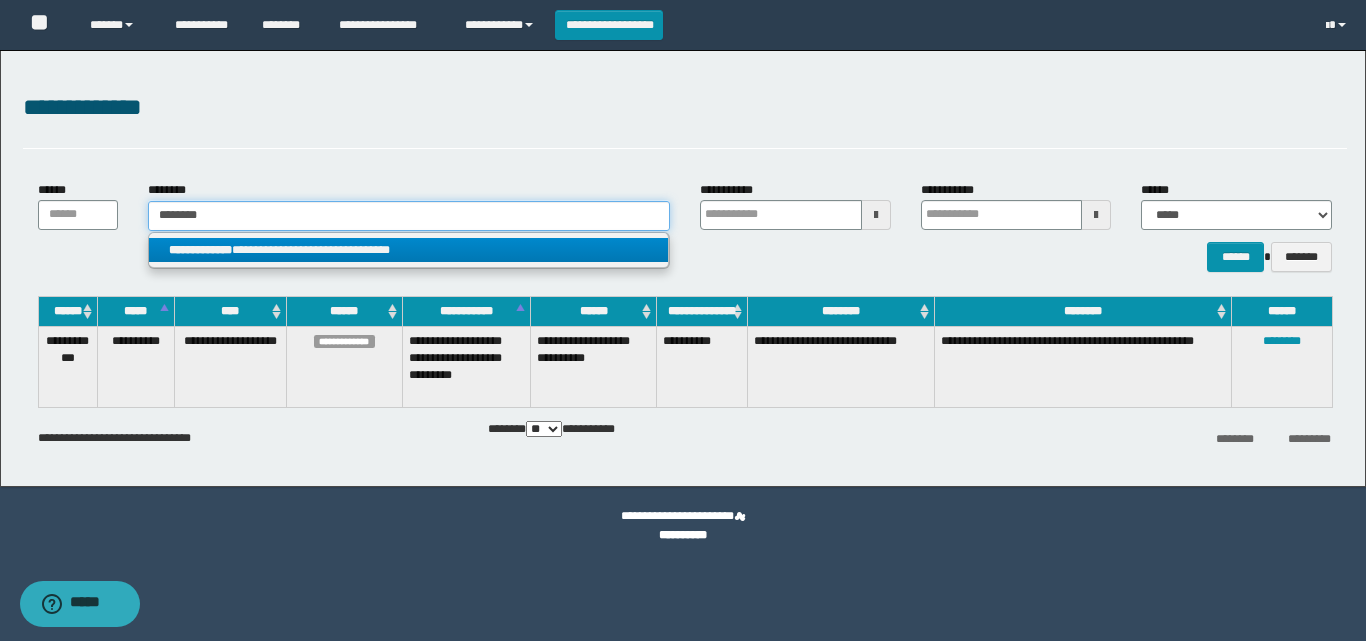 type on "********" 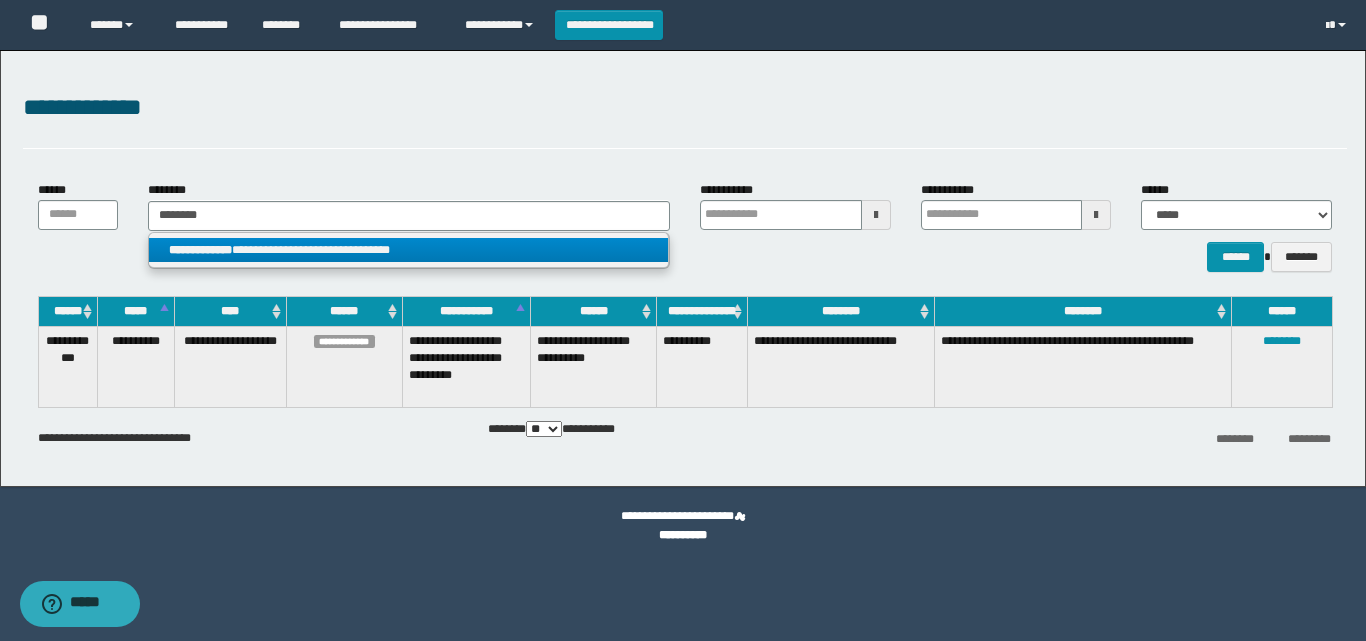 click on "**********" at bounding box center (408, 250) 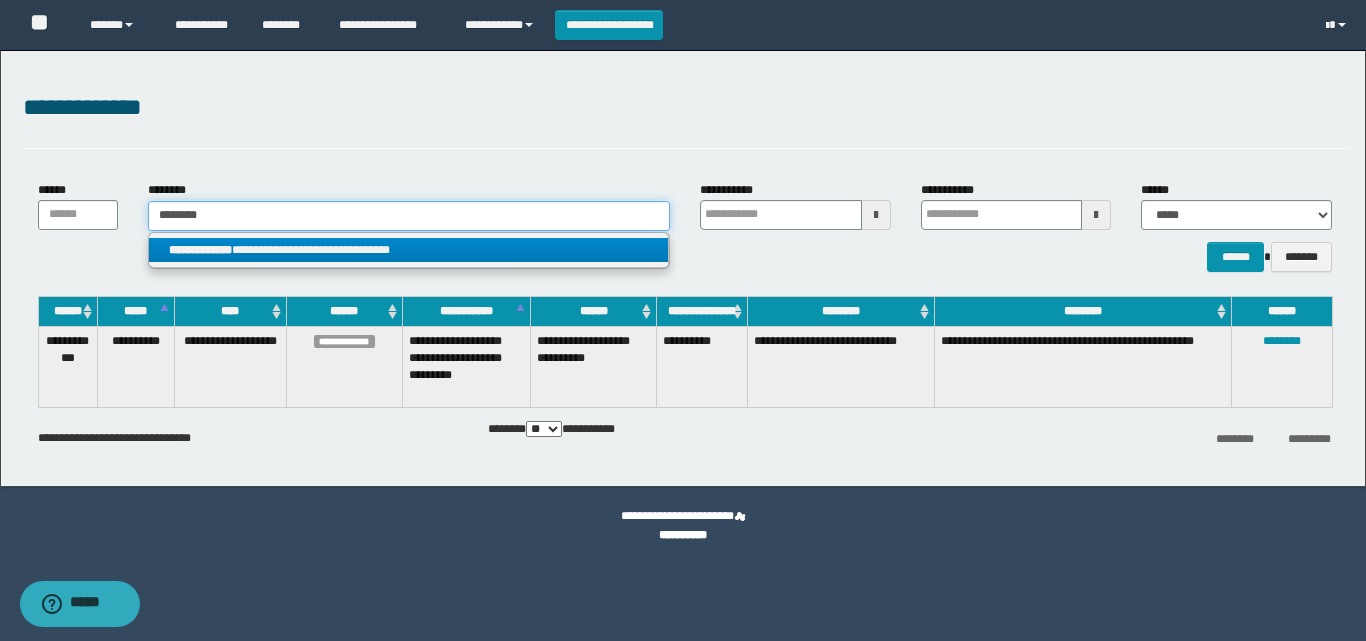 type 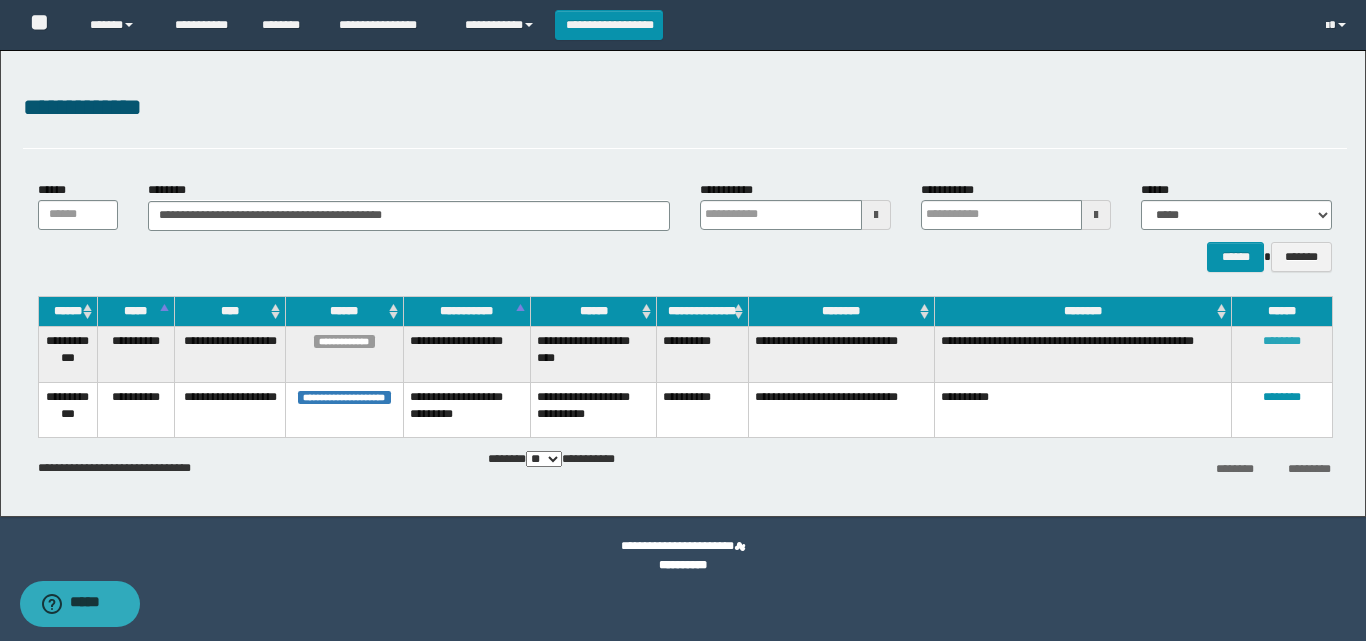click on "********" at bounding box center (1282, 341) 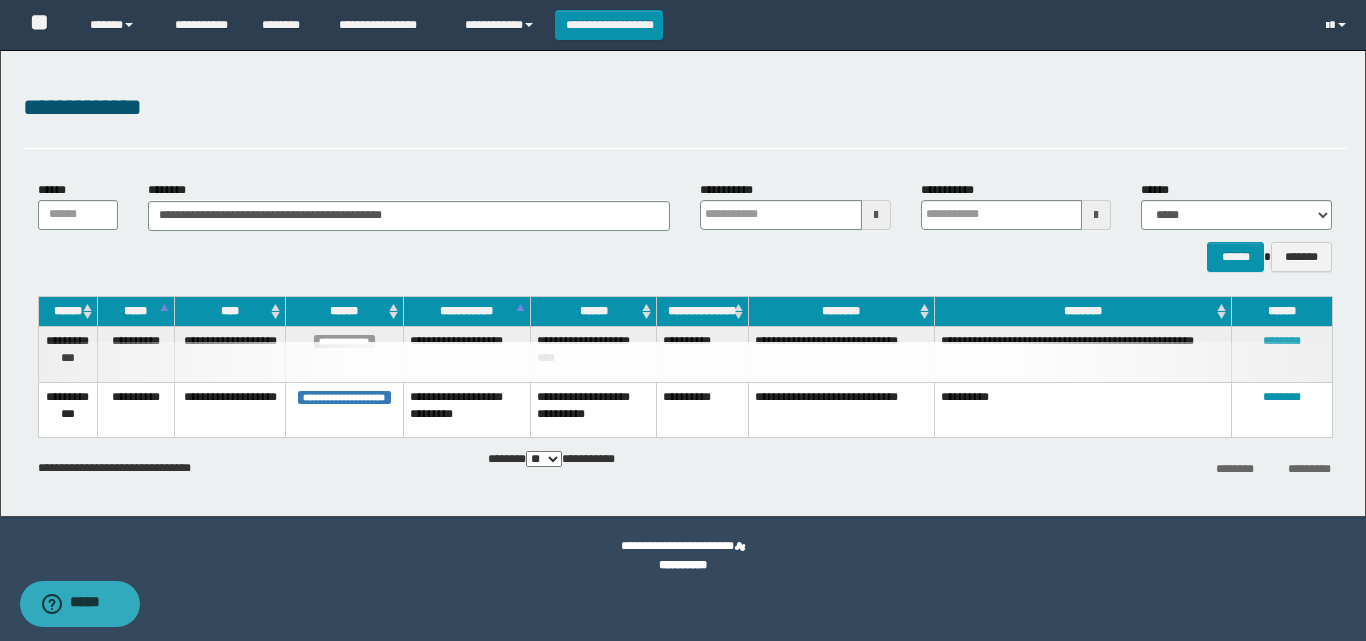 type 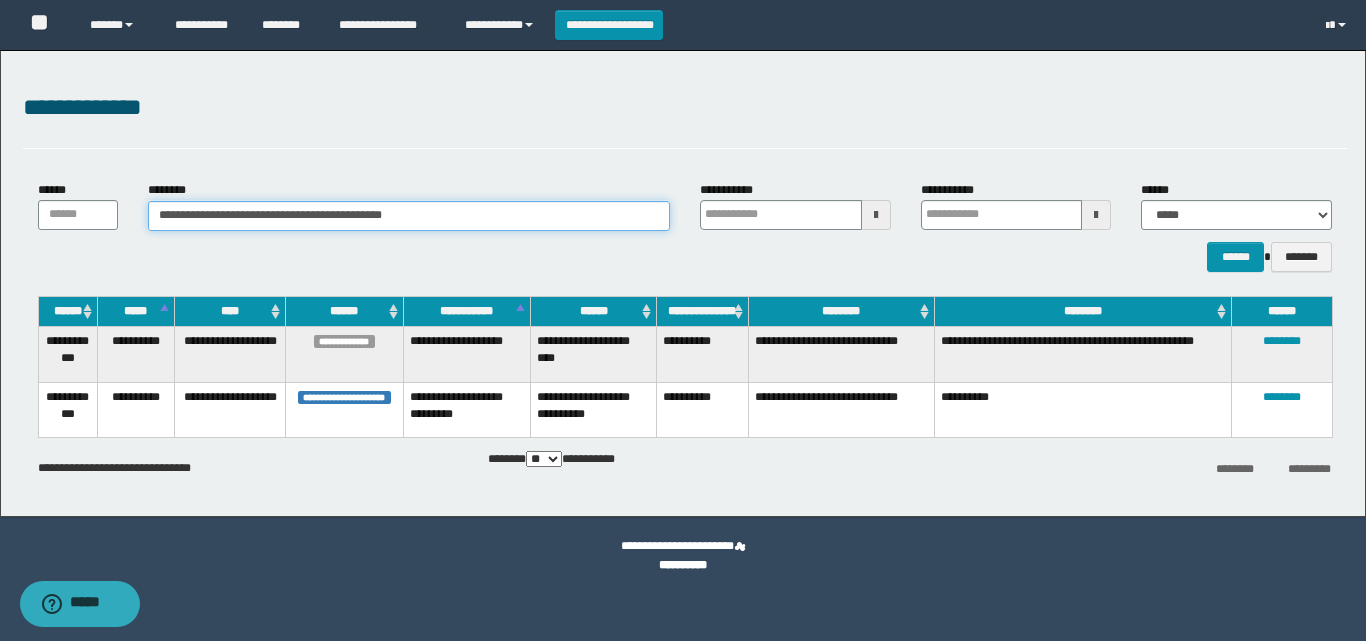 drag, startPoint x: 493, startPoint y: 209, endPoint x: 0, endPoint y: 210, distance: 493.001 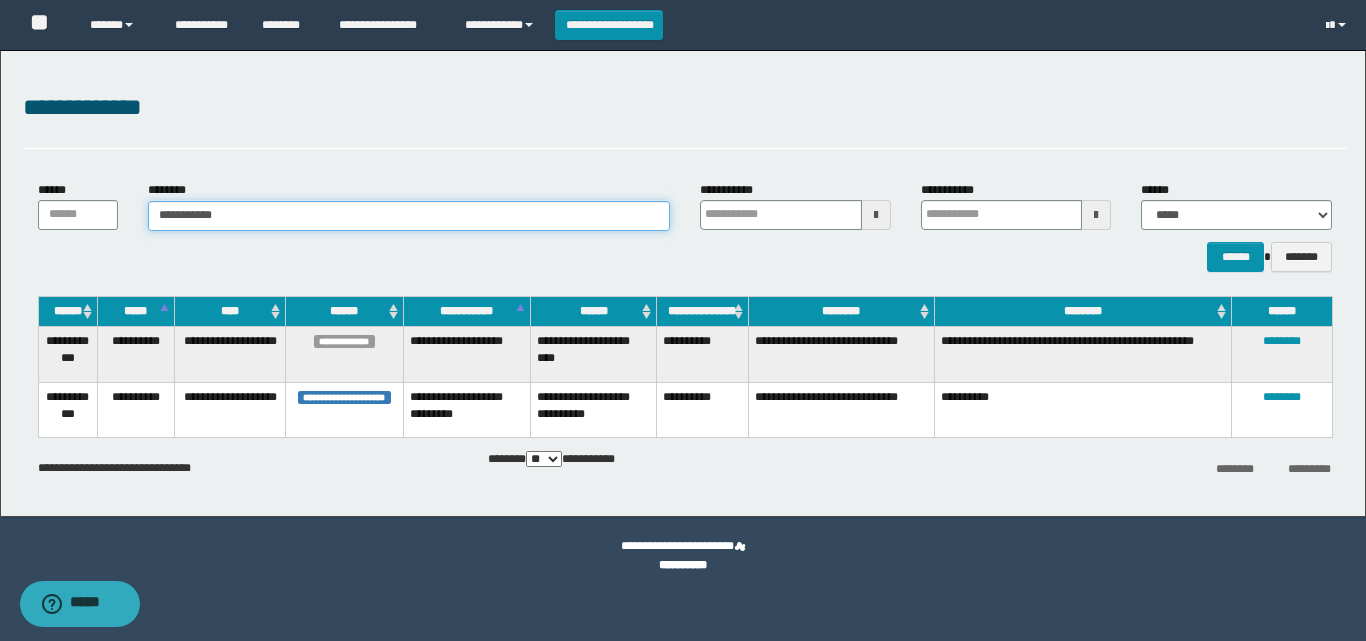 type on "**********" 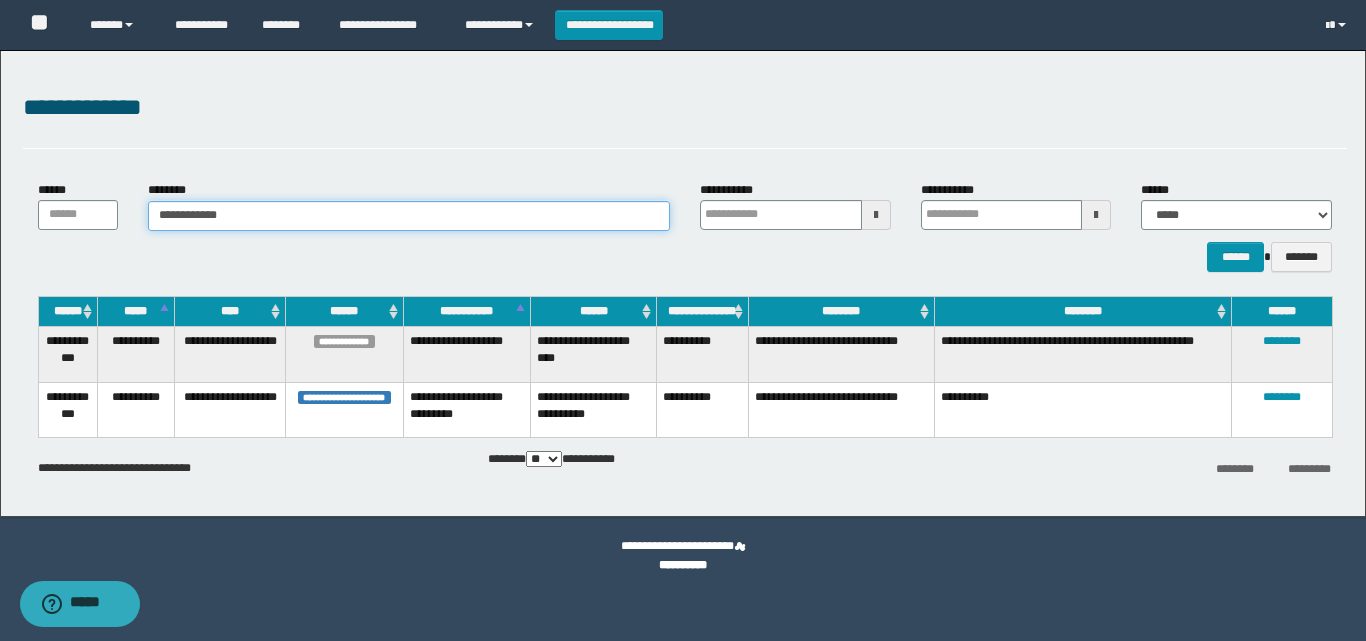 type on "**********" 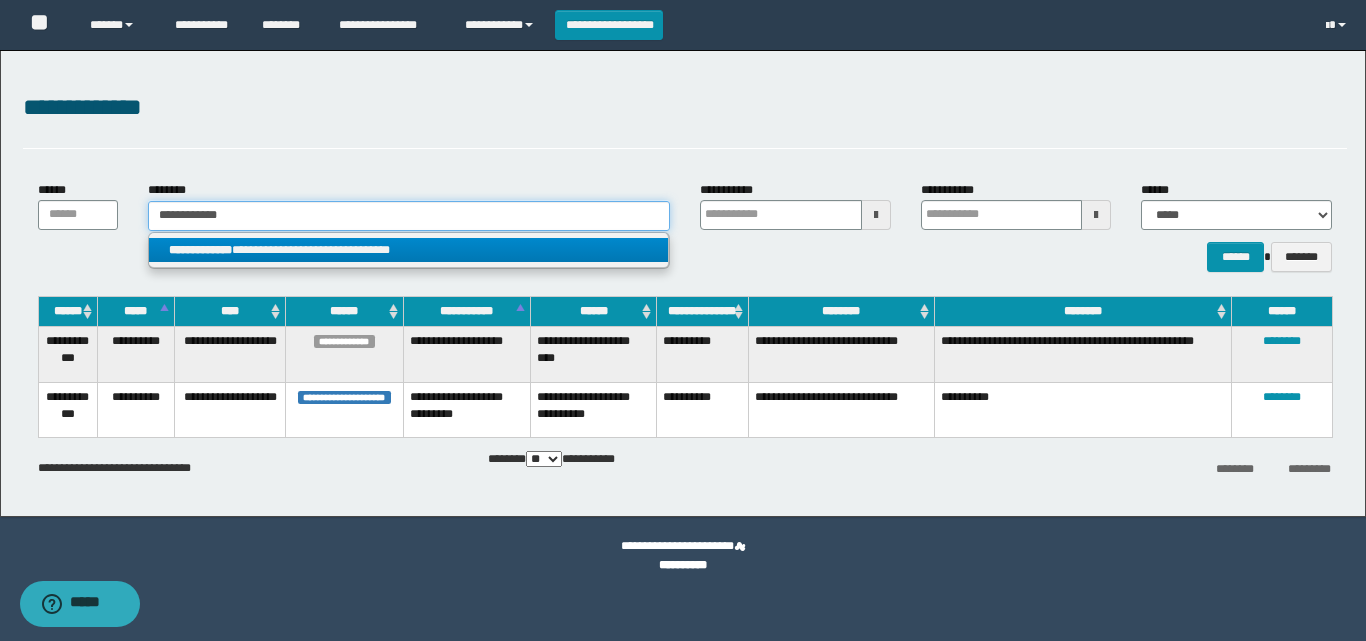 type on "**********" 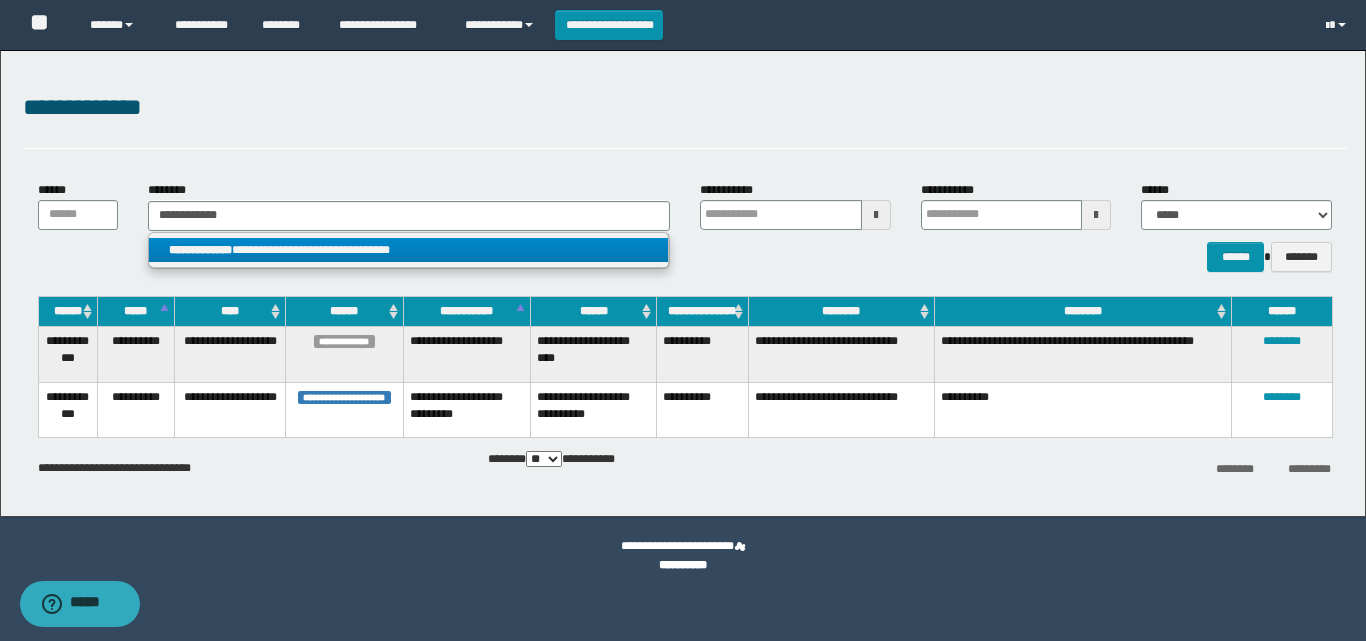 click on "**********" at bounding box center (408, 250) 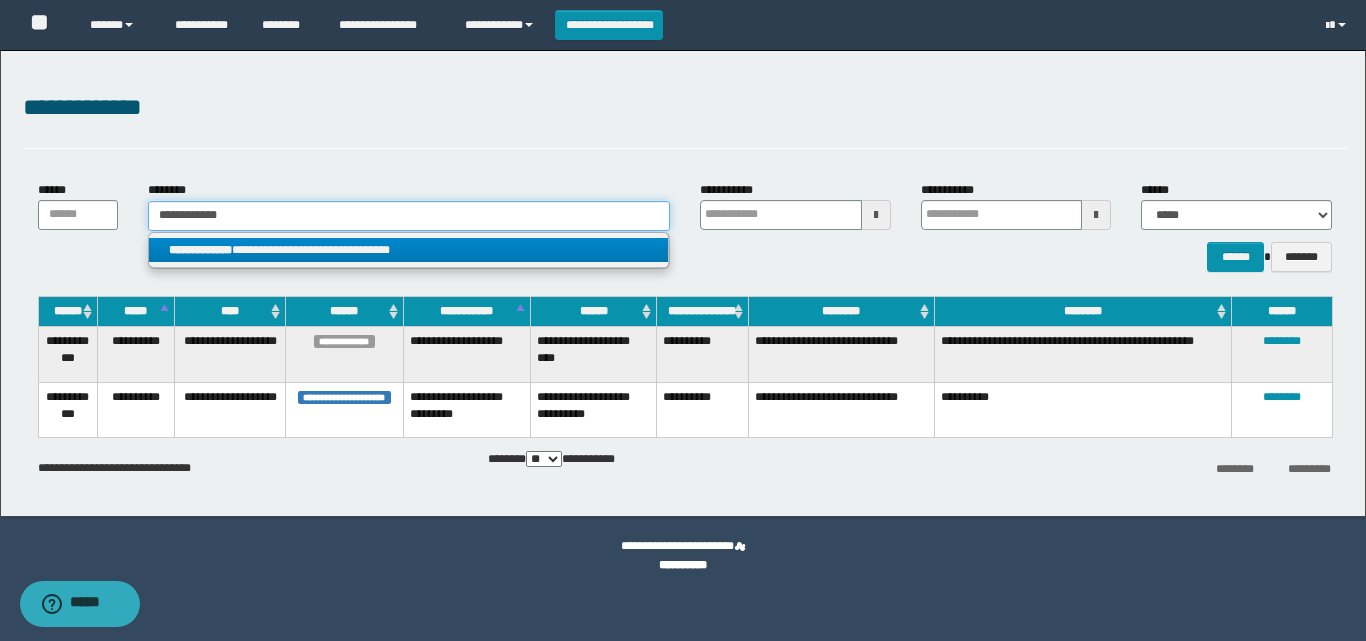 type 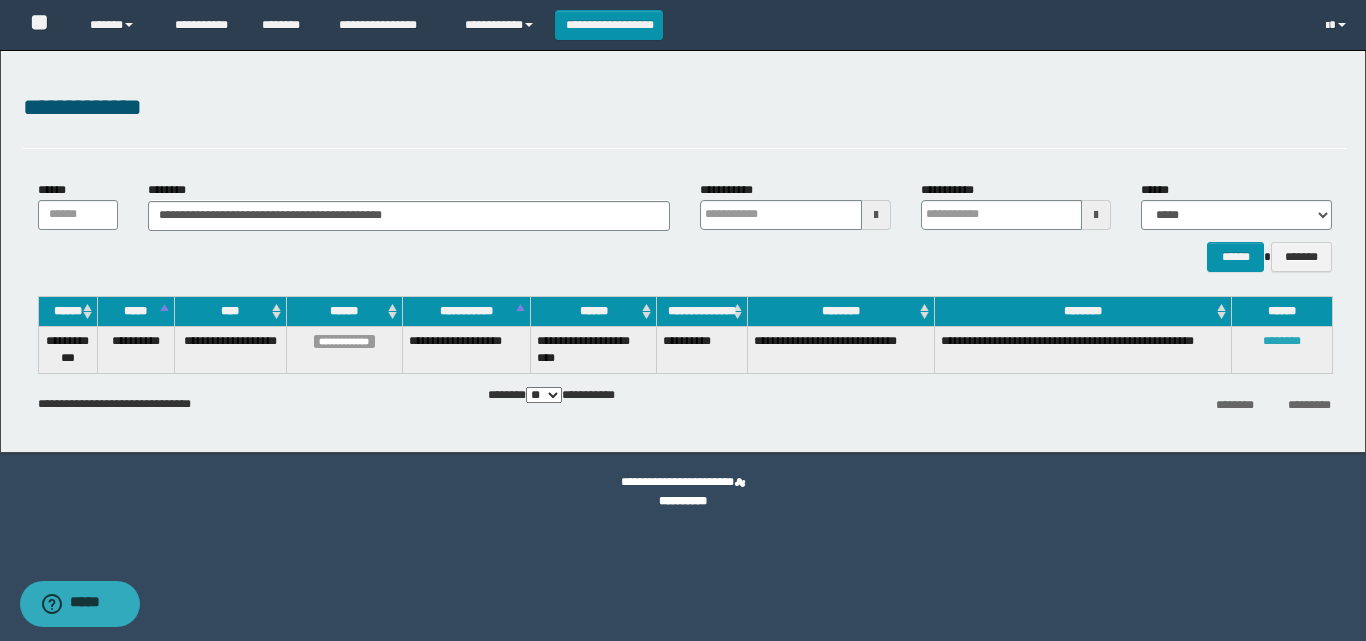 click on "********" at bounding box center (1282, 341) 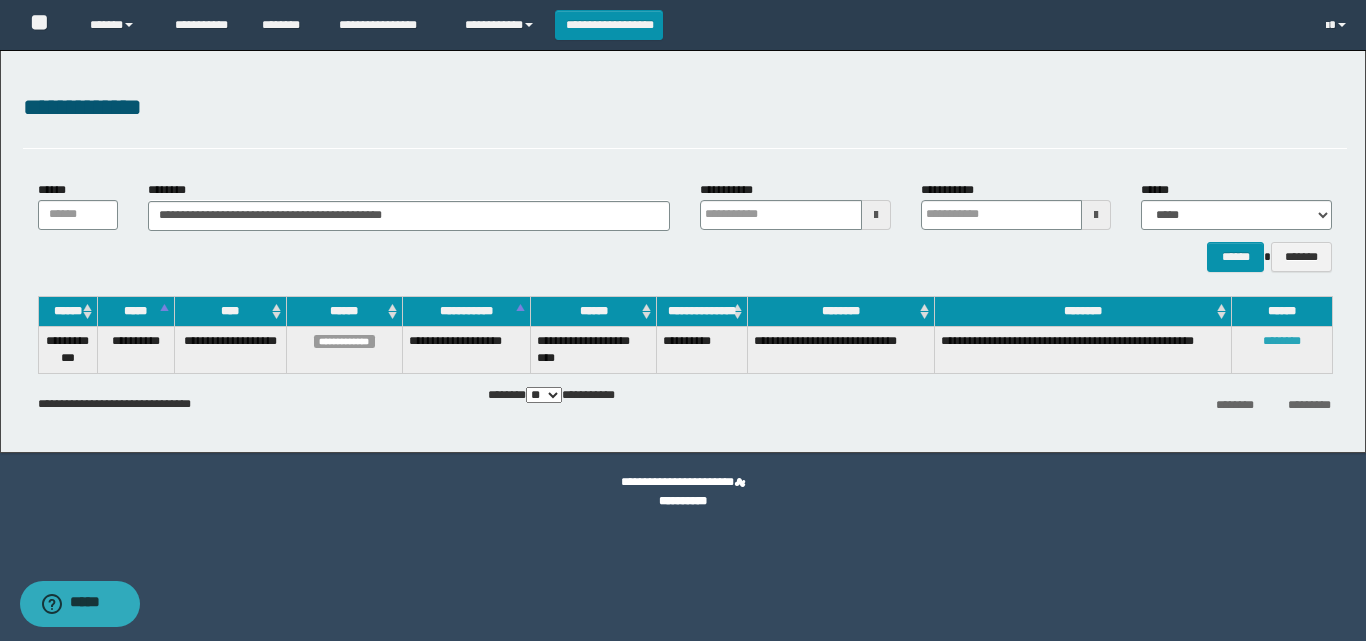 type 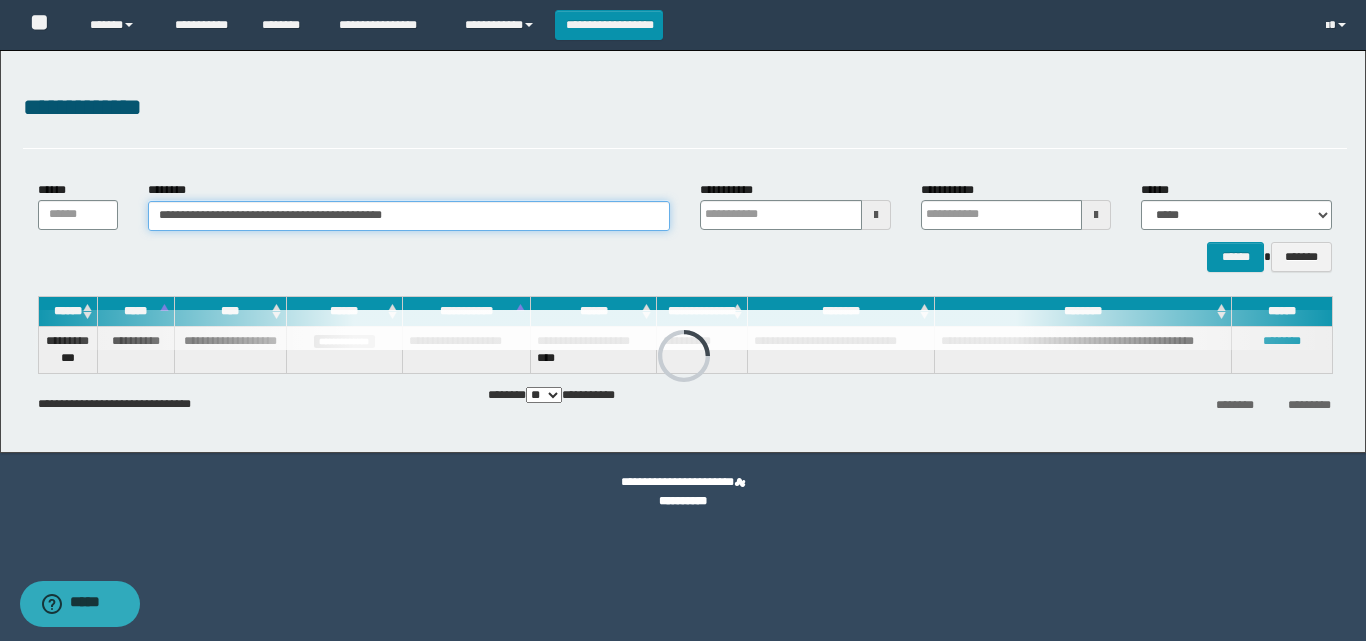 drag, startPoint x: 368, startPoint y: 210, endPoint x: 0, endPoint y: 225, distance: 368.30557 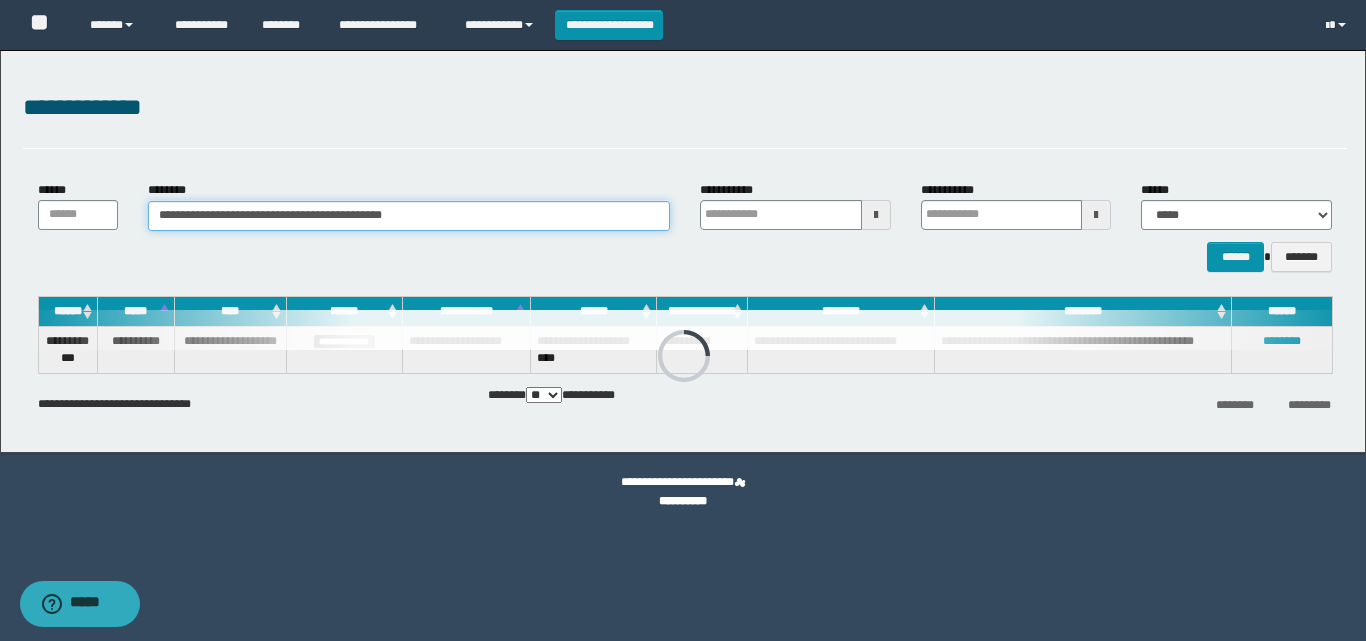 click on "**********" at bounding box center [683, 251] 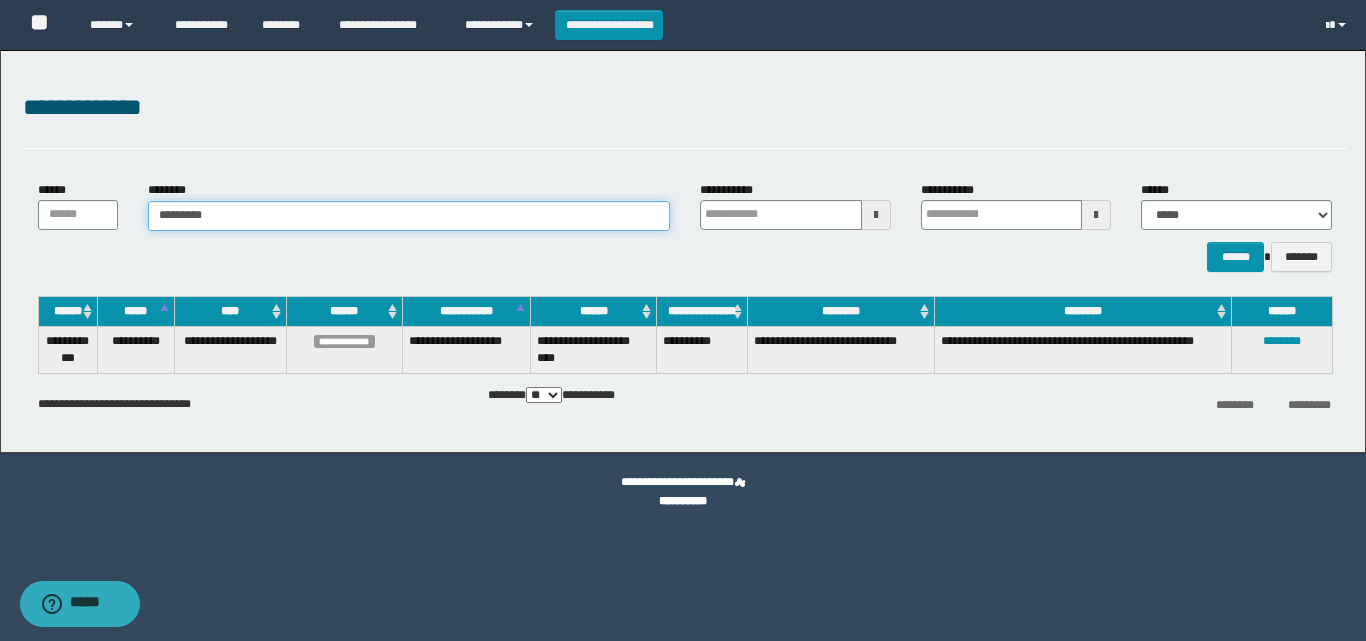 type on "**********" 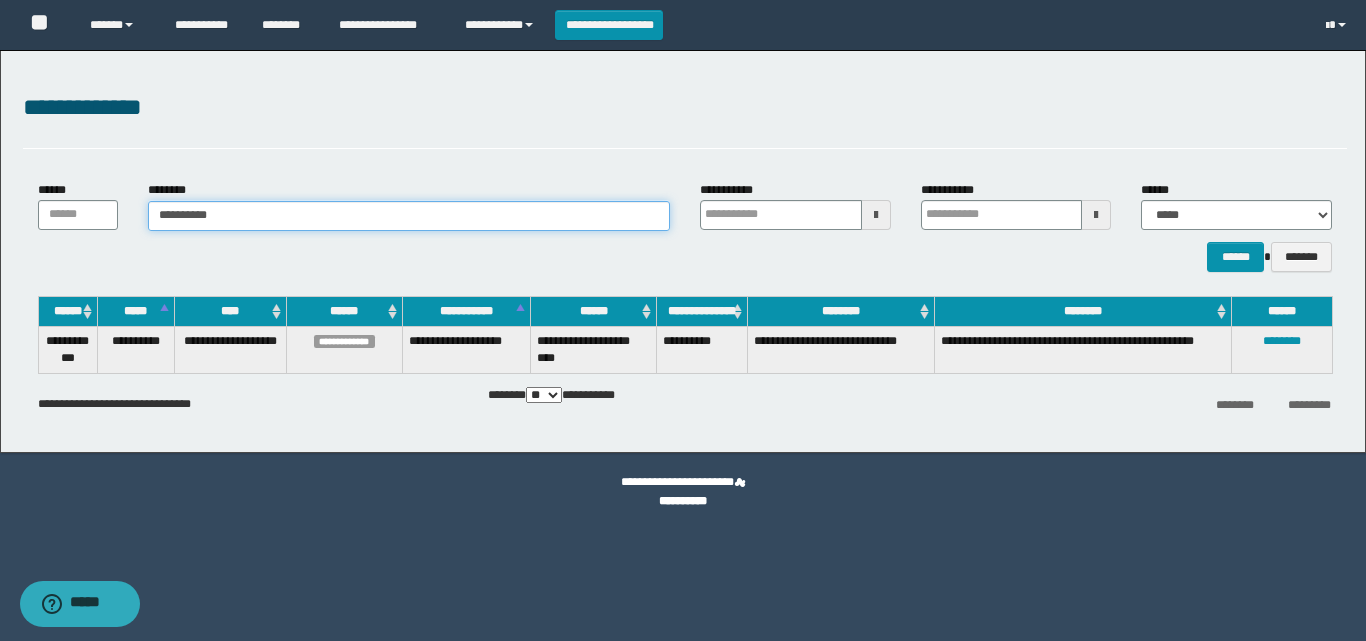 type on "**********" 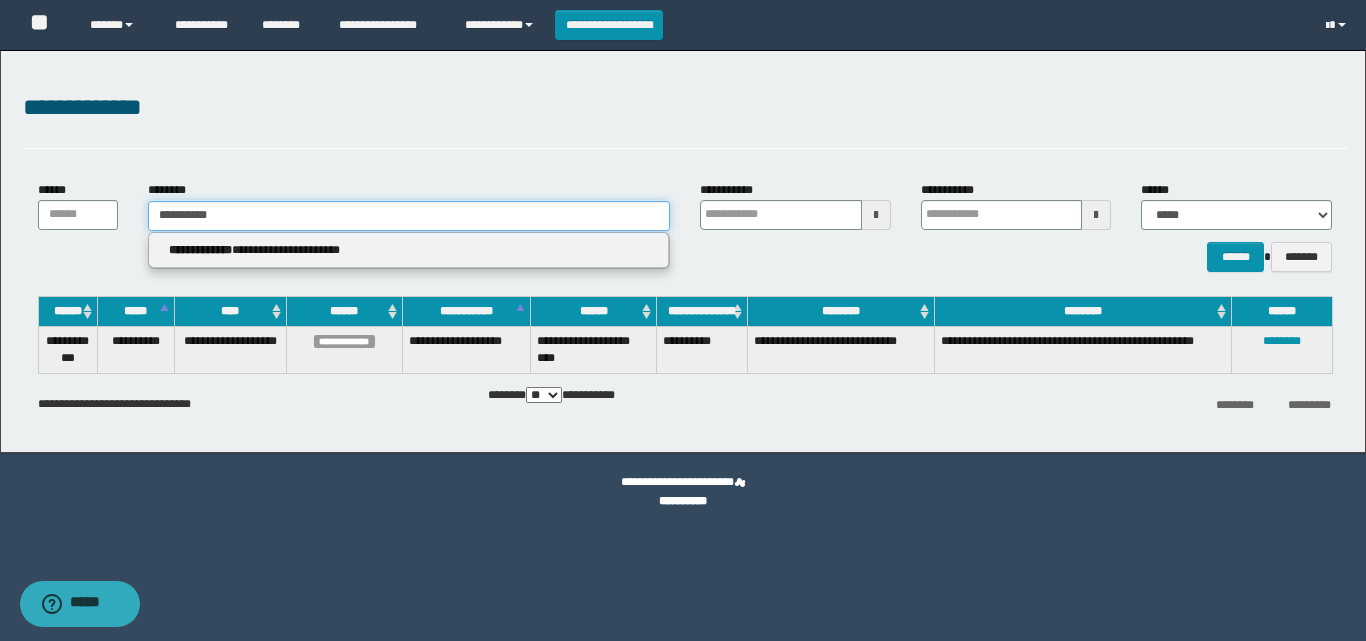 type on "**********" 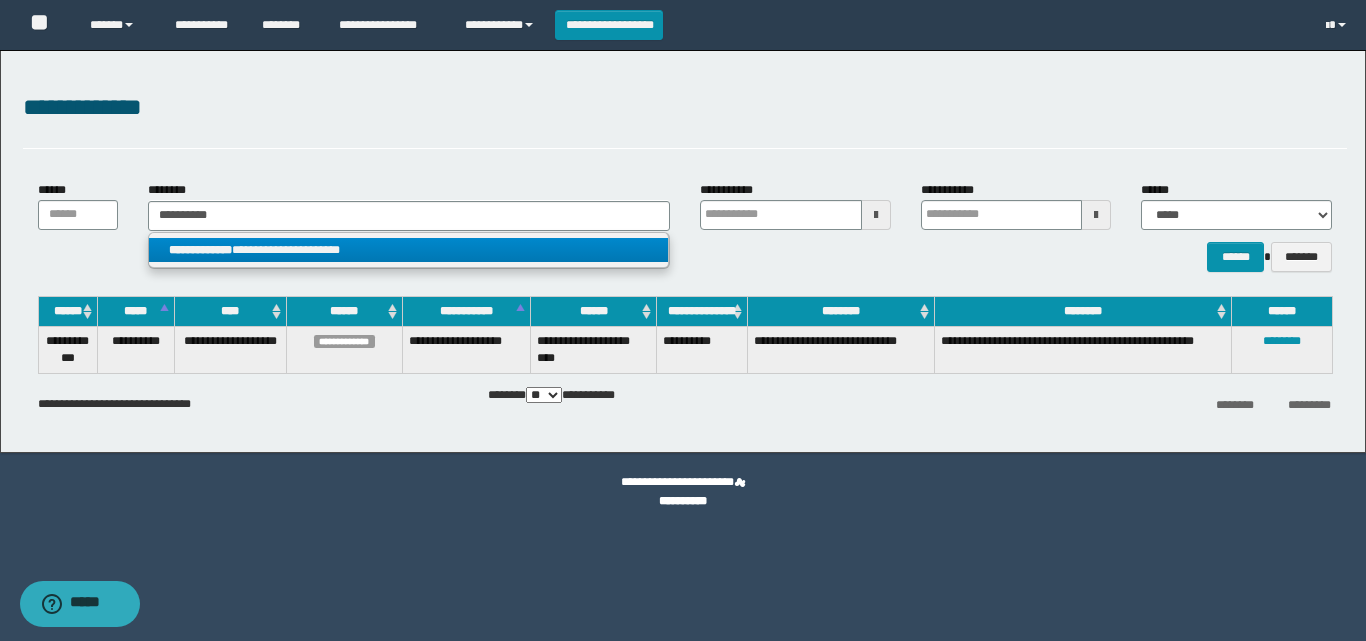 click on "**********" at bounding box center [408, 250] 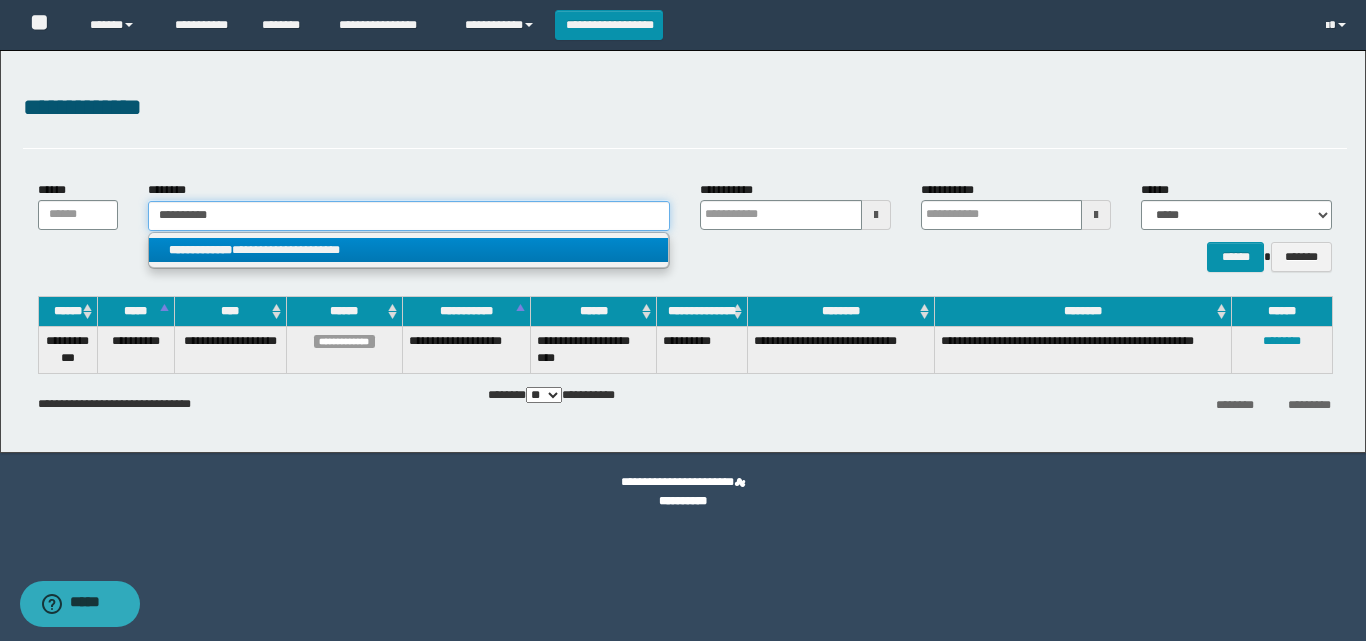 type 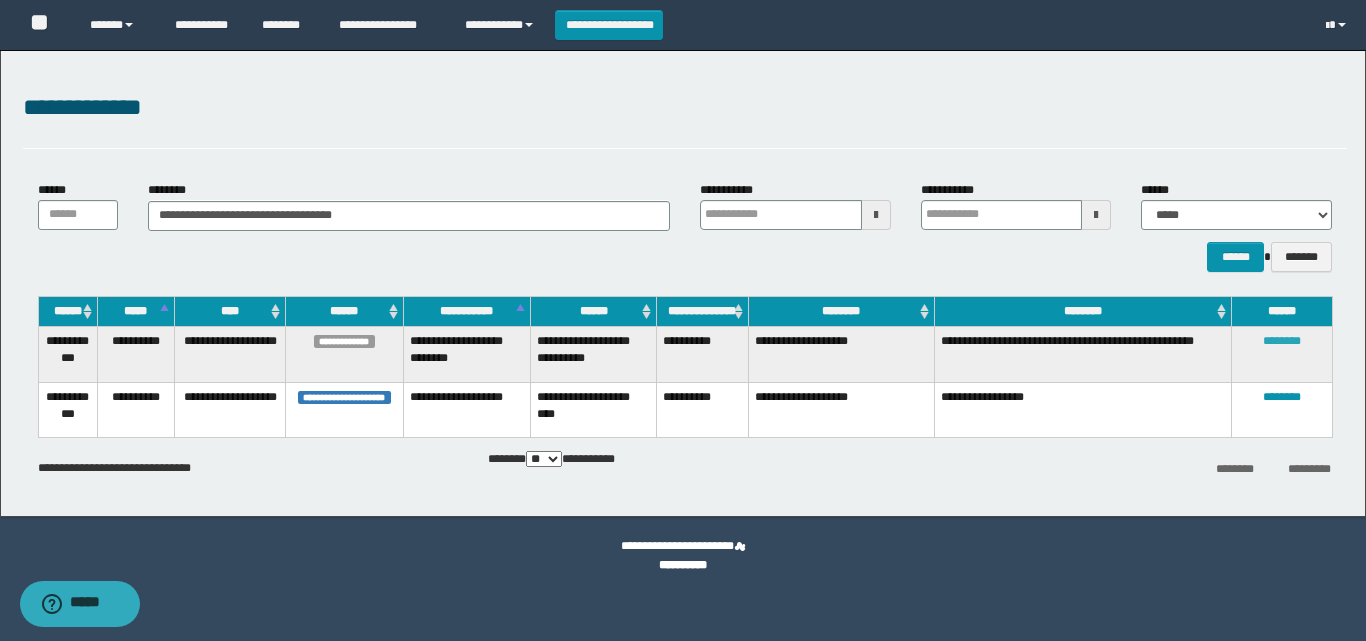 click on "********" at bounding box center [1282, 341] 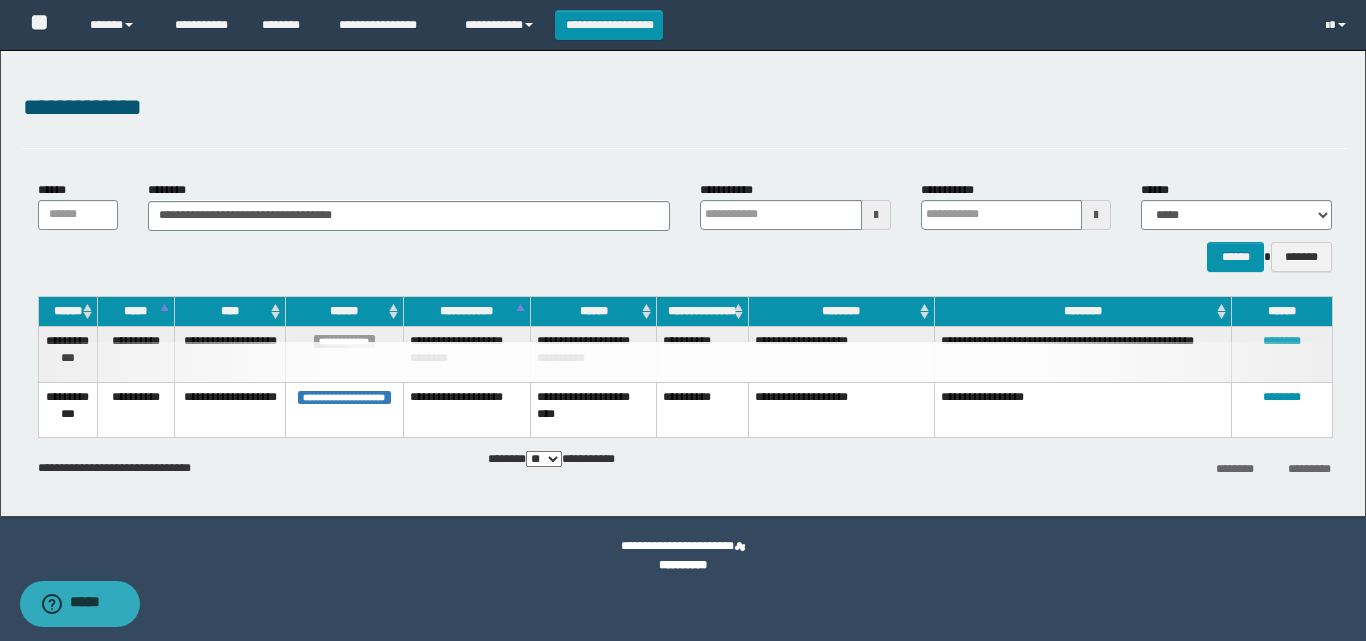 type 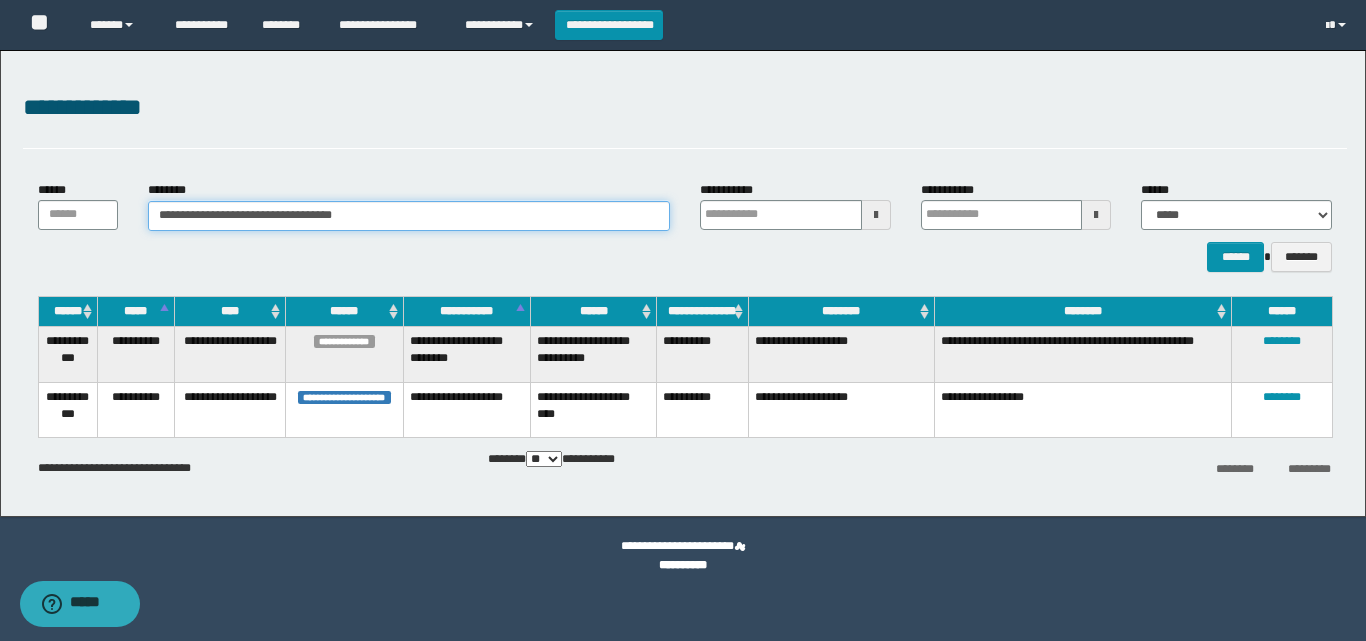 drag, startPoint x: 287, startPoint y: 221, endPoint x: 0, endPoint y: 214, distance: 287.08536 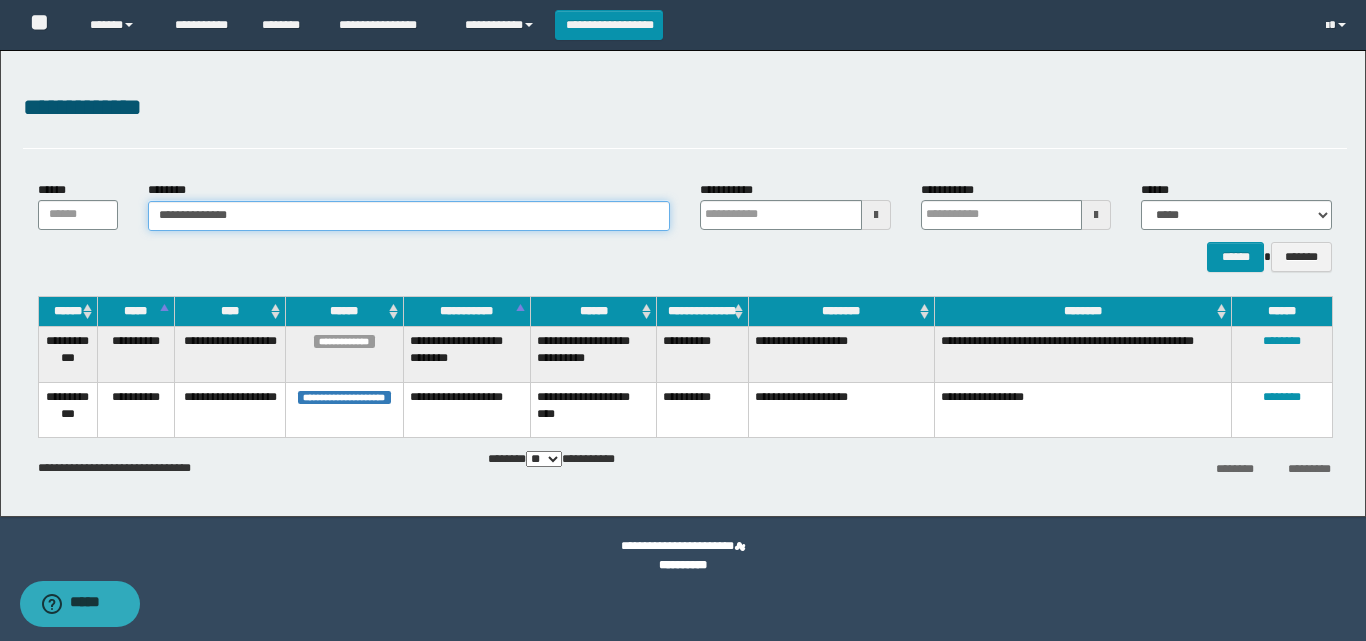 type on "**********" 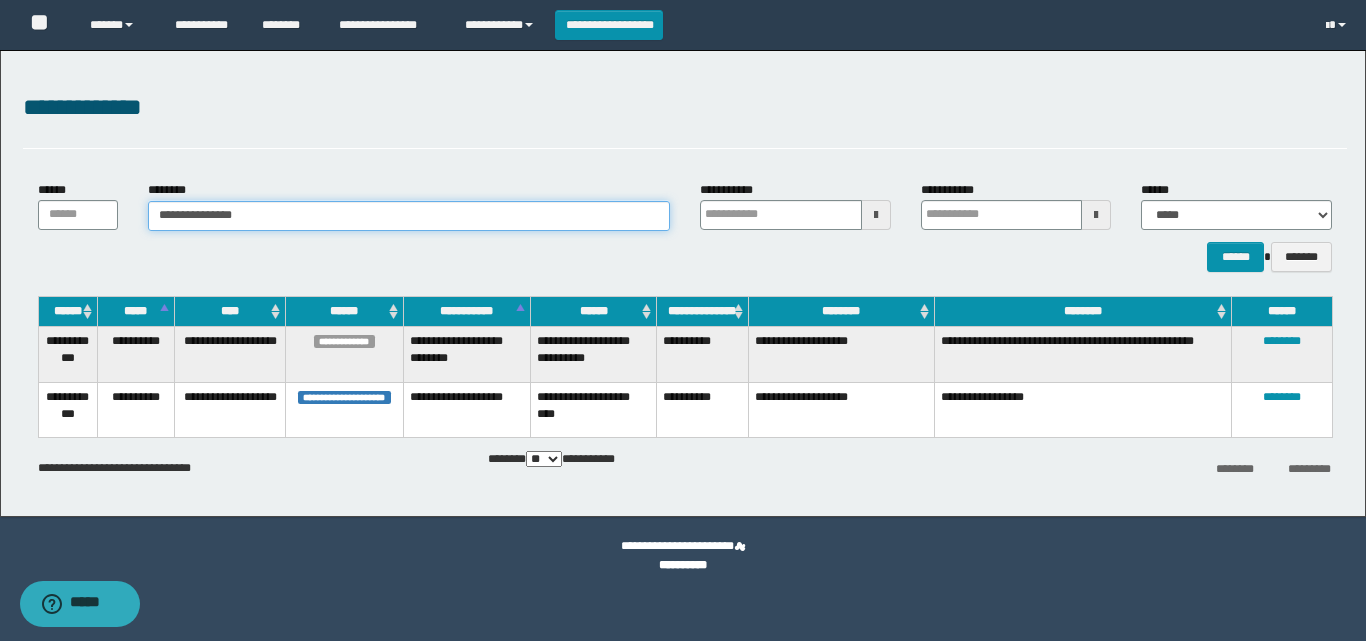 type on "**********" 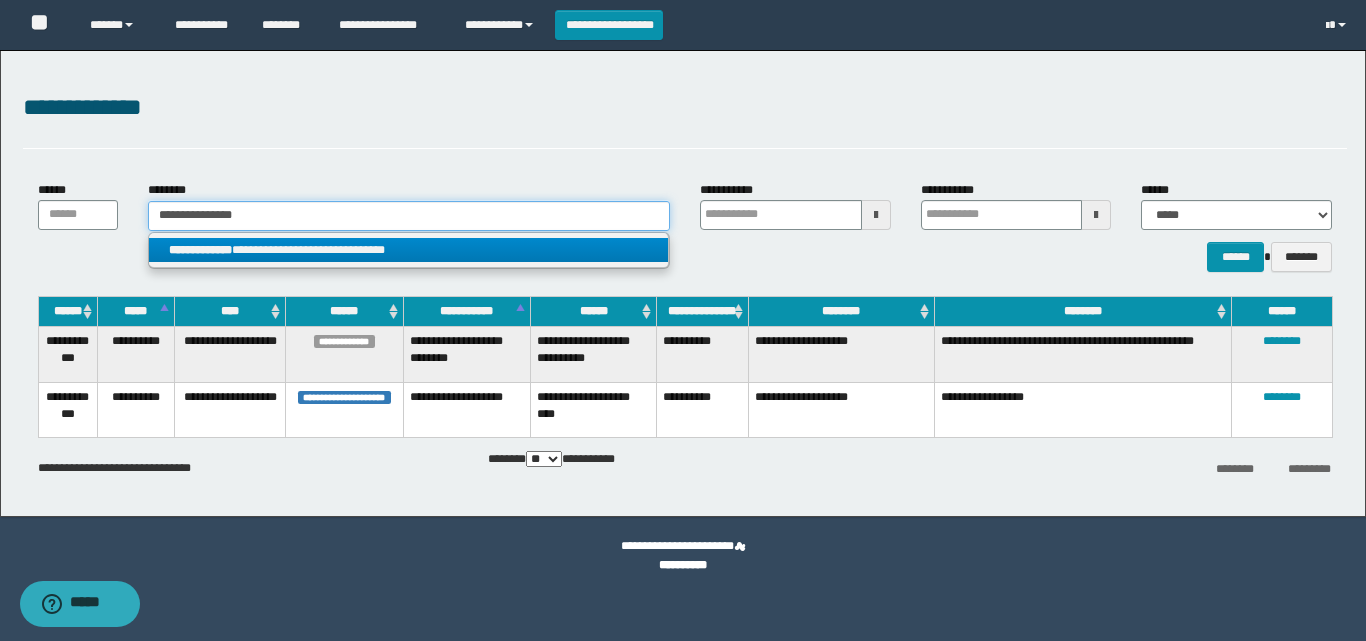 type on "**********" 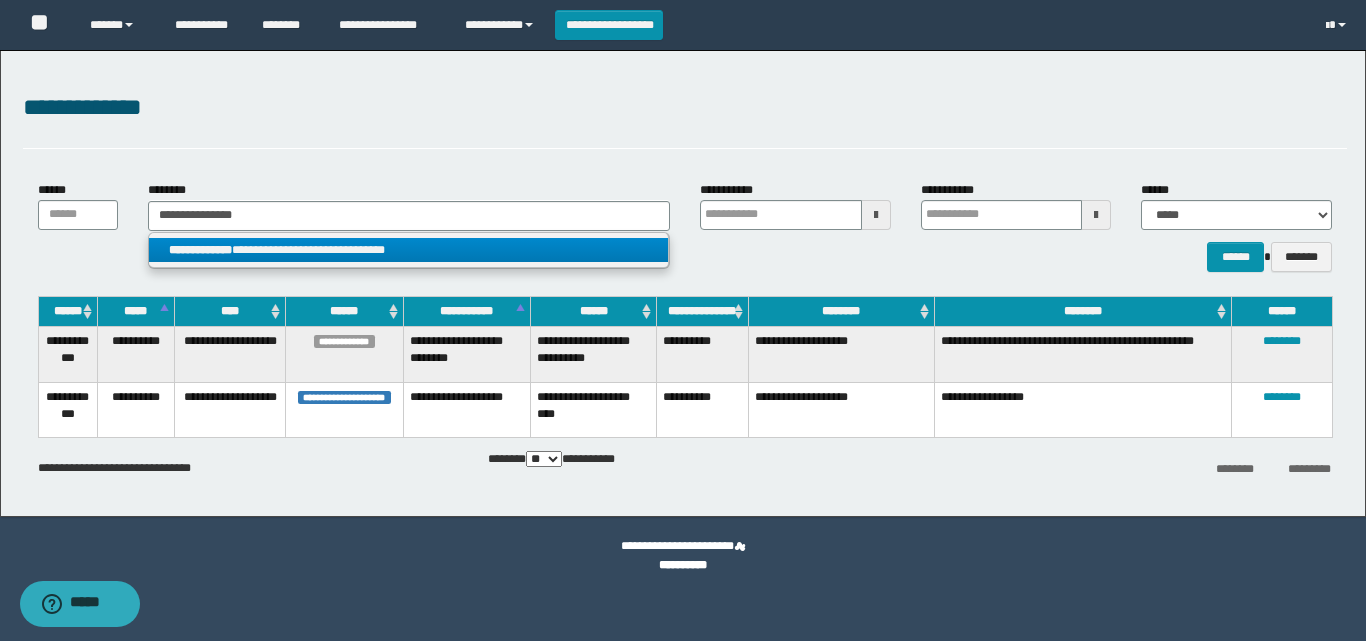 click on "**********" at bounding box center [408, 250] 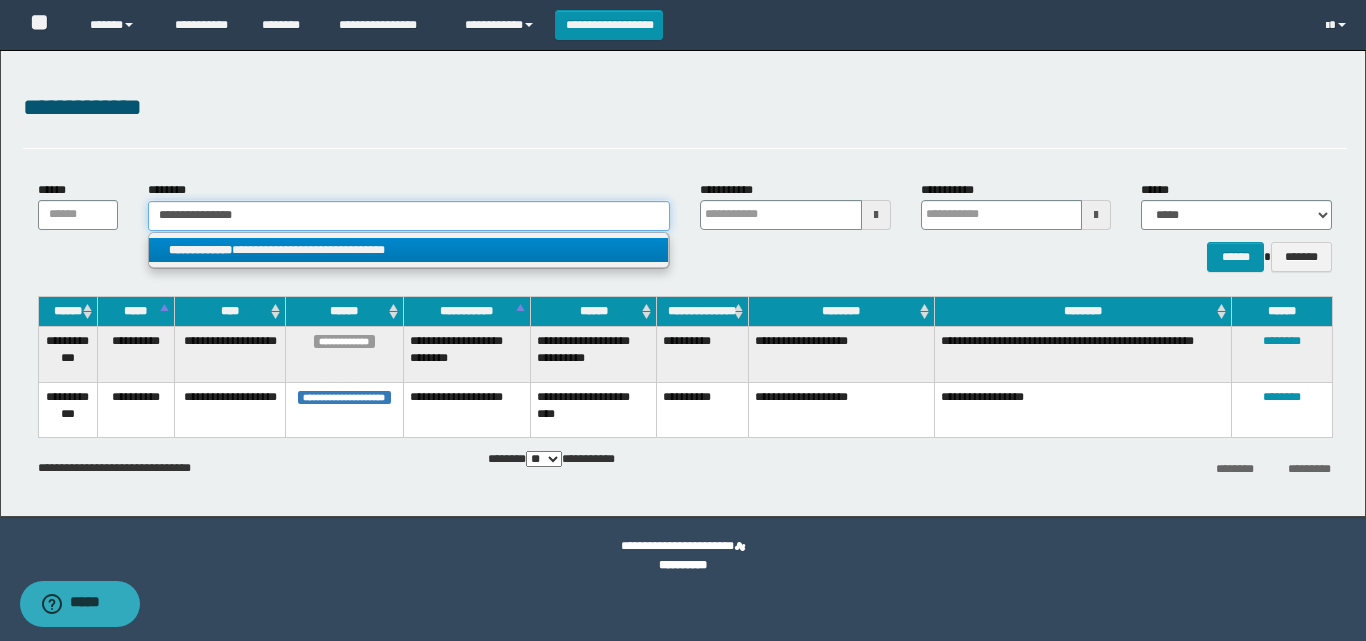 type 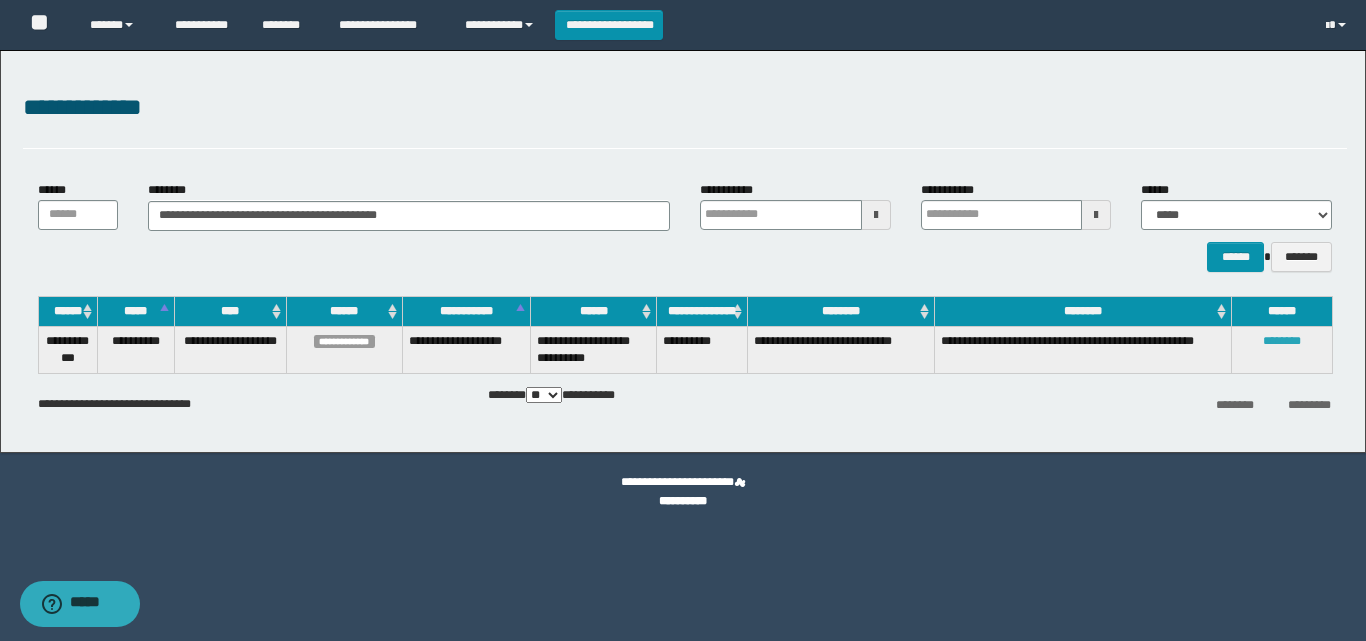click on "********" at bounding box center [1282, 341] 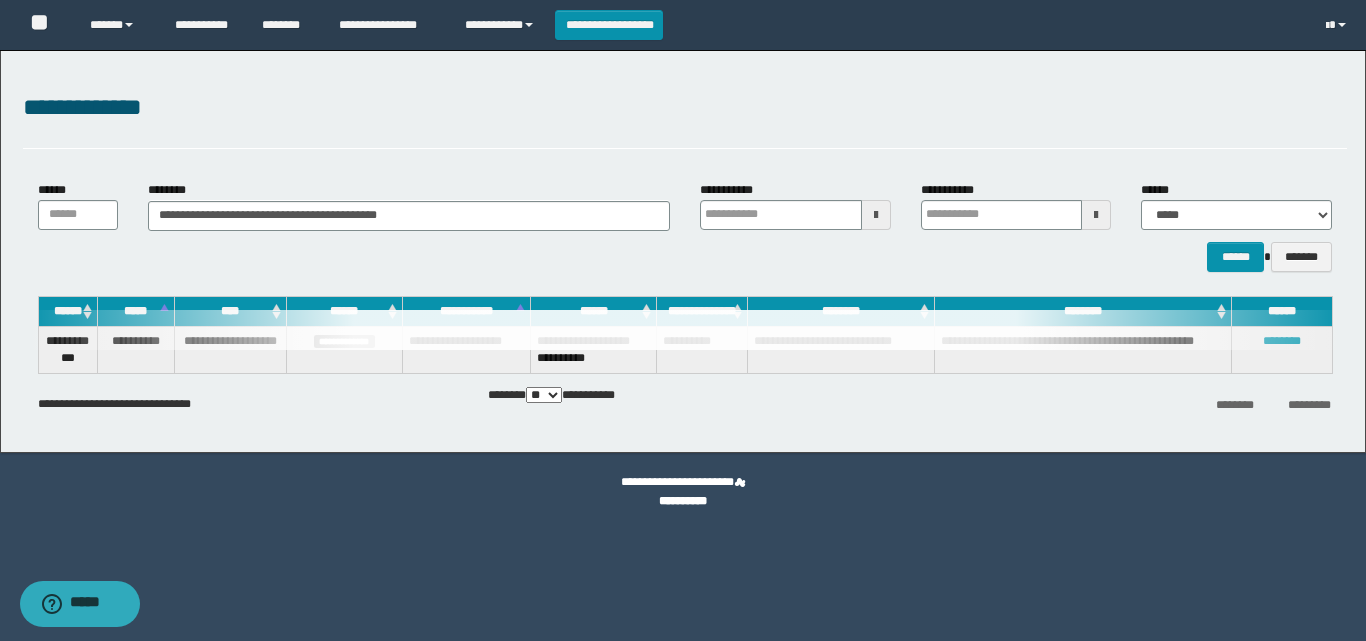 type 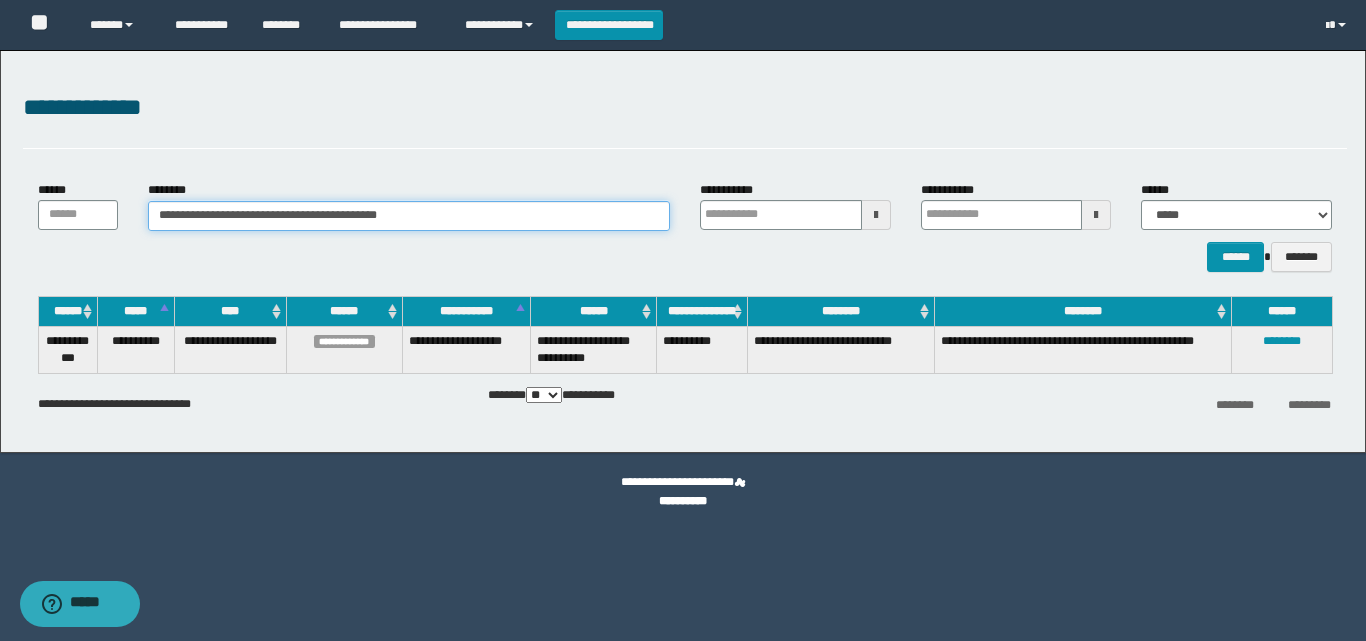 drag, startPoint x: 429, startPoint y: 221, endPoint x: 72, endPoint y: 188, distance: 358.52197 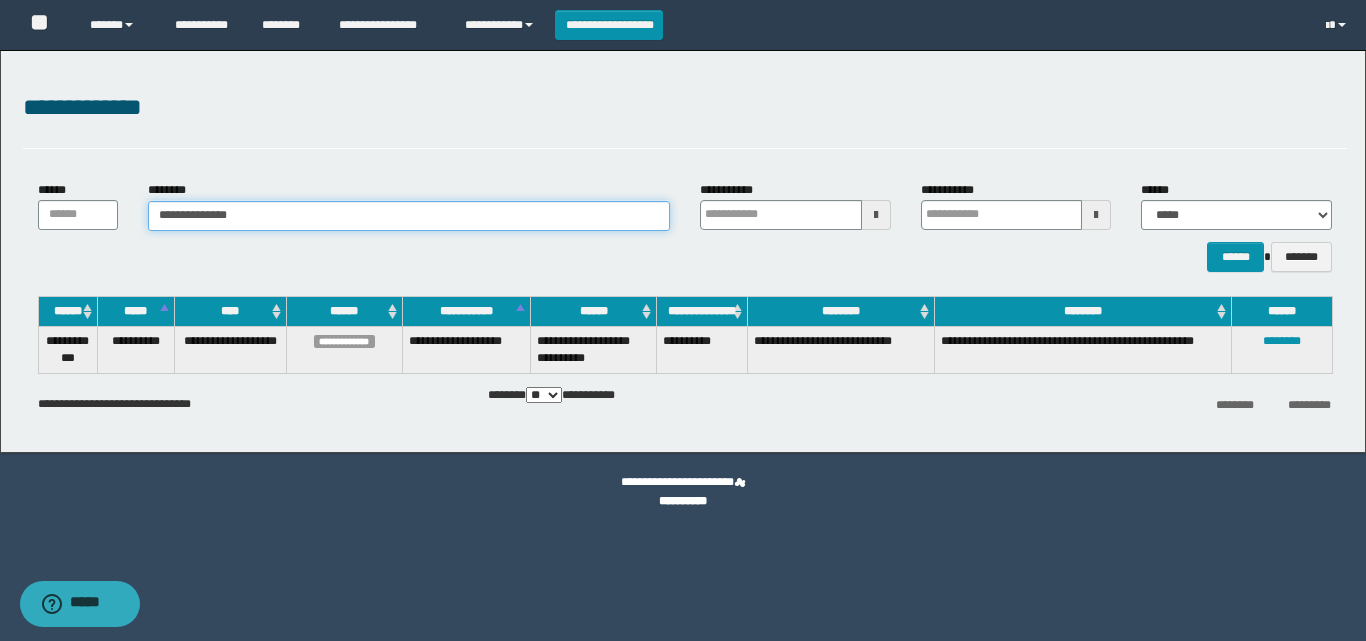 type on "**********" 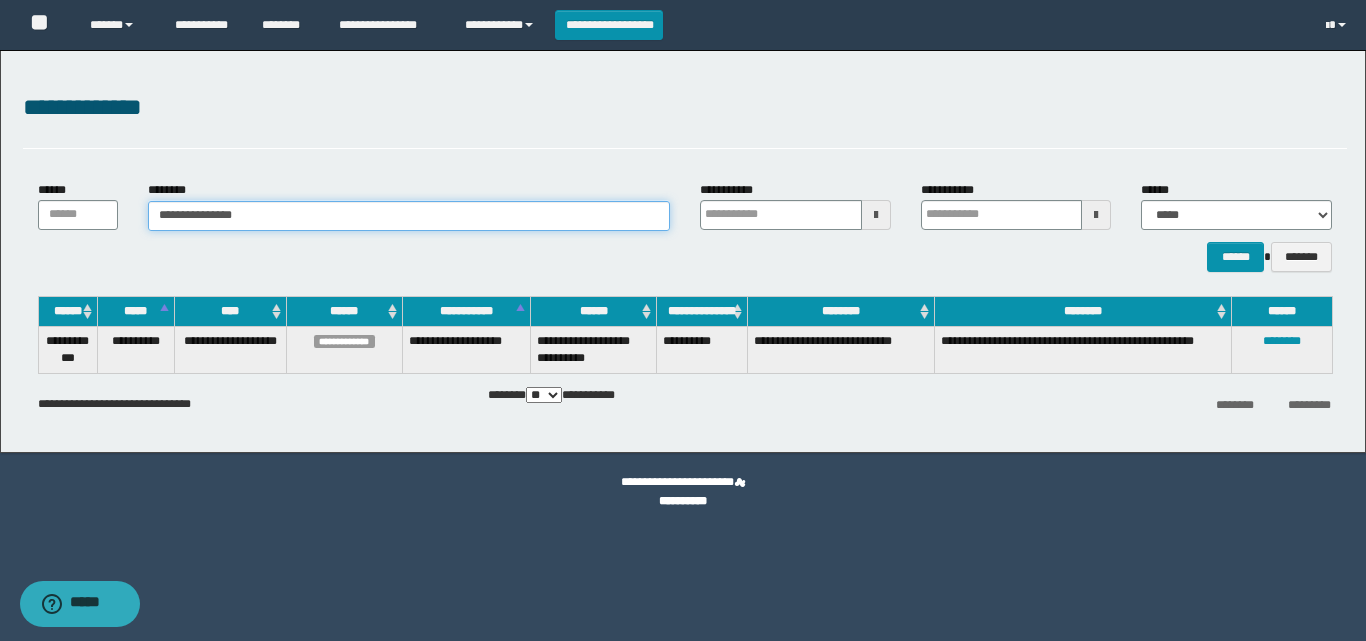 type on "**********" 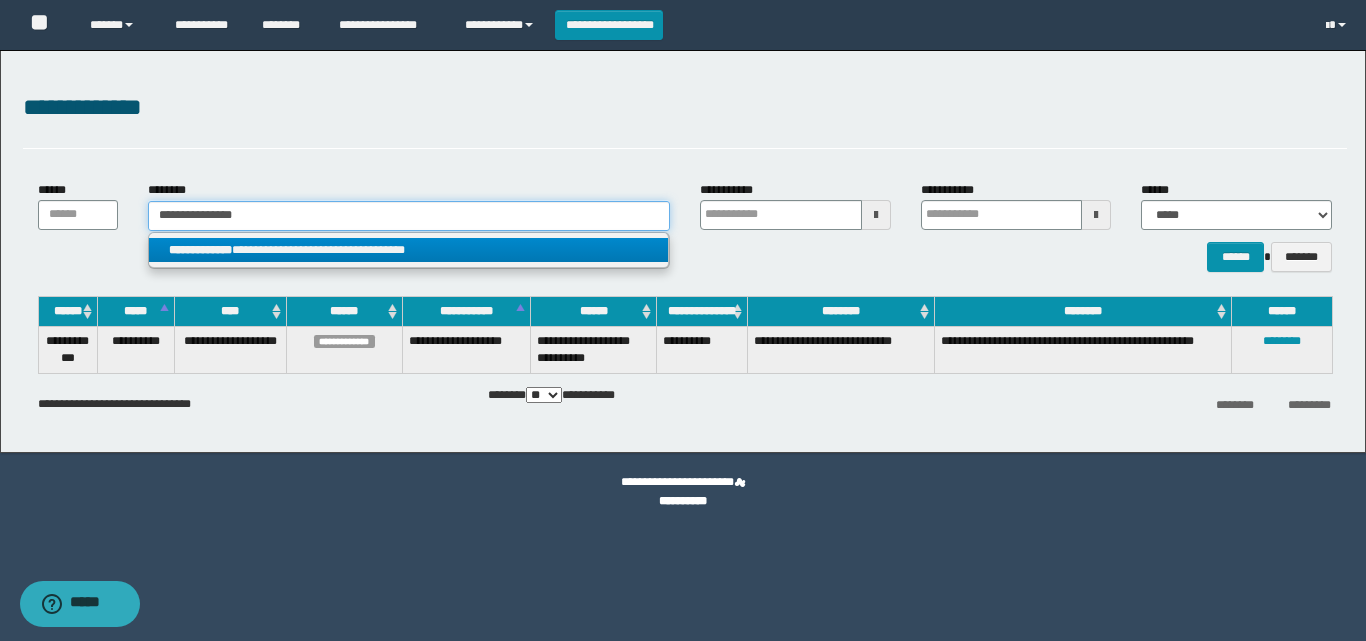 type on "**********" 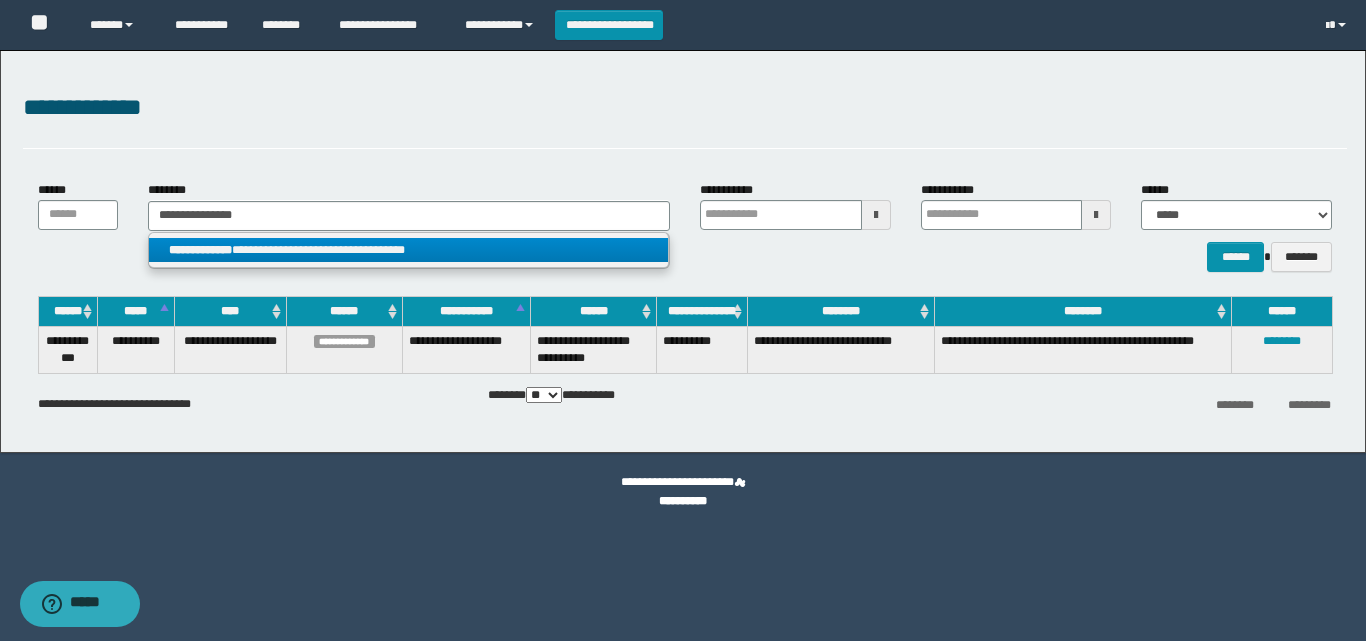 click on "**********" at bounding box center [408, 250] 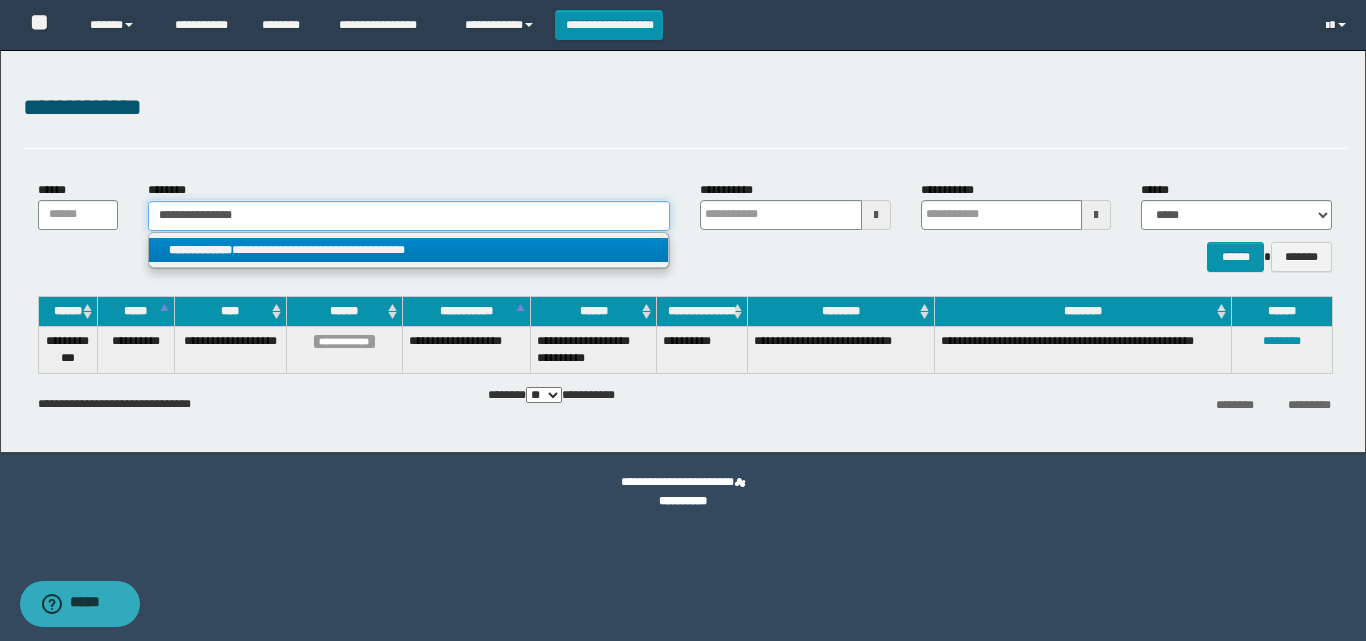 type 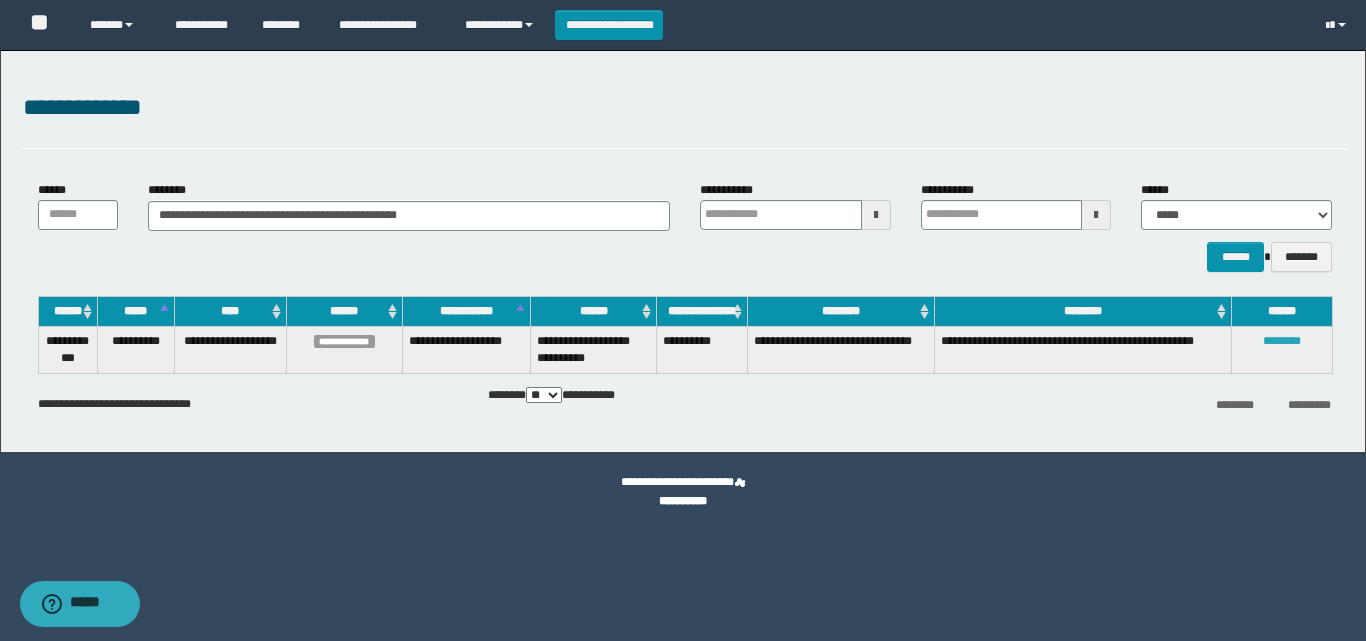 click on "********" at bounding box center [1282, 341] 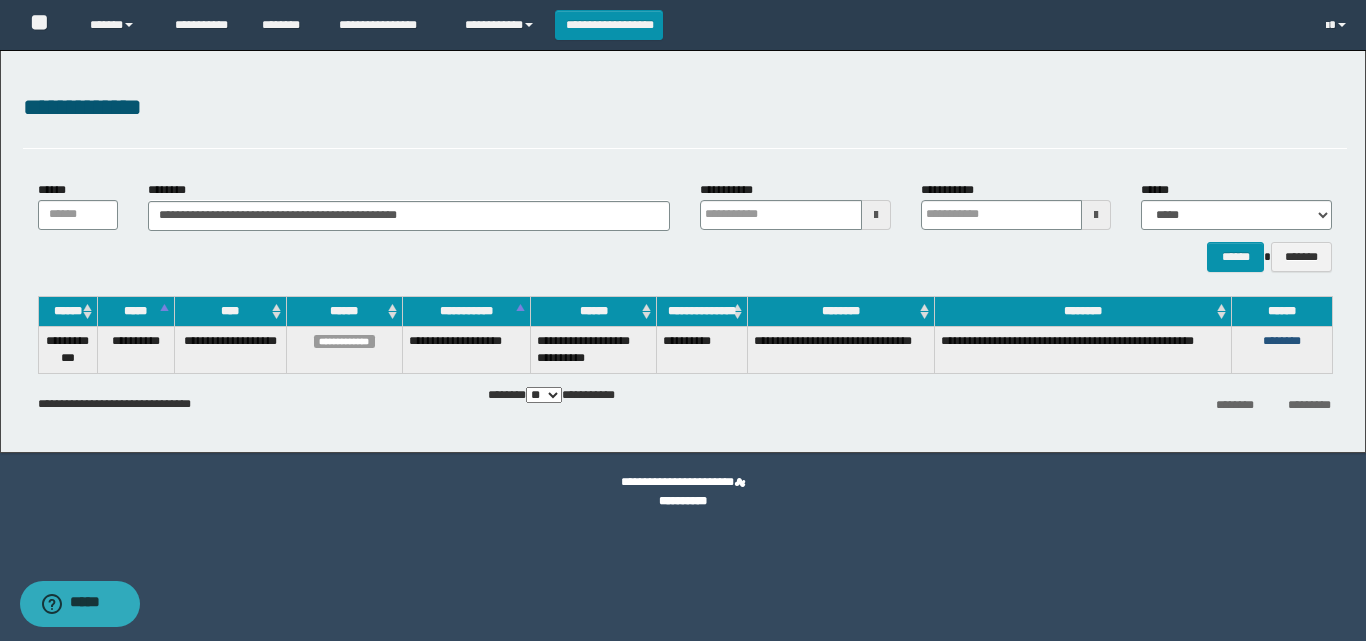 type 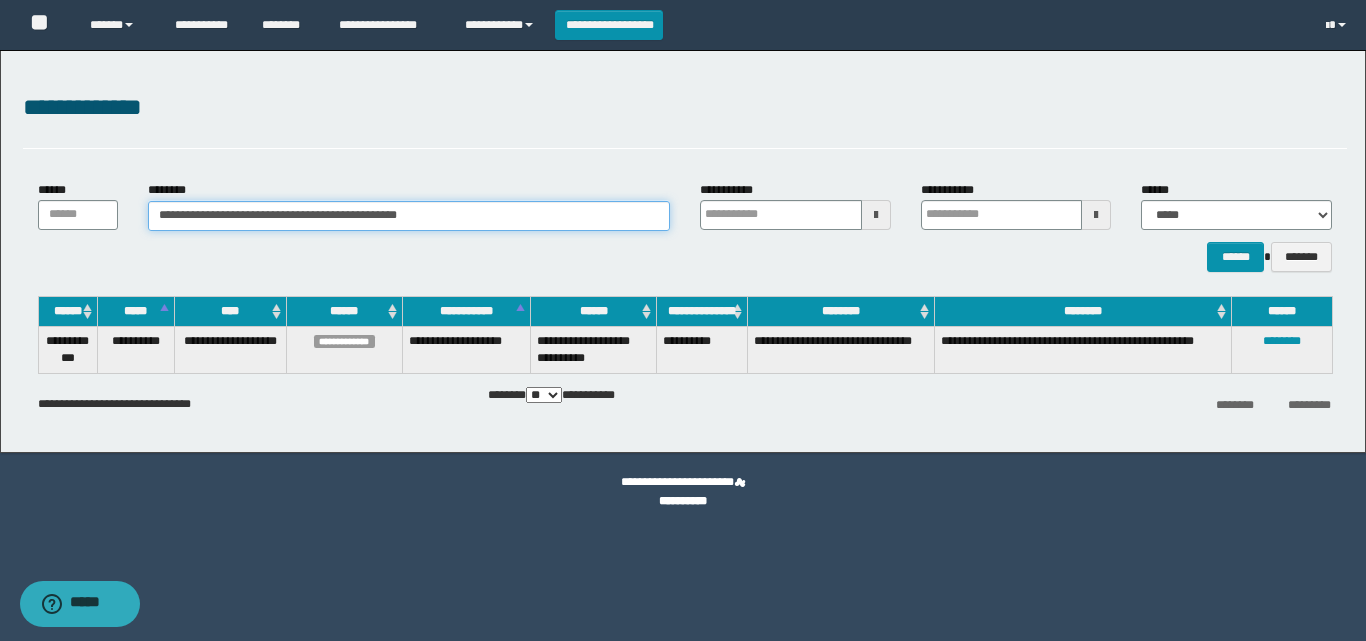 drag, startPoint x: 468, startPoint y: 217, endPoint x: 0, endPoint y: 146, distance: 473.35504 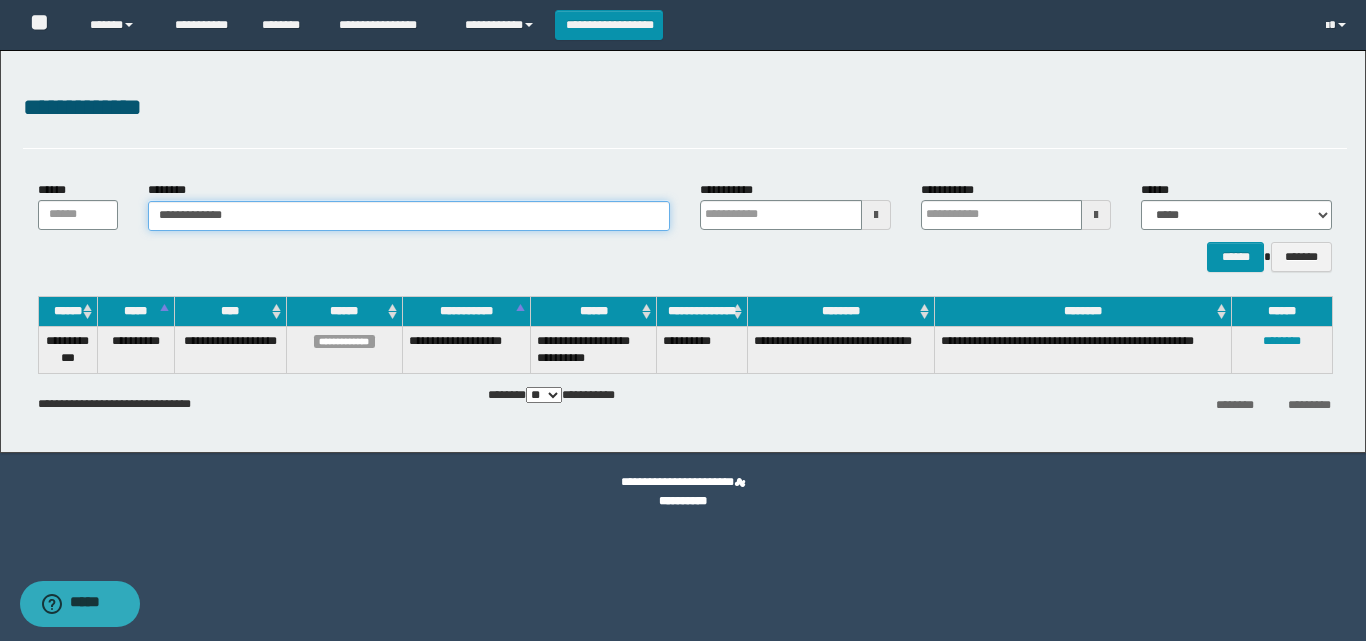 type on "**********" 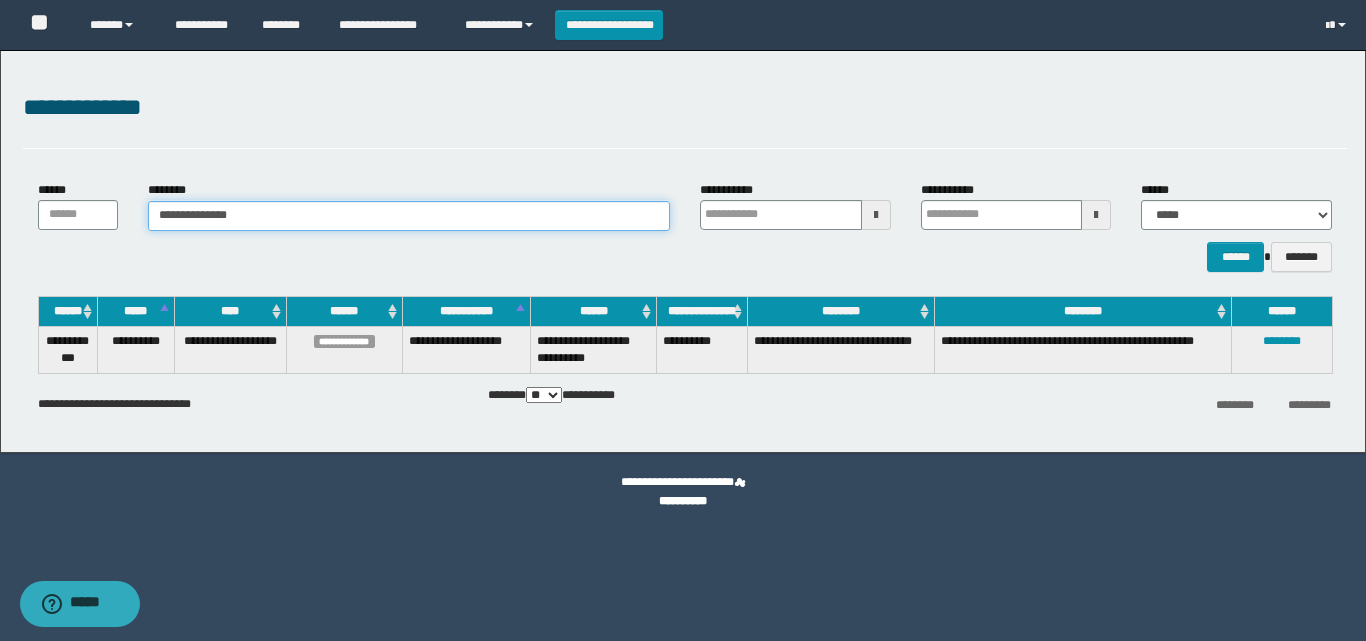 type on "**********" 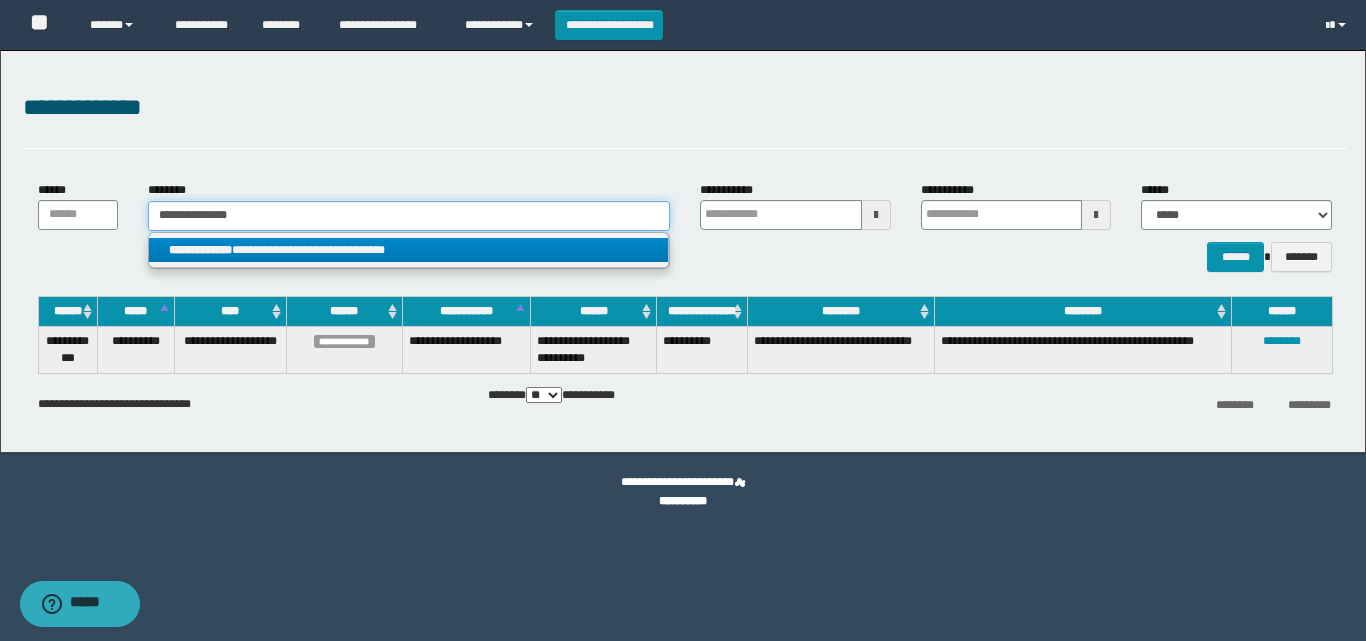 type on "**********" 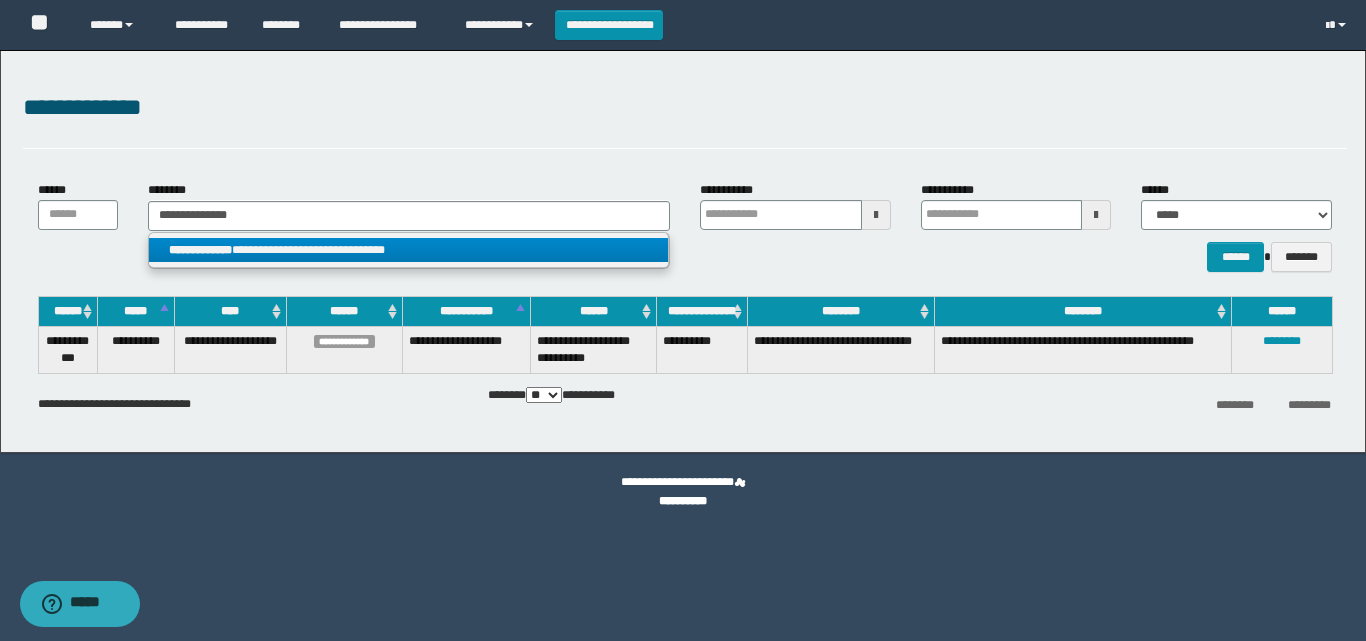 click on "**********" at bounding box center [408, 250] 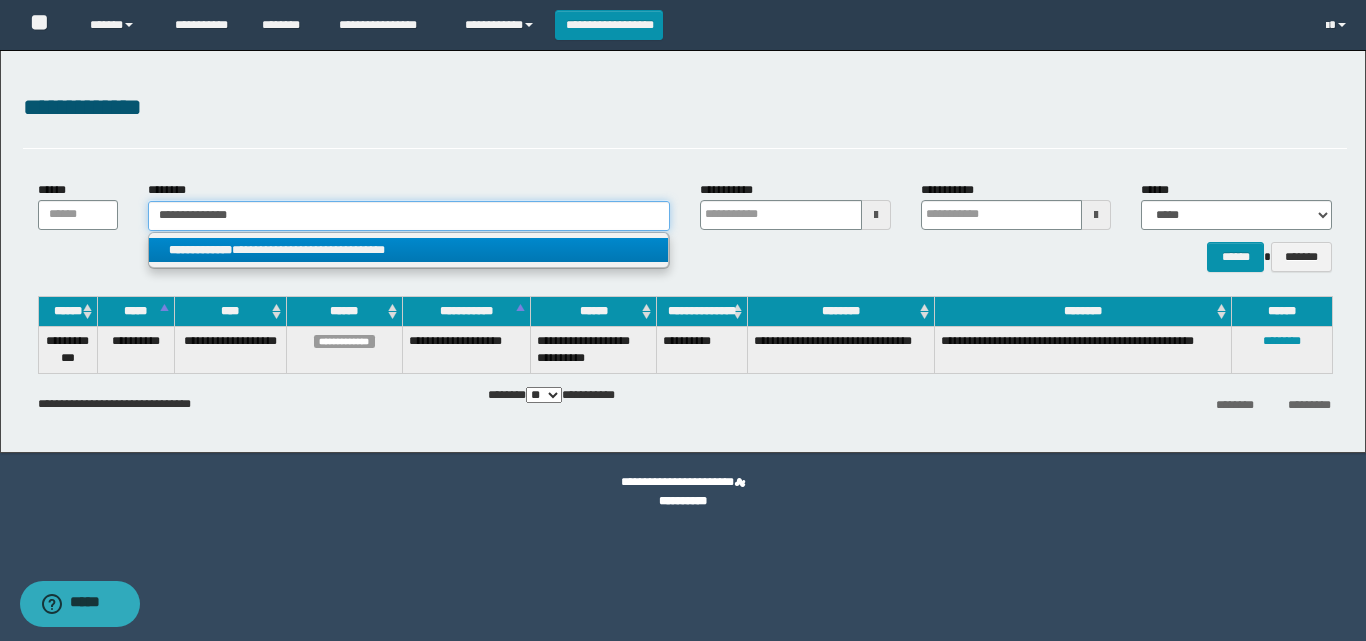type 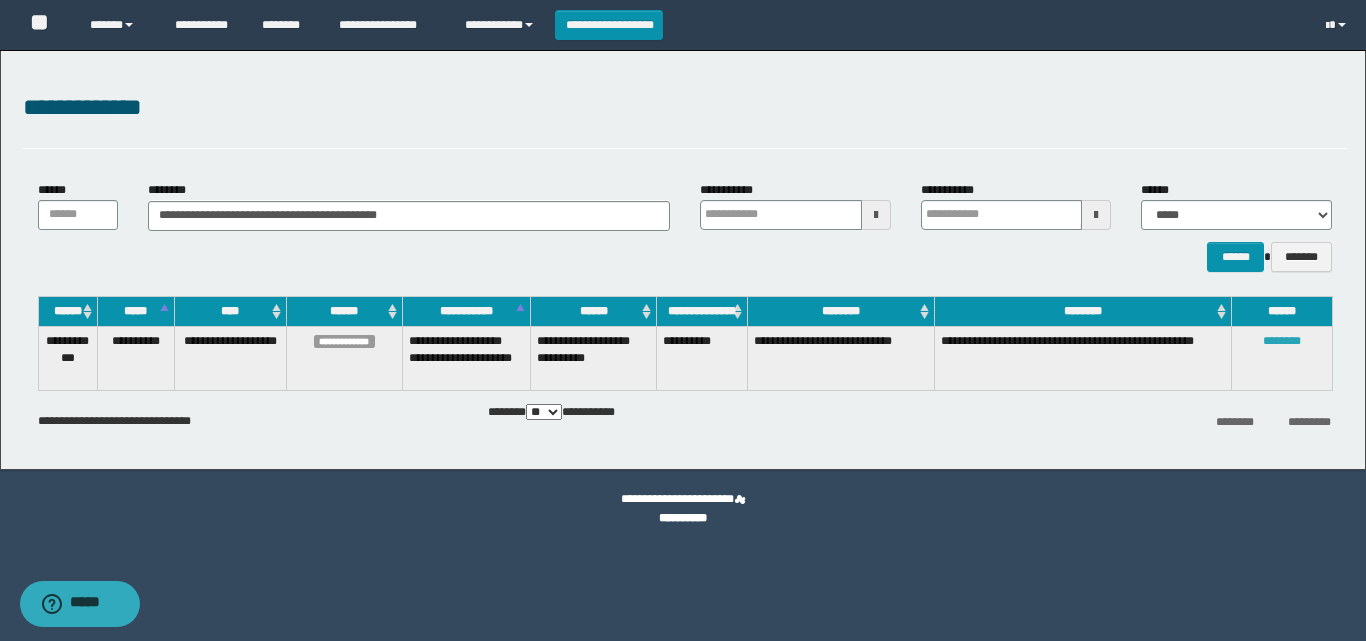 click on "********" at bounding box center (1282, 341) 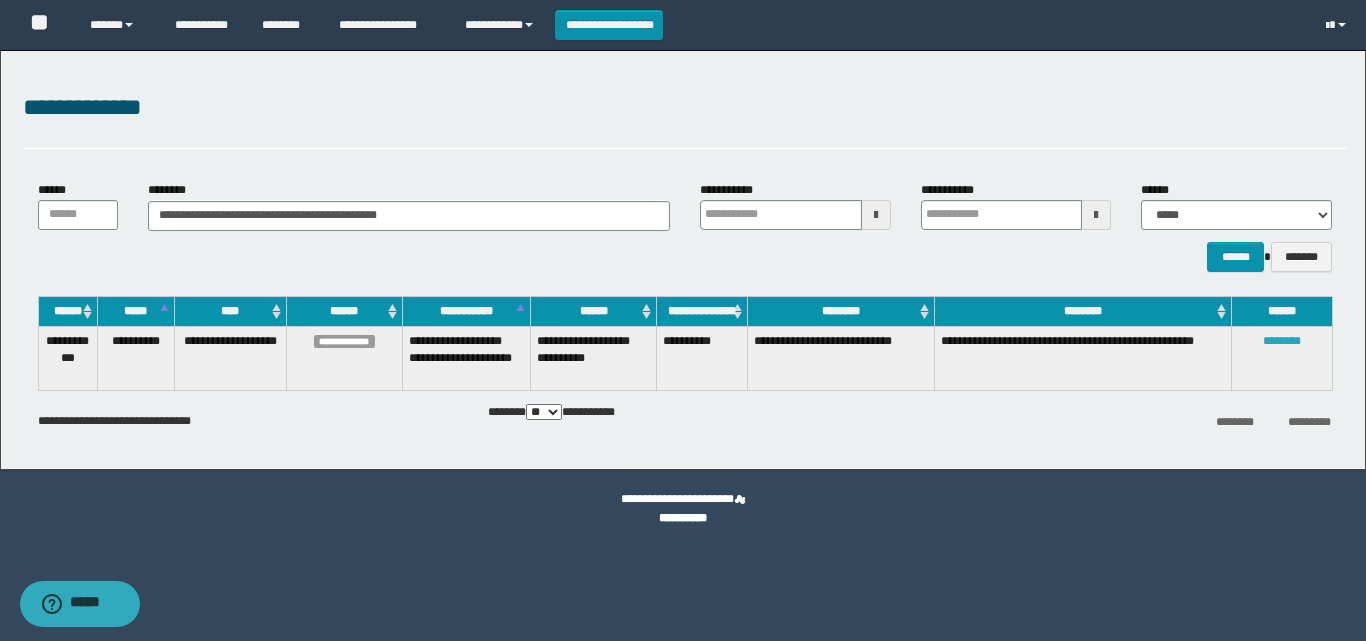 type 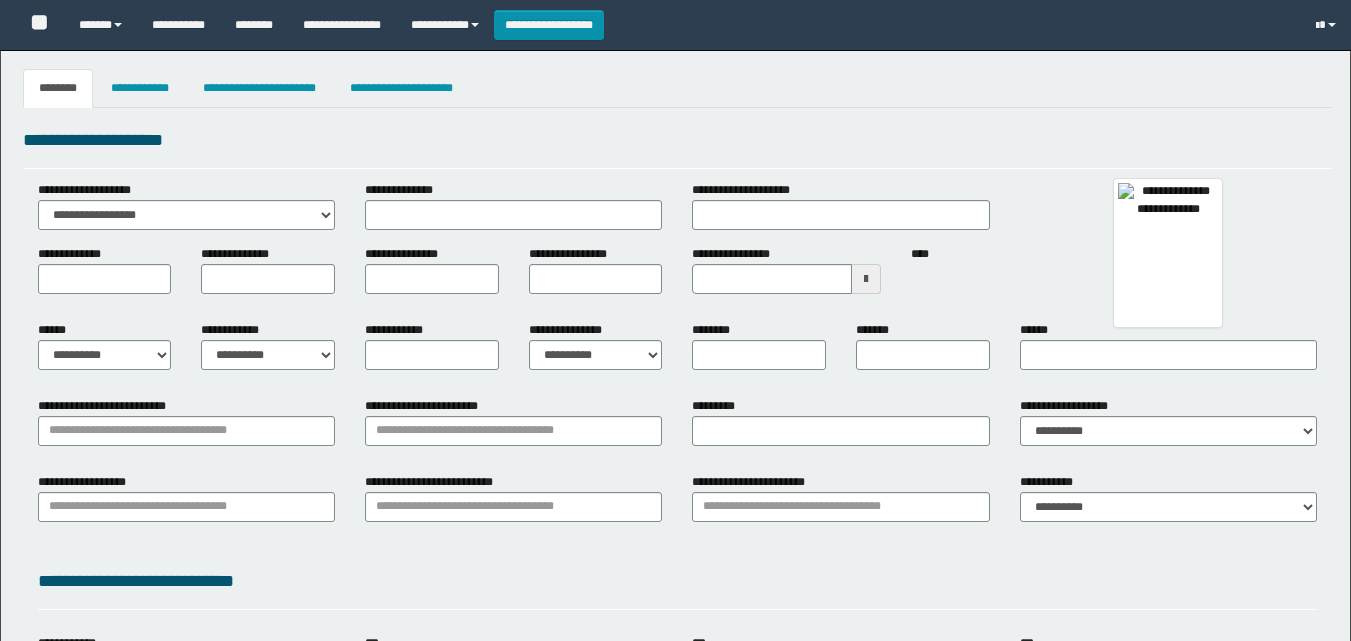 type 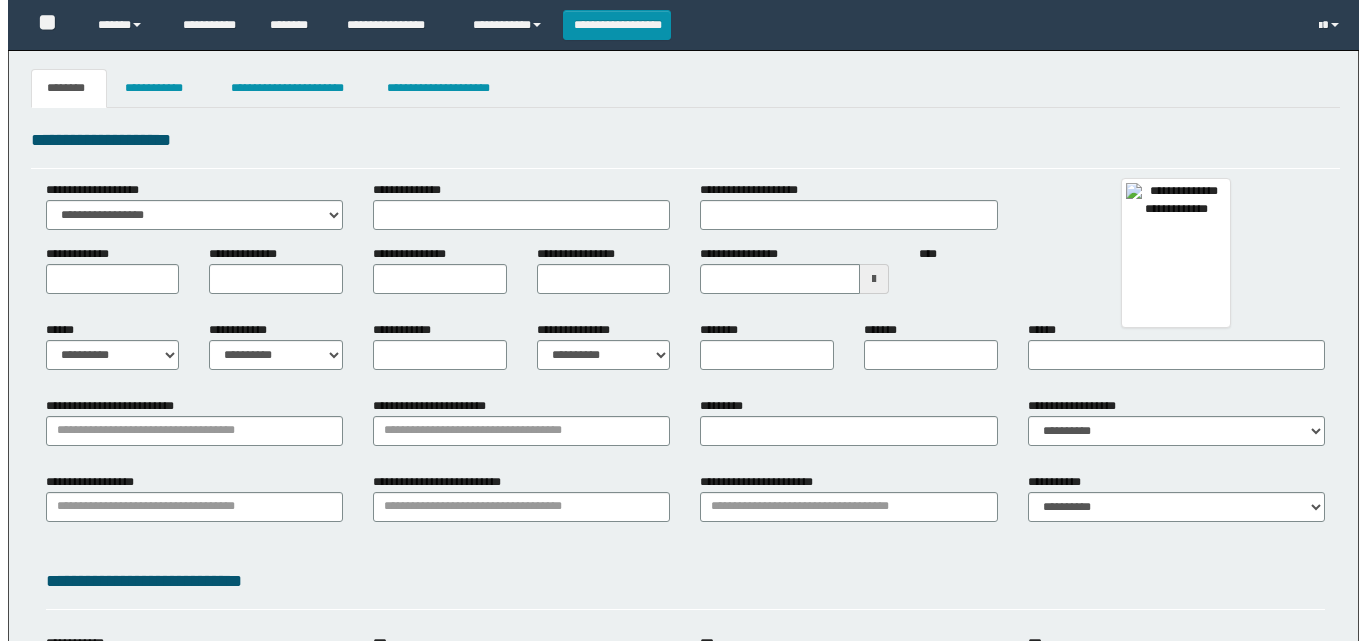 scroll, scrollTop: 0, scrollLeft: 0, axis: both 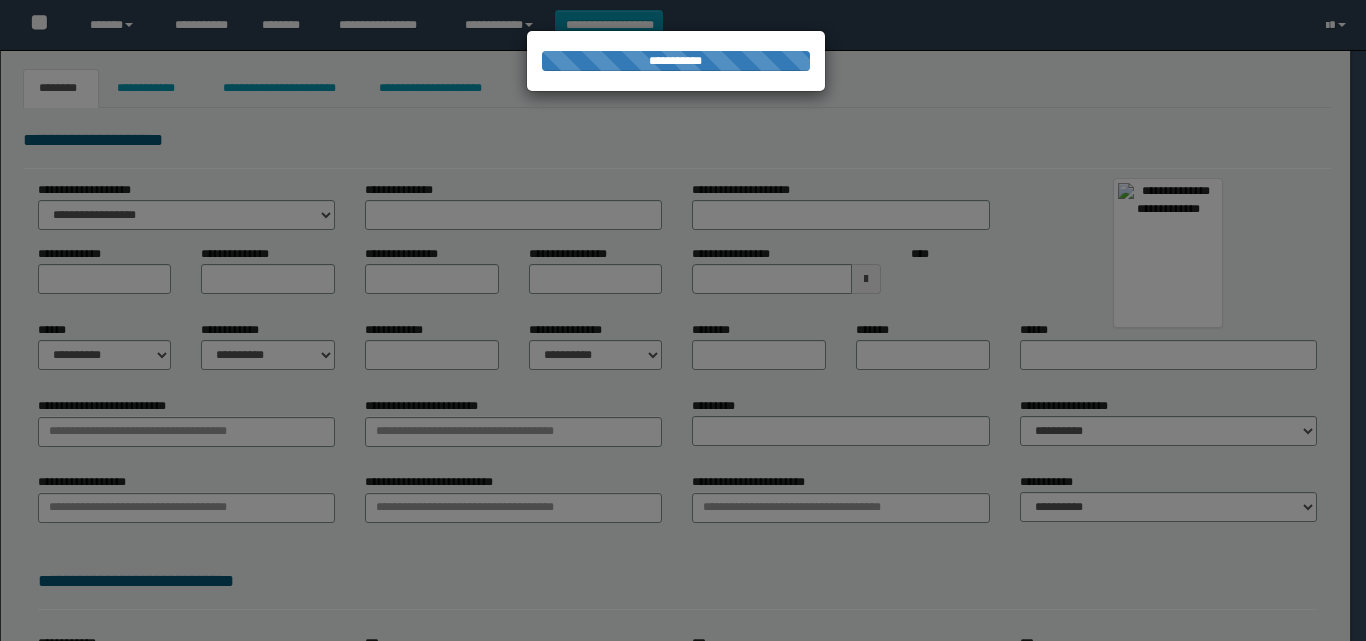 select on "**" 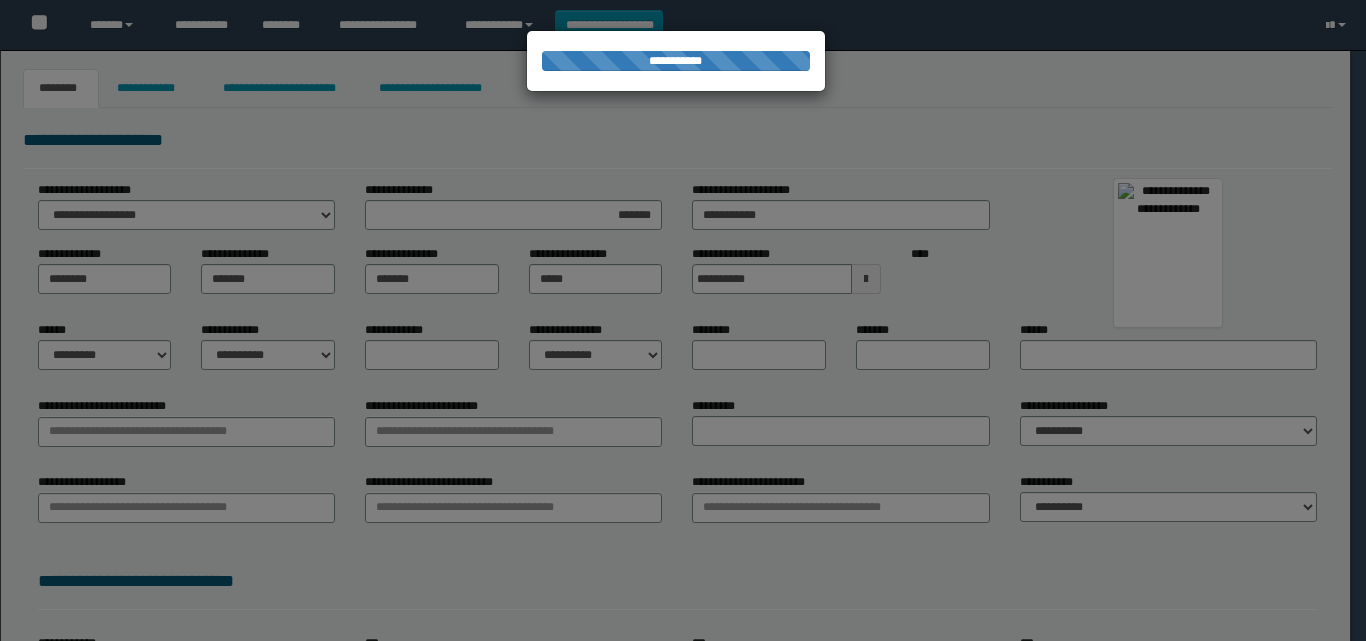 select on "*" 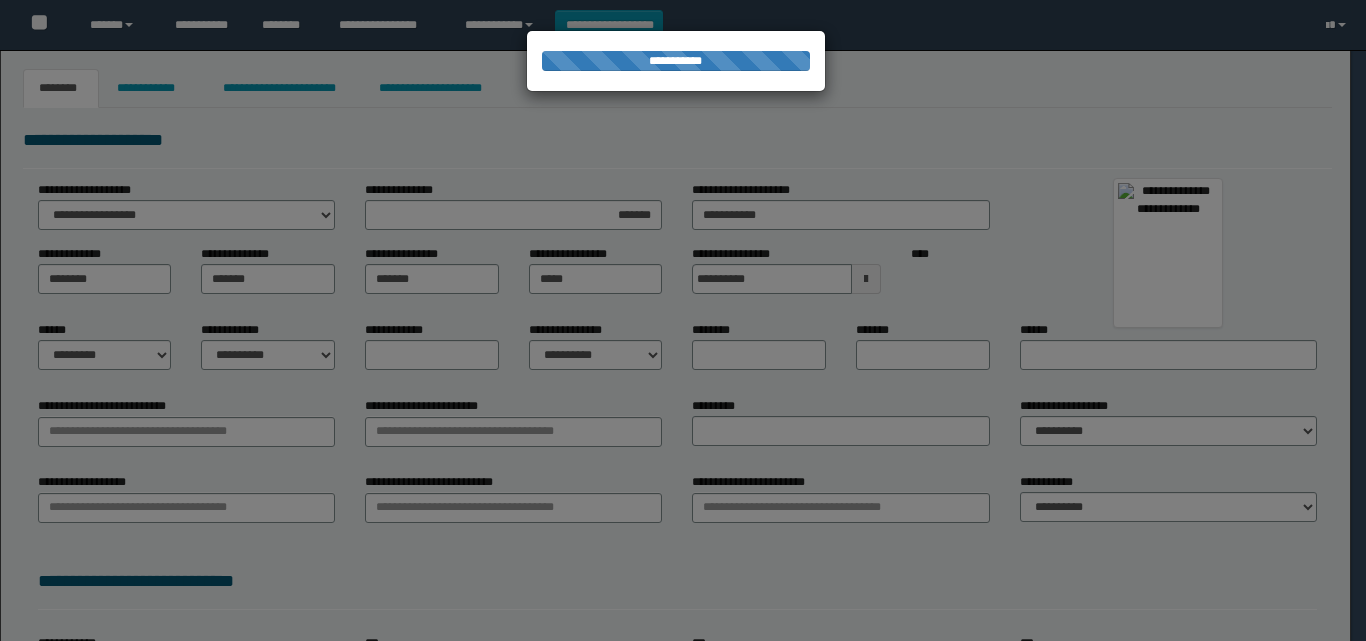 type on "*" 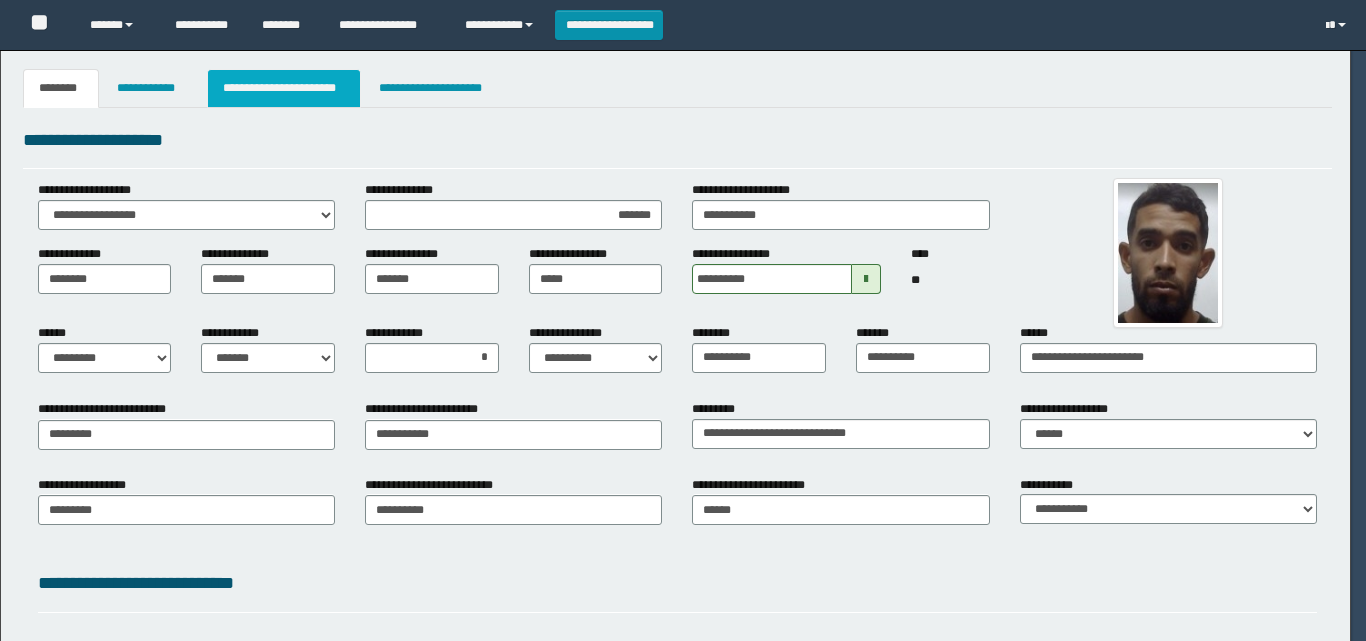 scroll, scrollTop: 0, scrollLeft: 0, axis: both 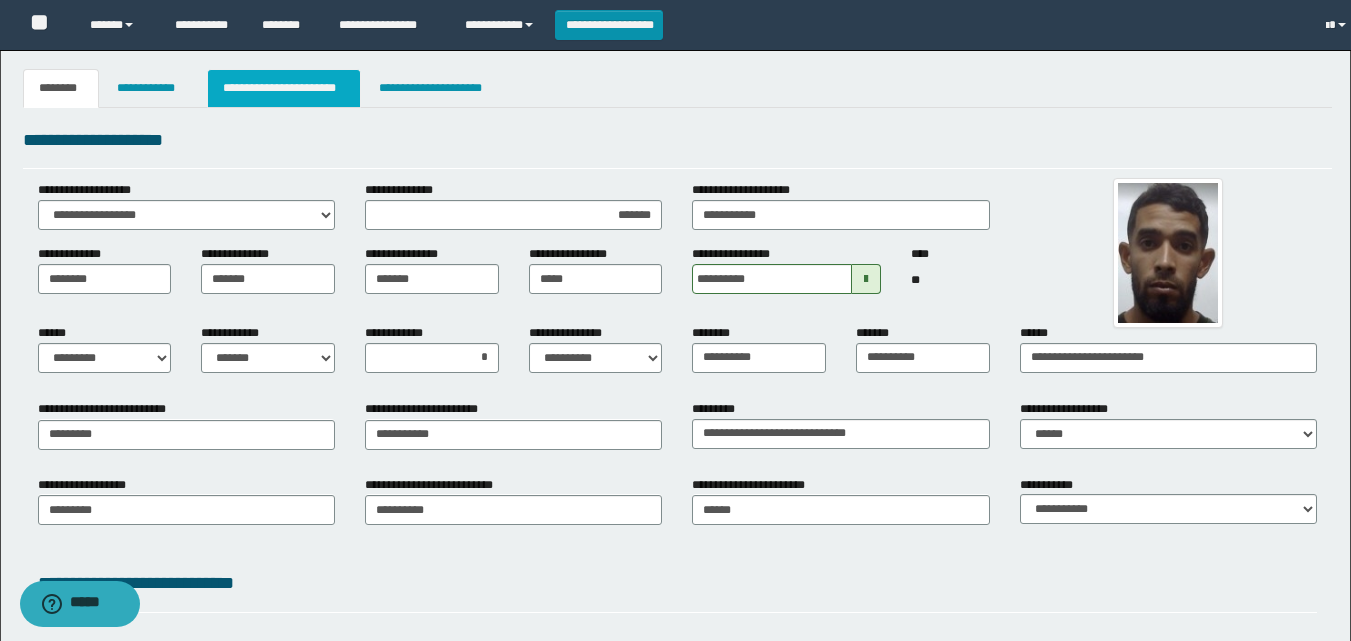 click on "**********" at bounding box center (284, 88) 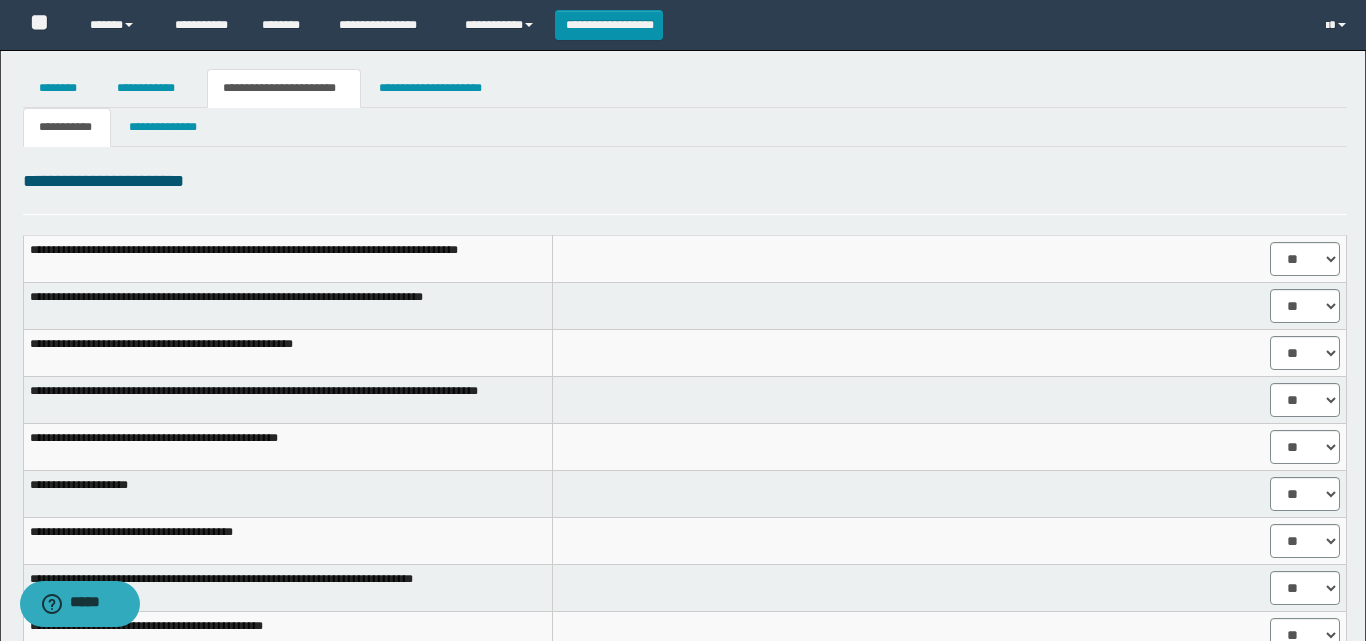 select on "****" 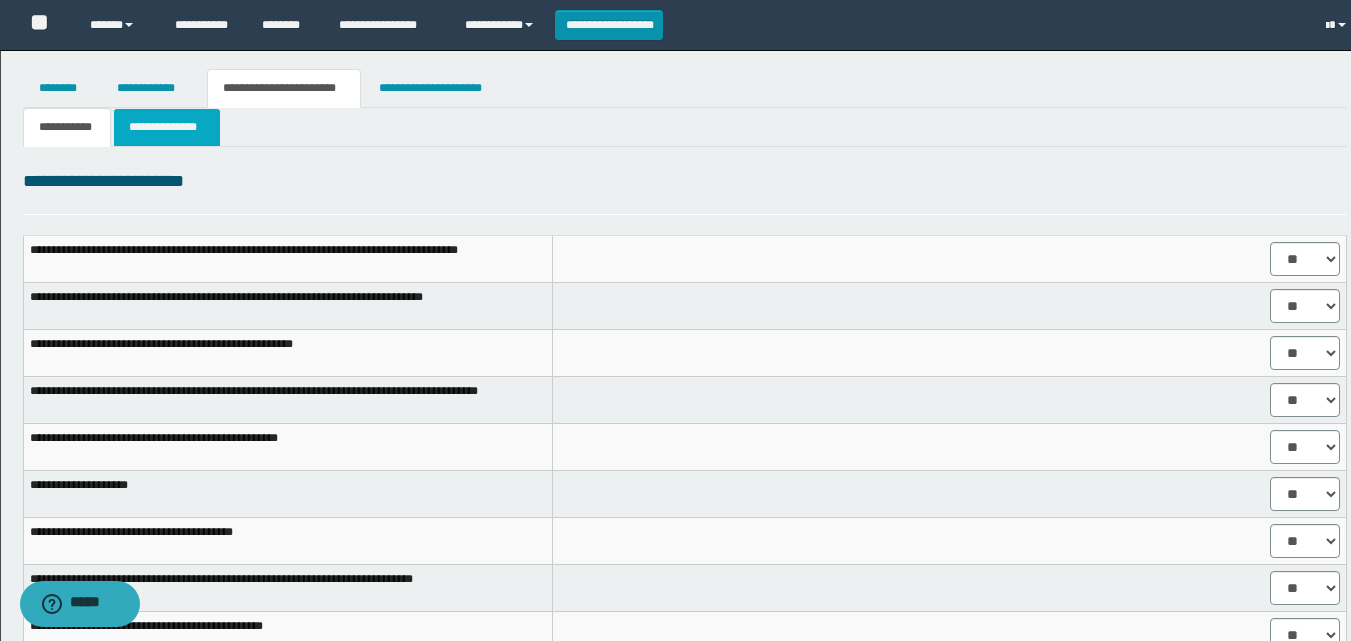 click on "**********" at bounding box center (167, 127) 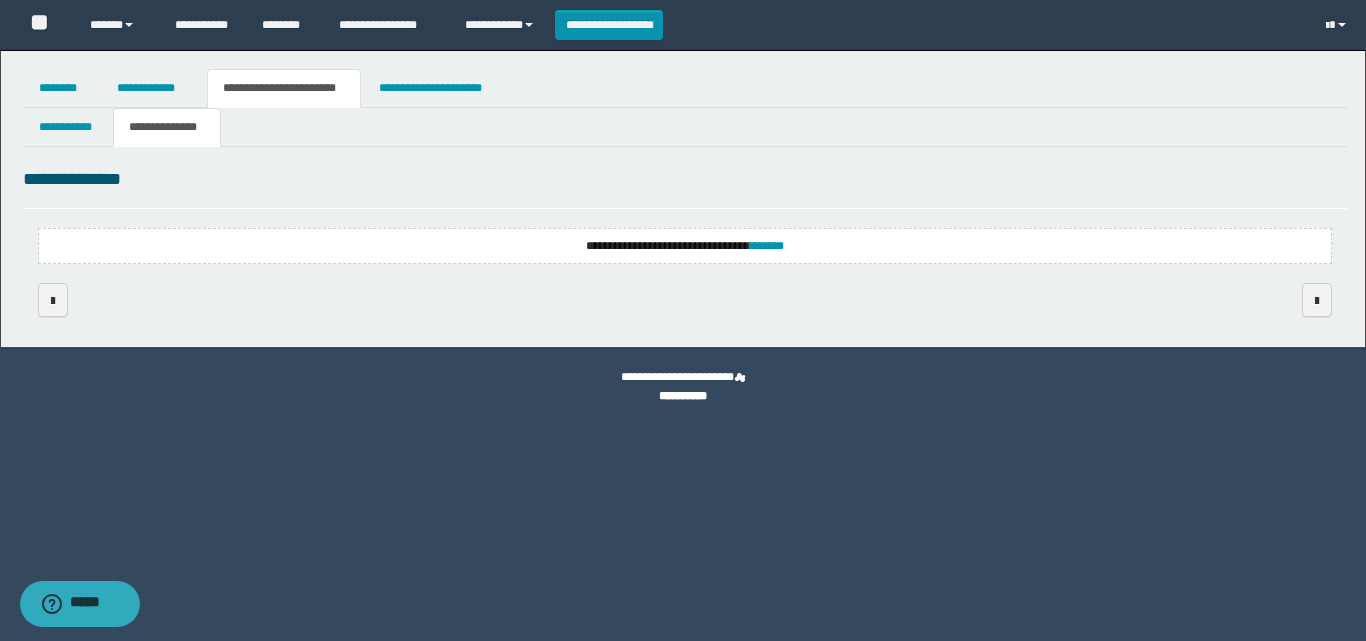 click on "**********" at bounding box center [685, 246] 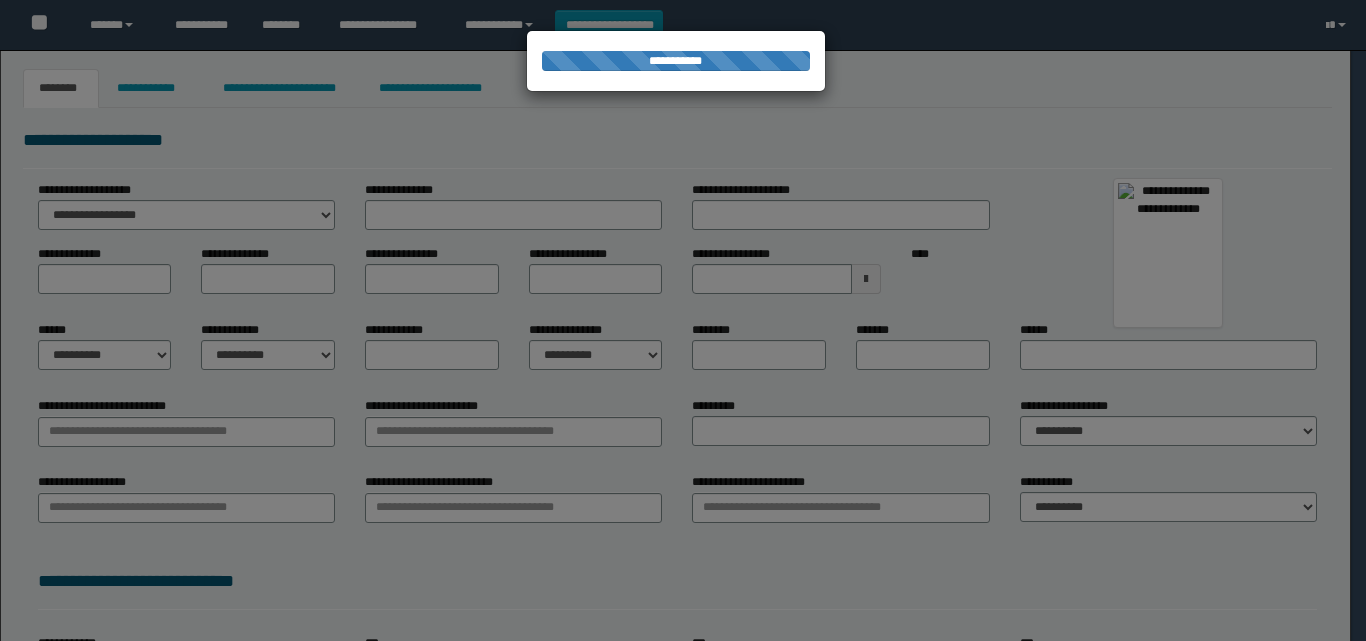 scroll, scrollTop: 0, scrollLeft: 0, axis: both 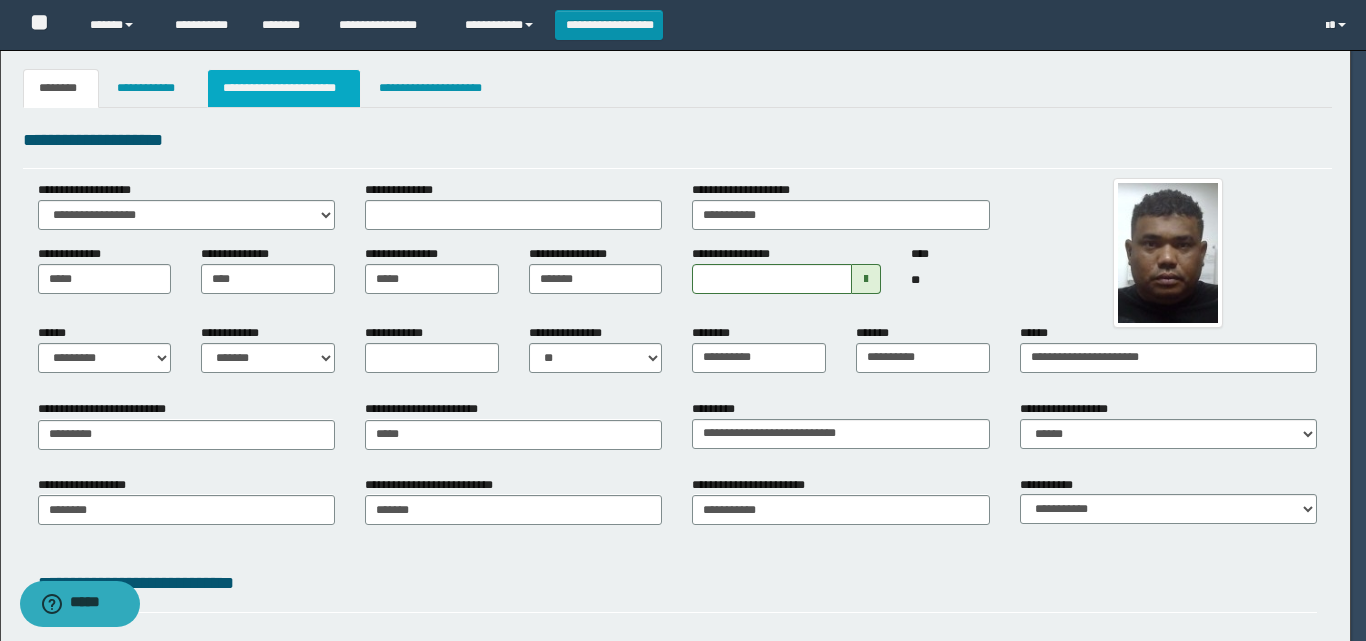 click on "**********" at bounding box center [284, 88] 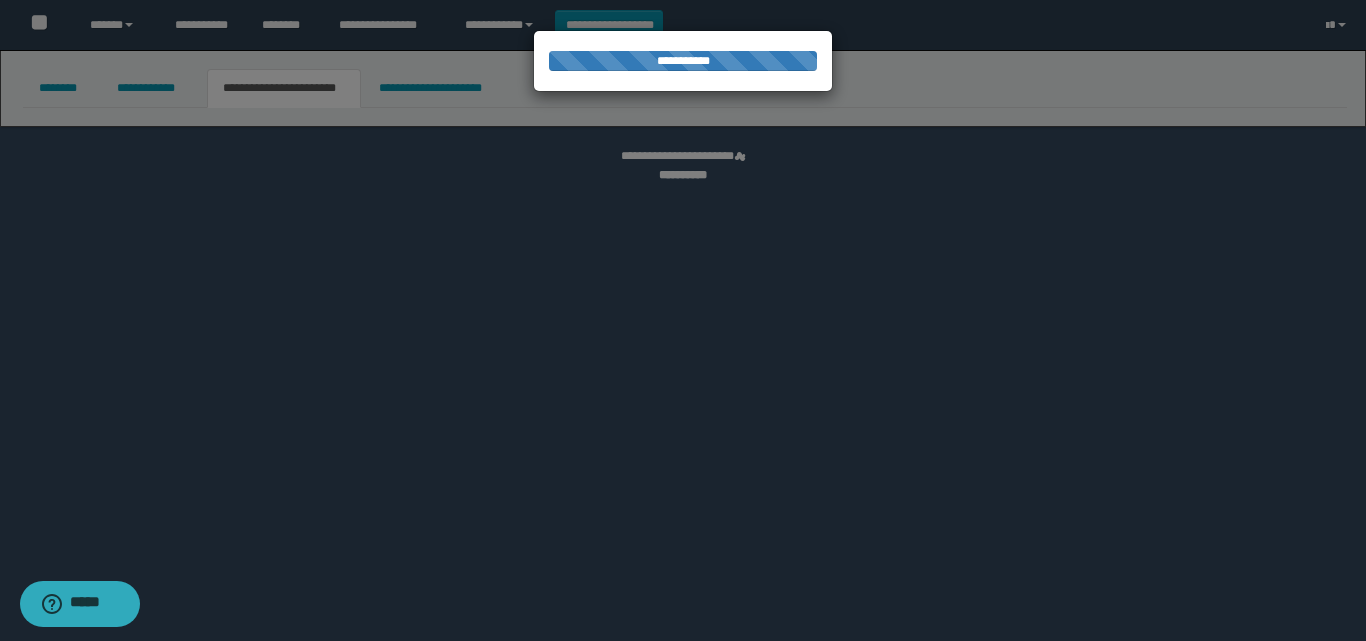 select on "****" 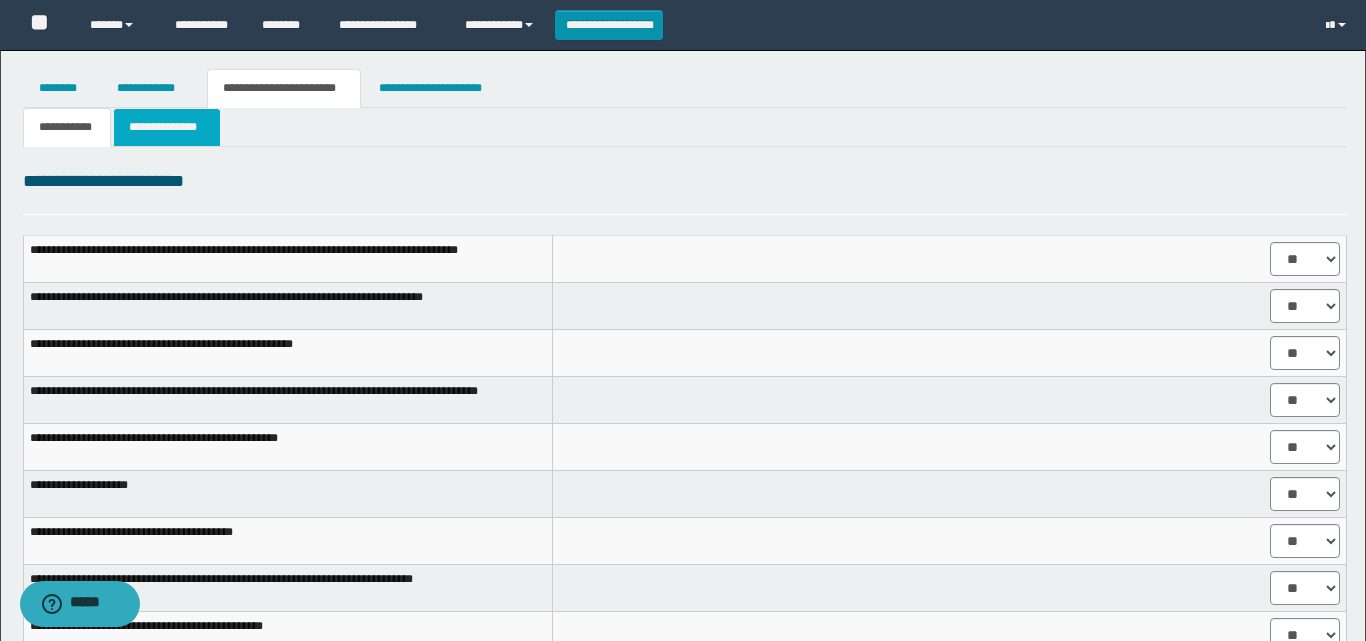 click on "**********" at bounding box center [167, 127] 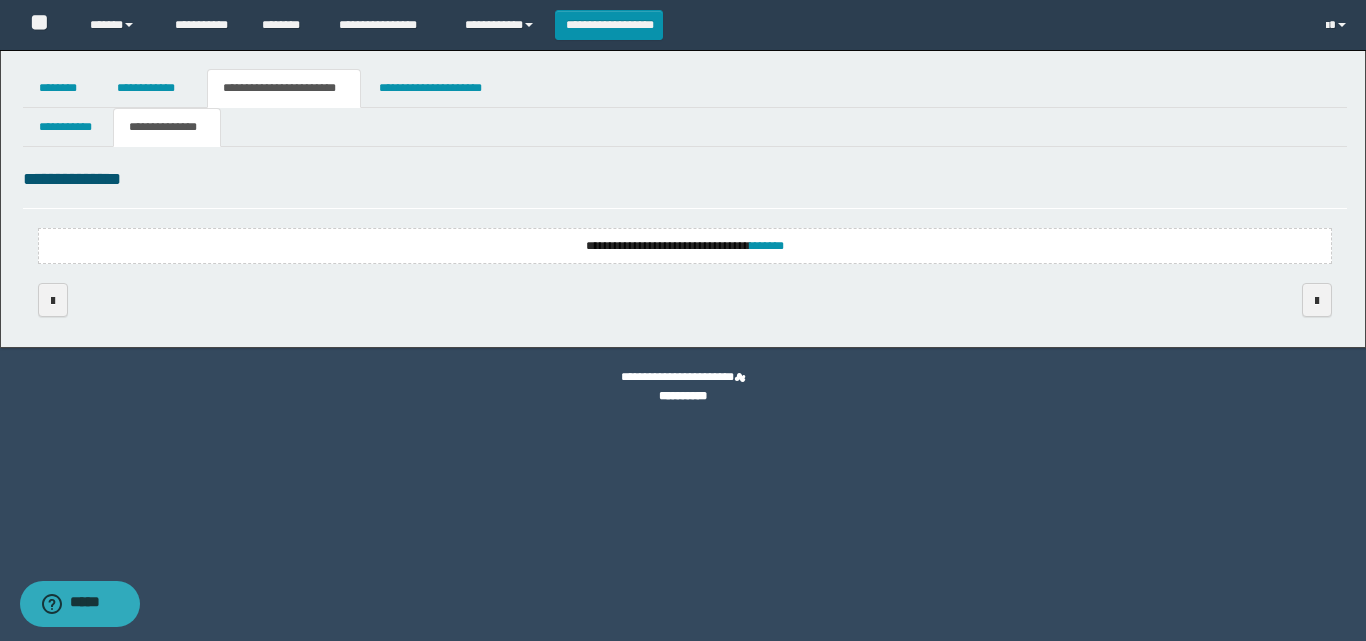 click on "**********" at bounding box center [685, 246] 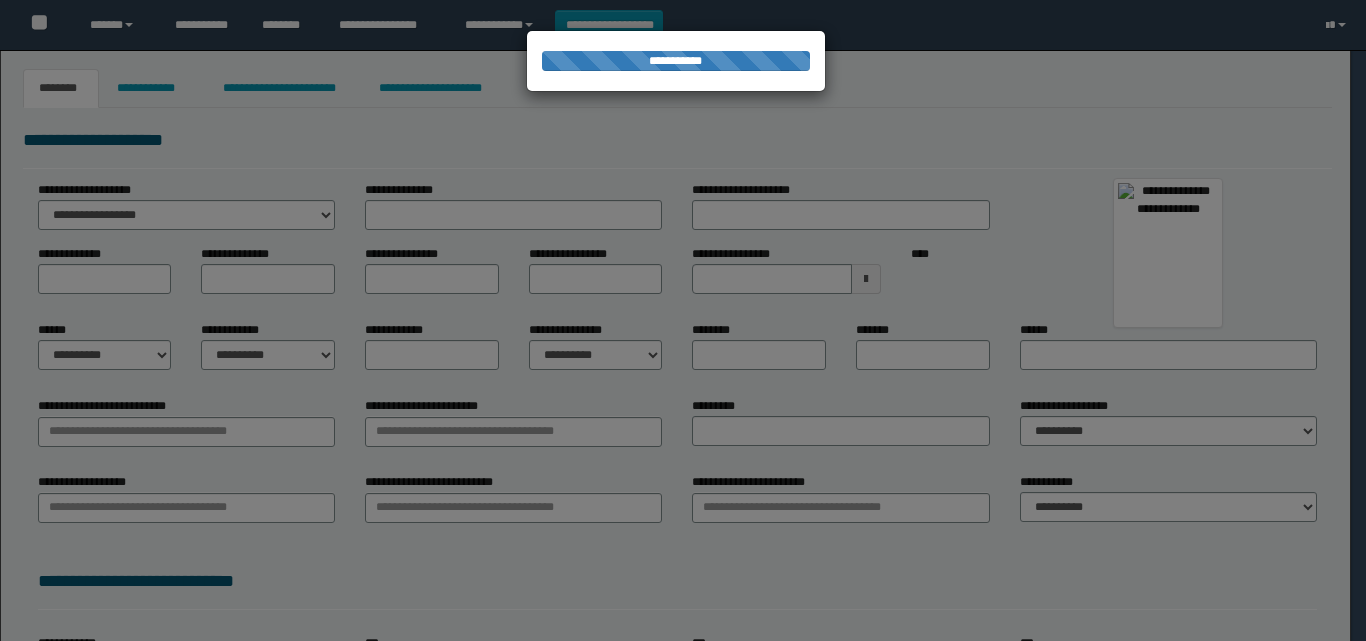 scroll, scrollTop: 0, scrollLeft: 0, axis: both 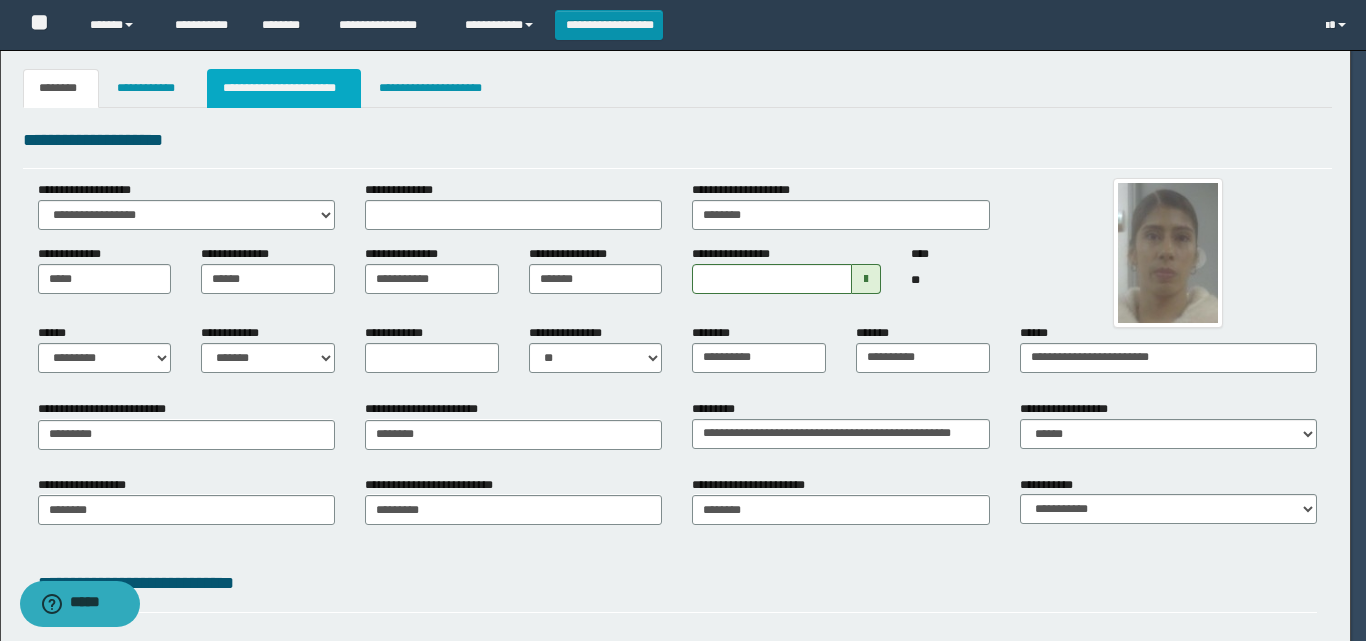 click on "**********" at bounding box center [284, 88] 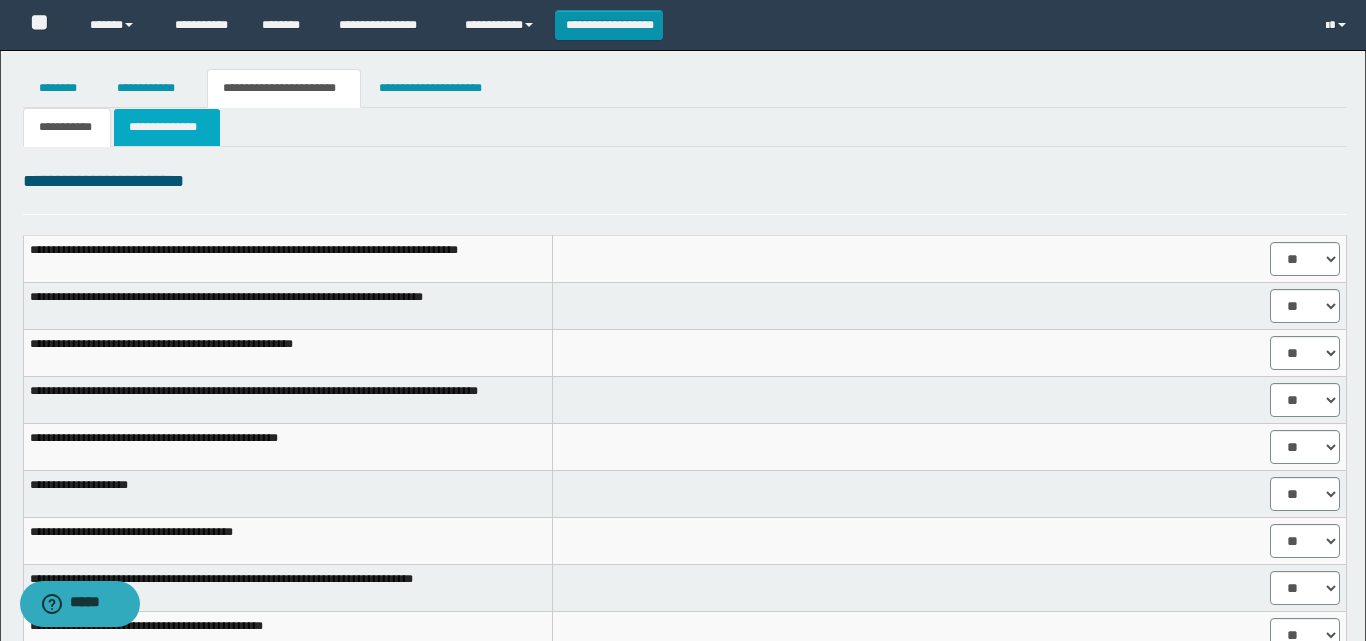 click on "**********" at bounding box center [167, 127] 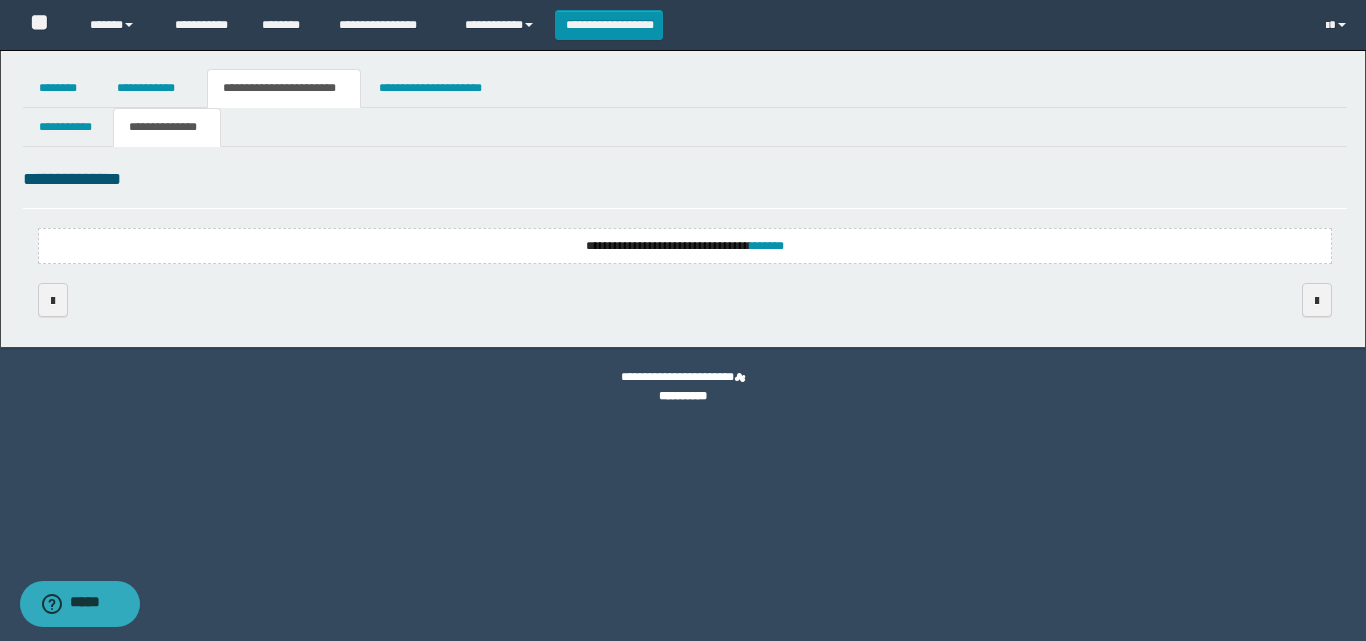 click on "**********" at bounding box center [685, 246] 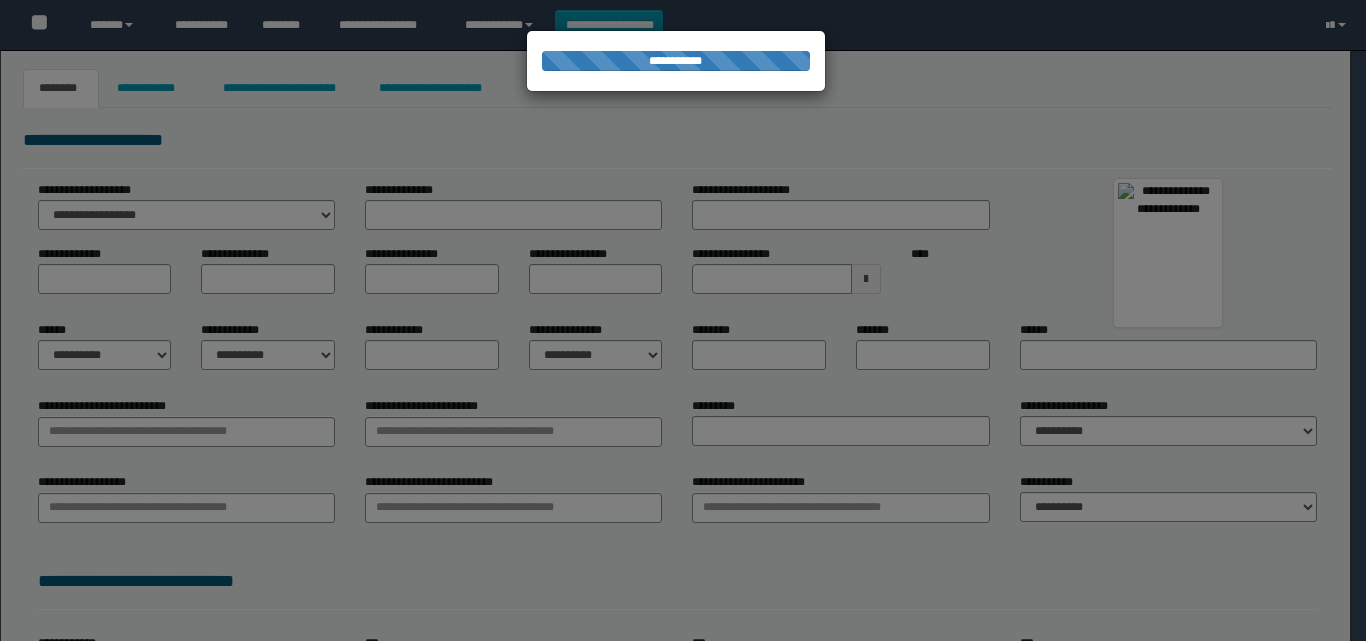 scroll, scrollTop: 0, scrollLeft: 0, axis: both 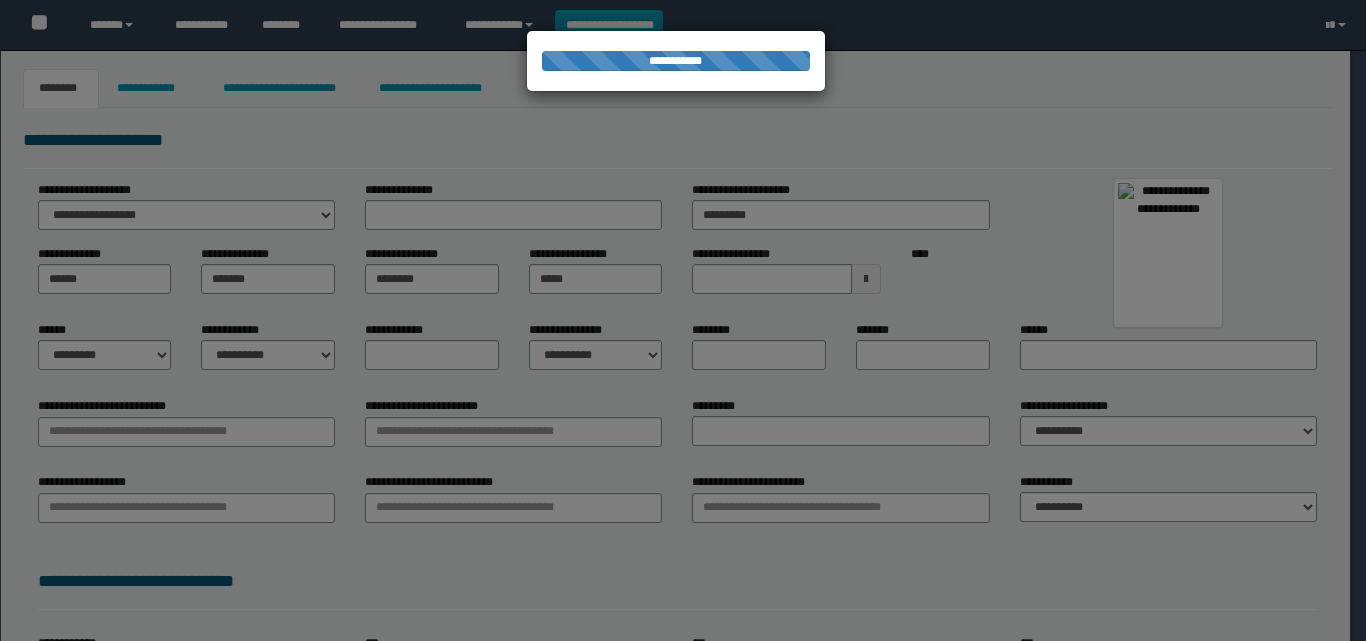select on "*" 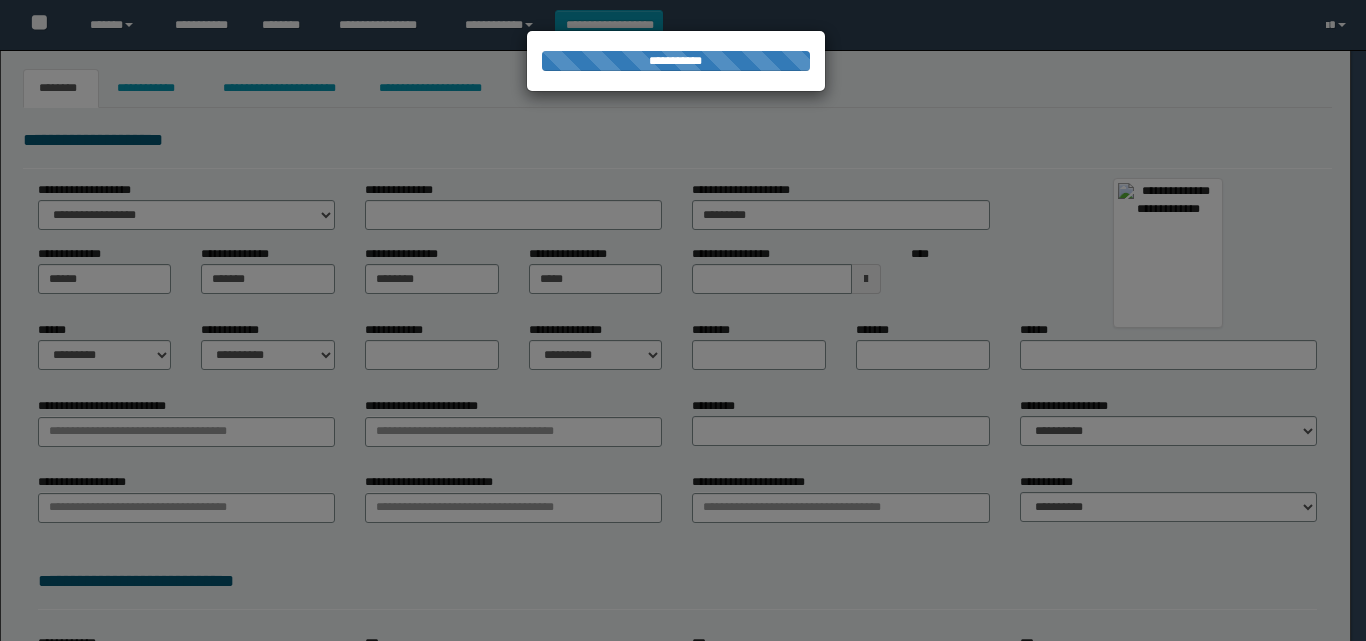 select on "*" 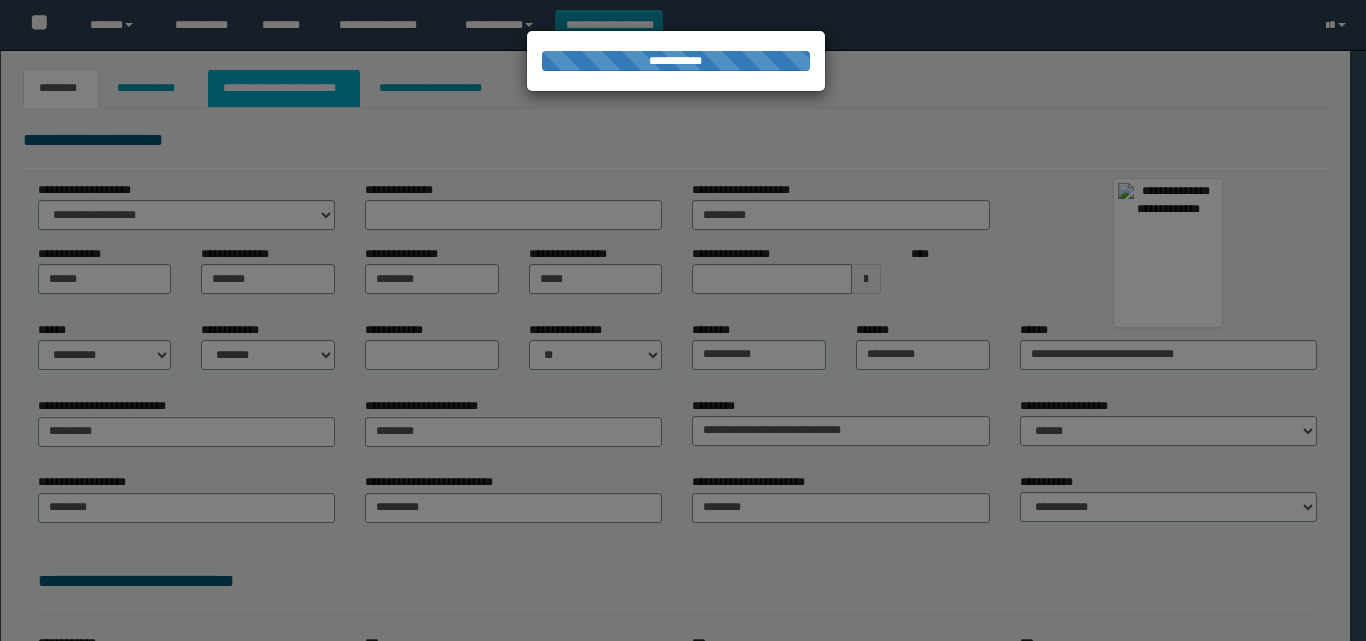 scroll, scrollTop: 0, scrollLeft: 0, axis: both 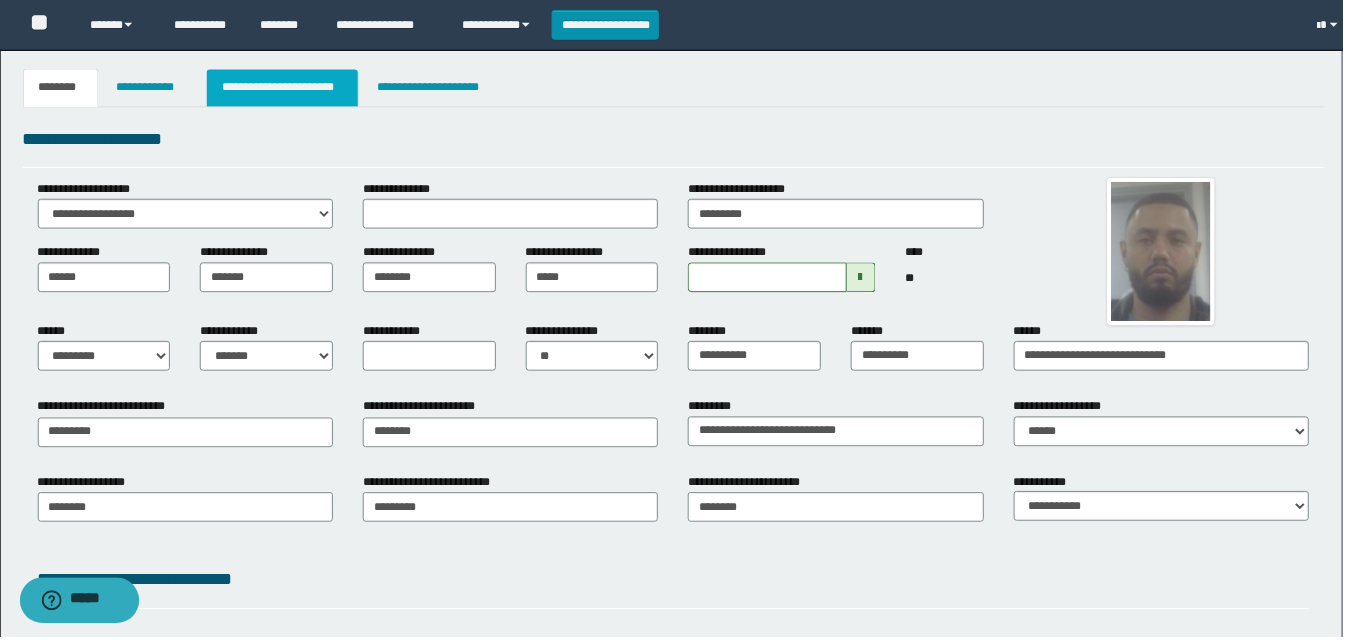 click on "**********" at bounding box center [284, 88] 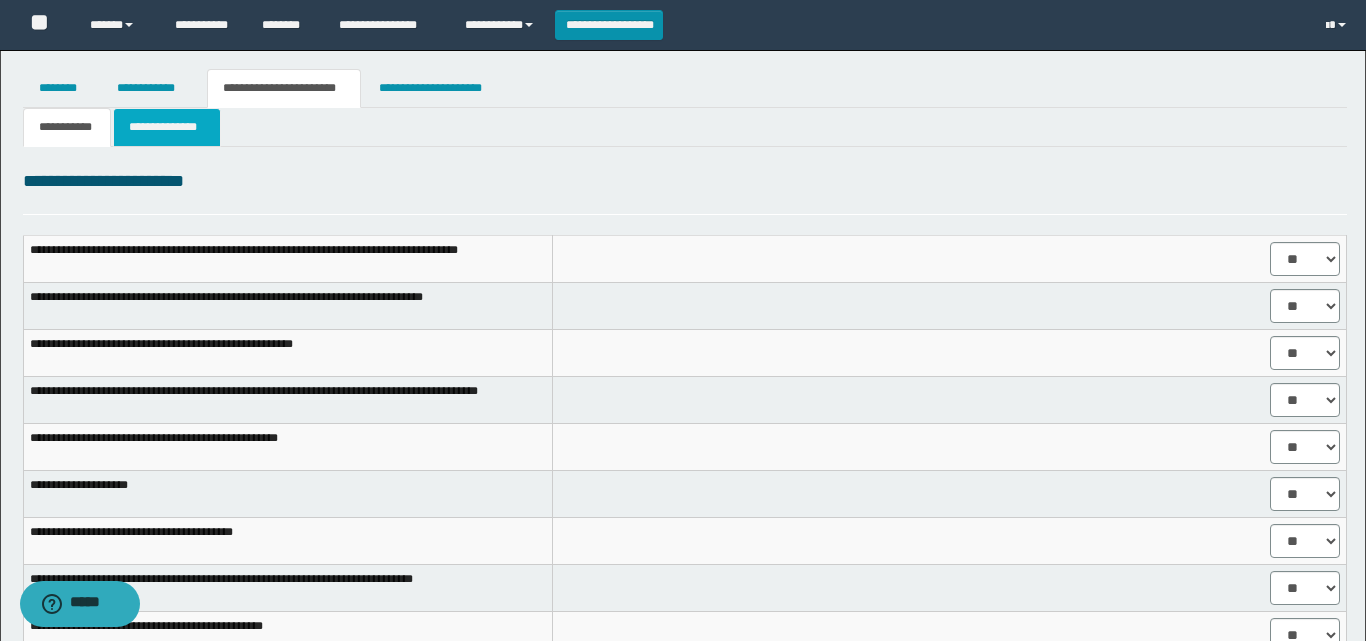 click on "**********" at bounding box center [167, 127] 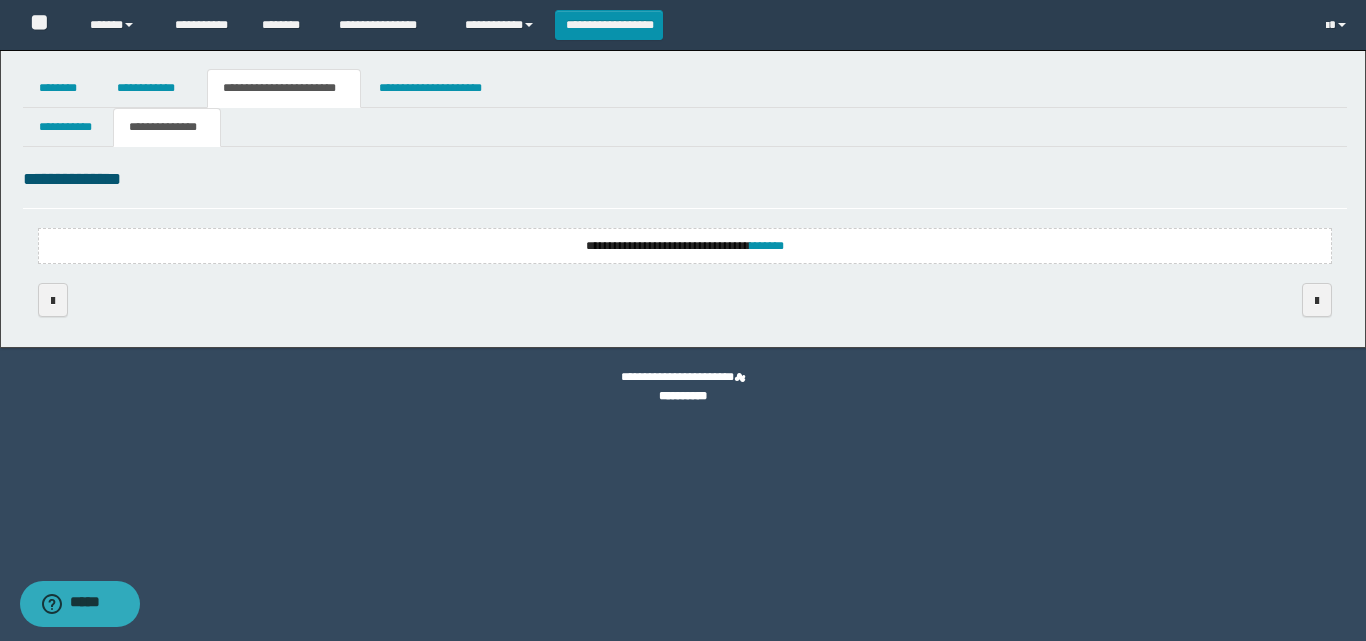 click on "**********" at bounding box center [685, 246] 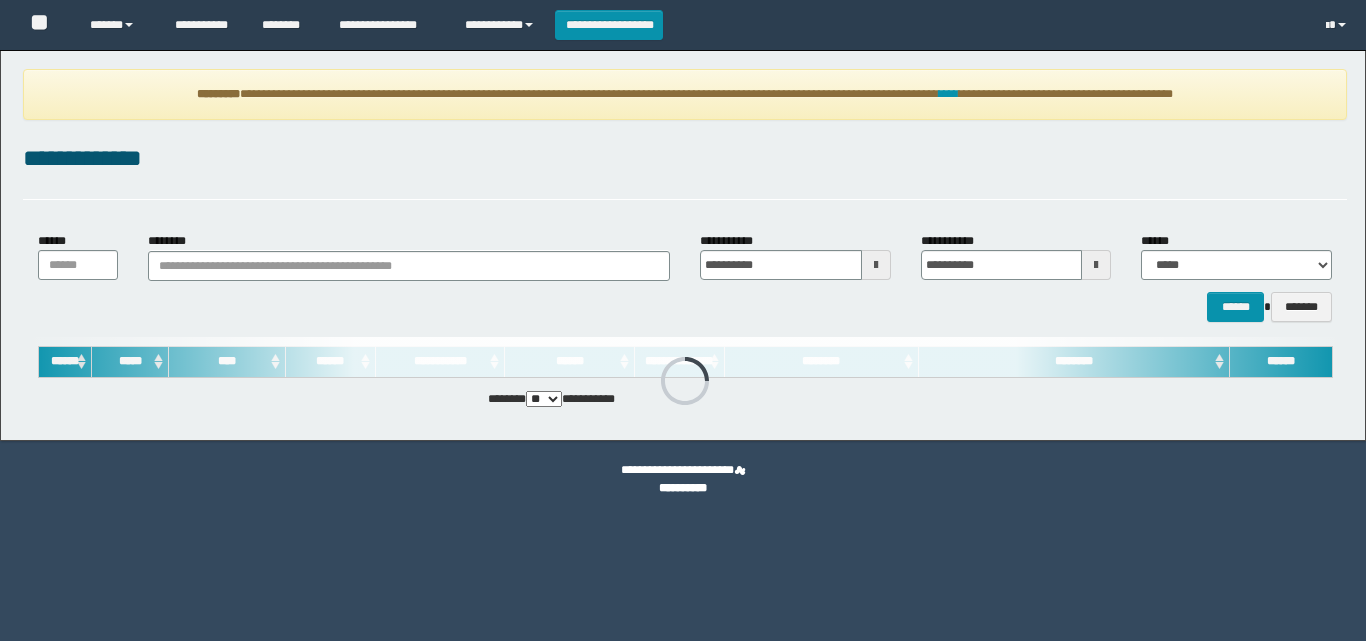 scroll, scrollTop: 0, scrollLeft: 0, axis: both 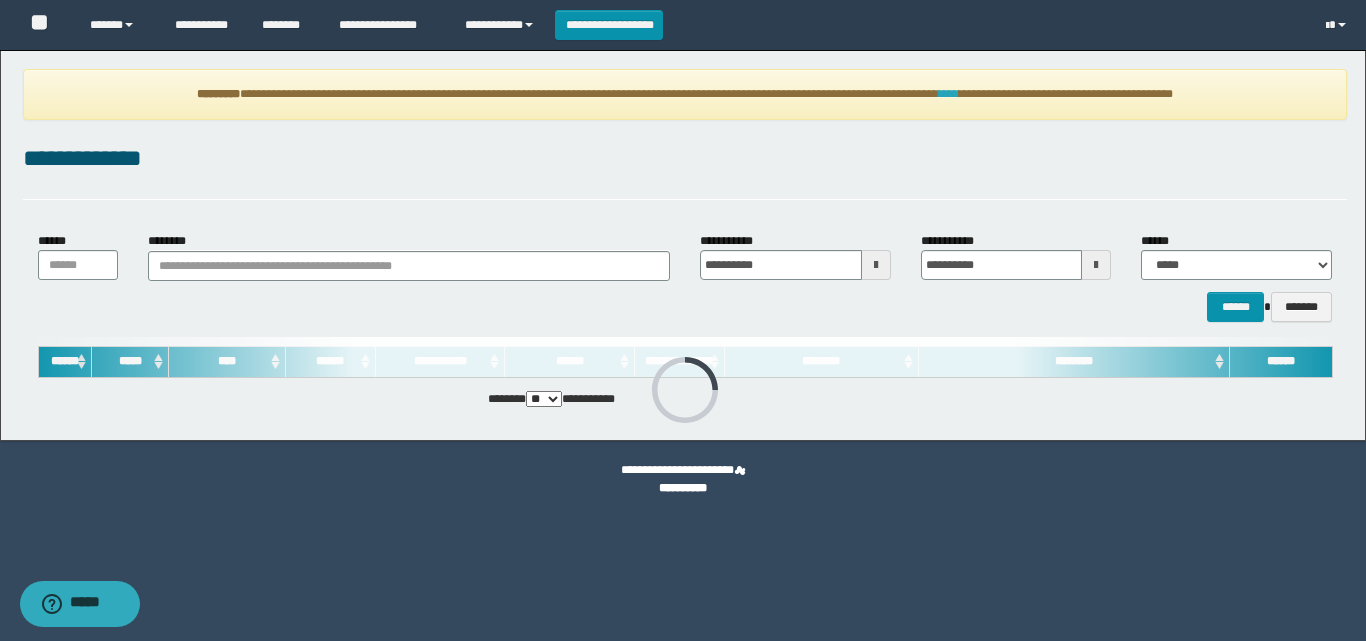 click on "****" at bounding box center [949, 94] 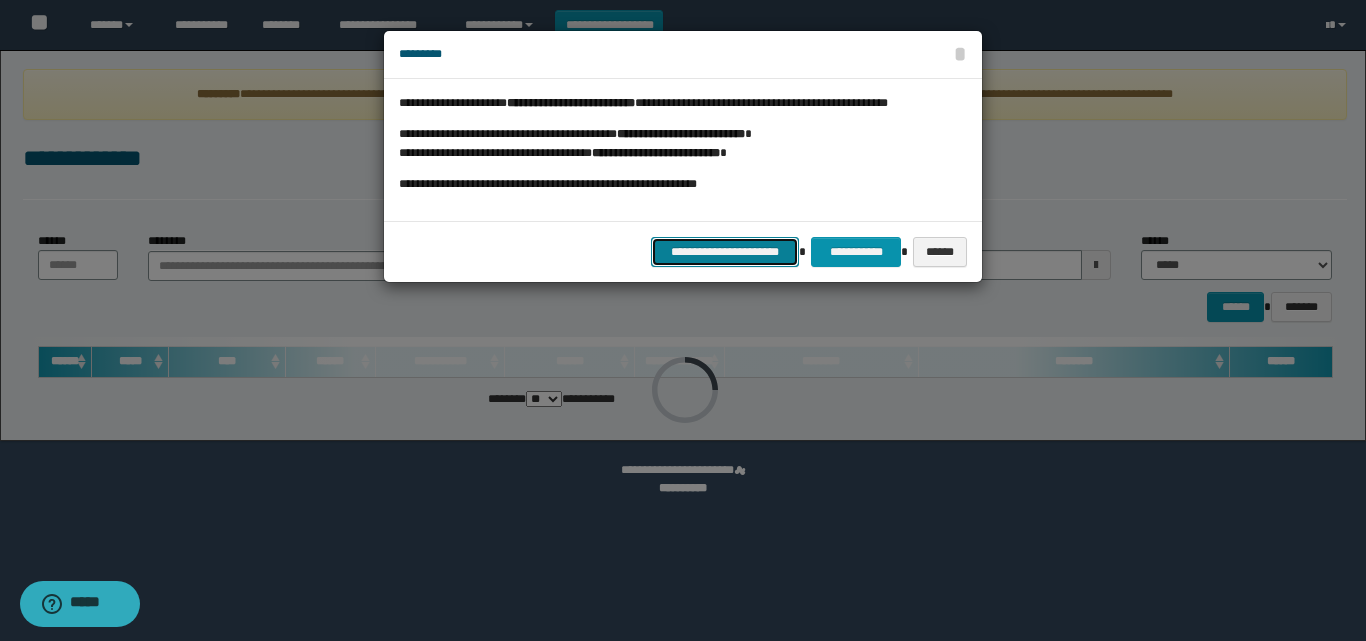 click on "**********" at bounding box center (725, 252) 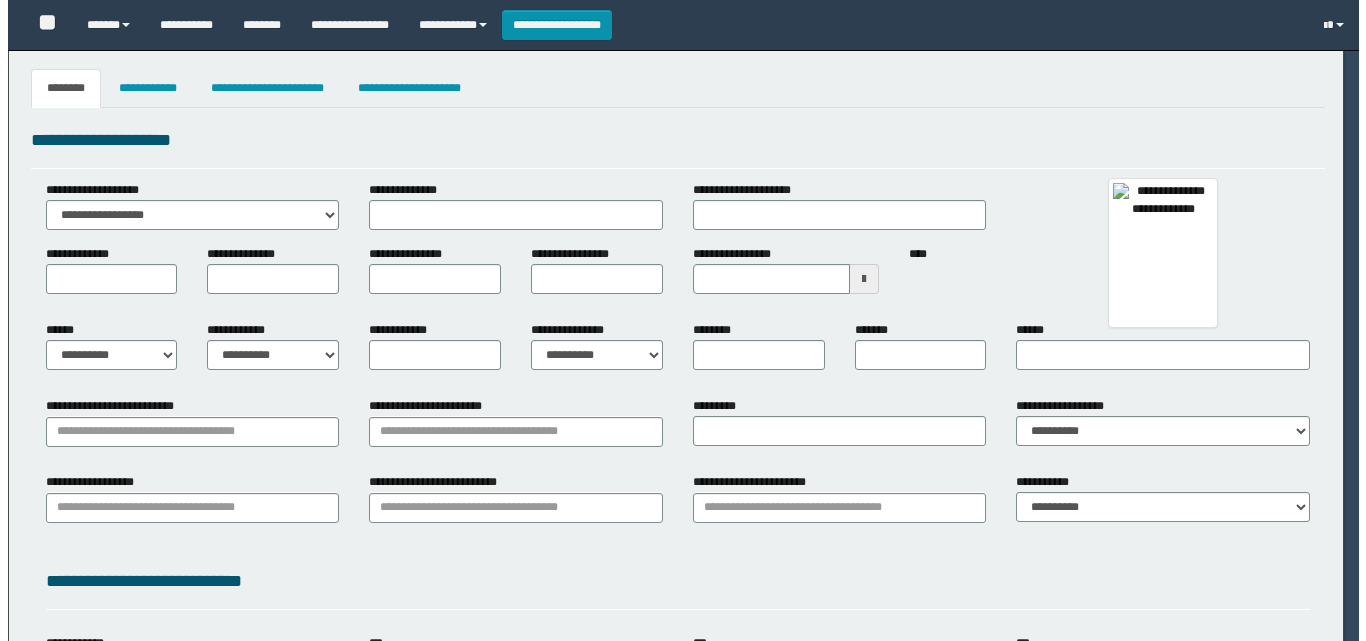 scroll, scrollTop: 0, scrollLeft: 0, axis: both 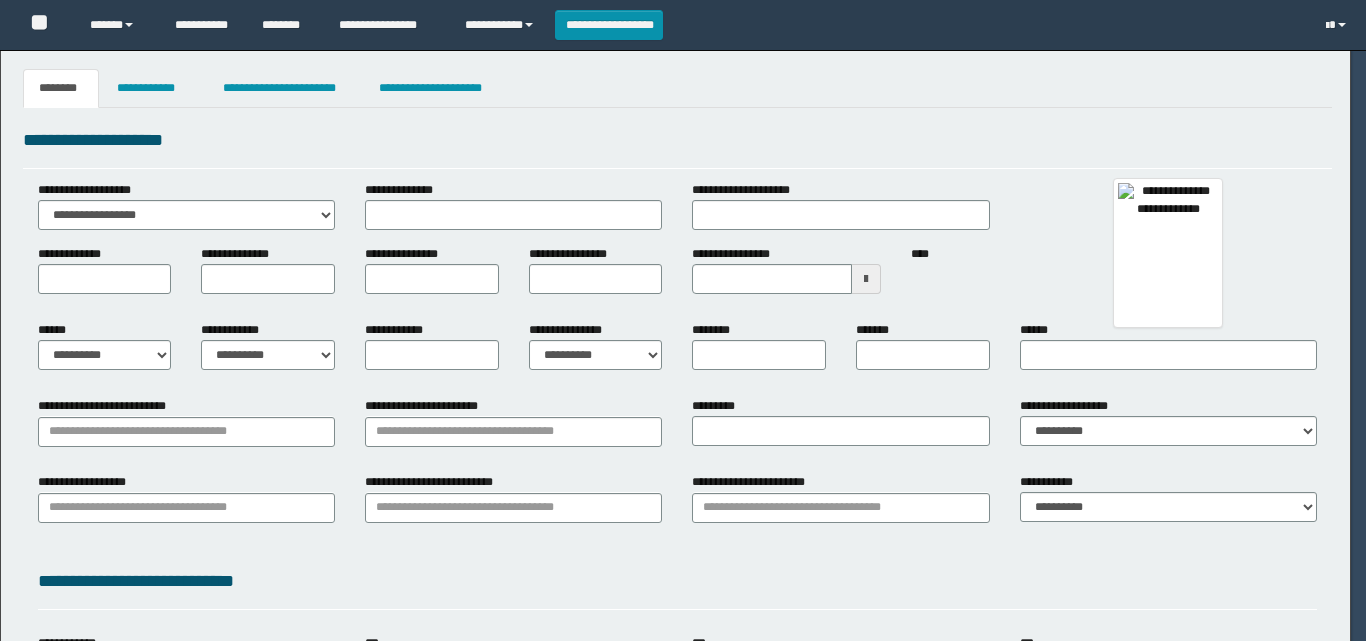 type on "*******" 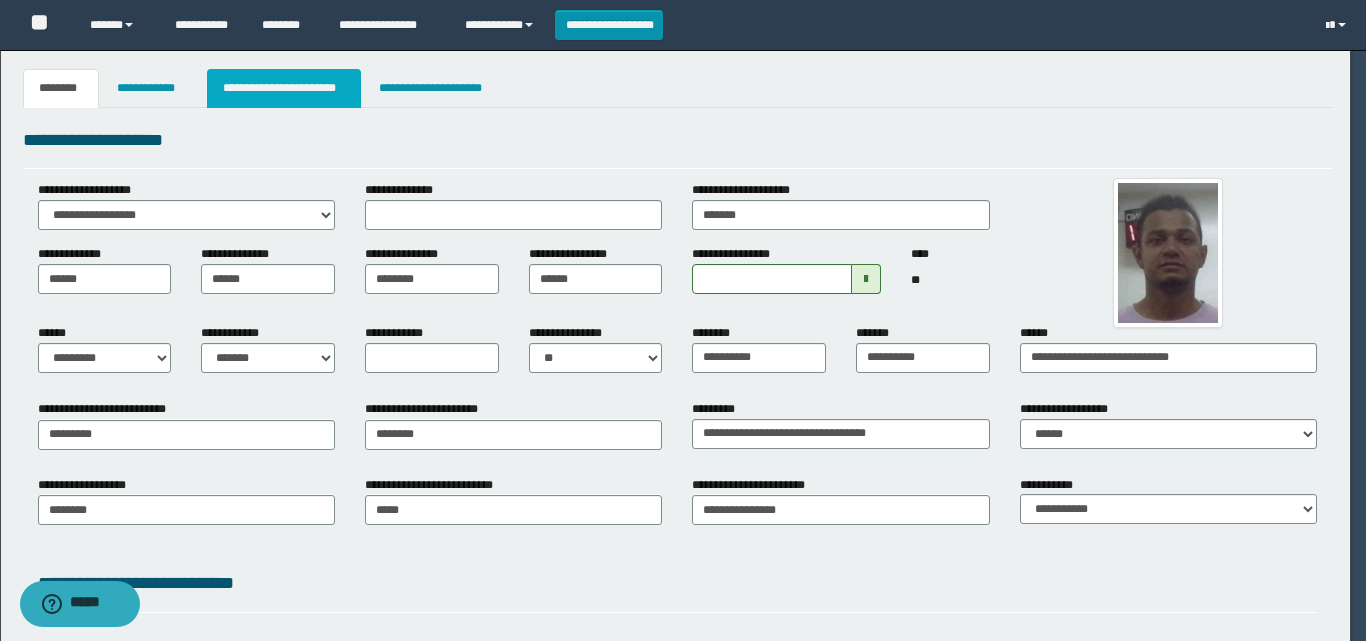 click on "**********" at bounding box center [284, 88] 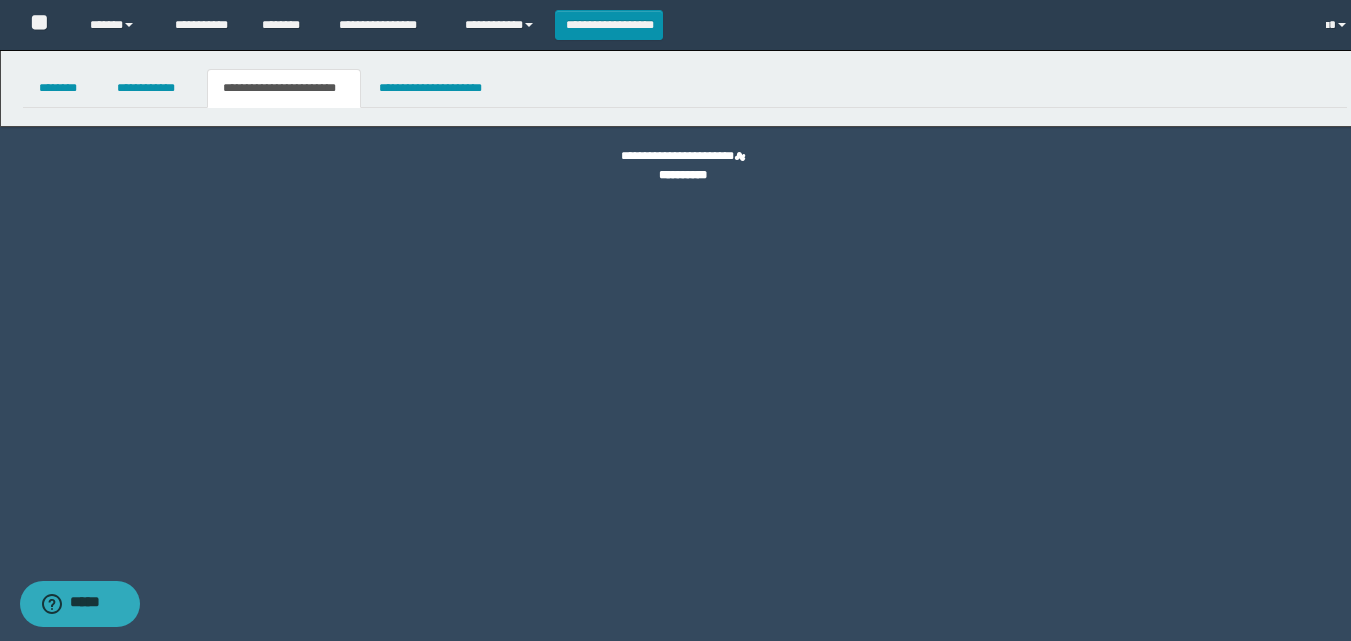 select on "****" 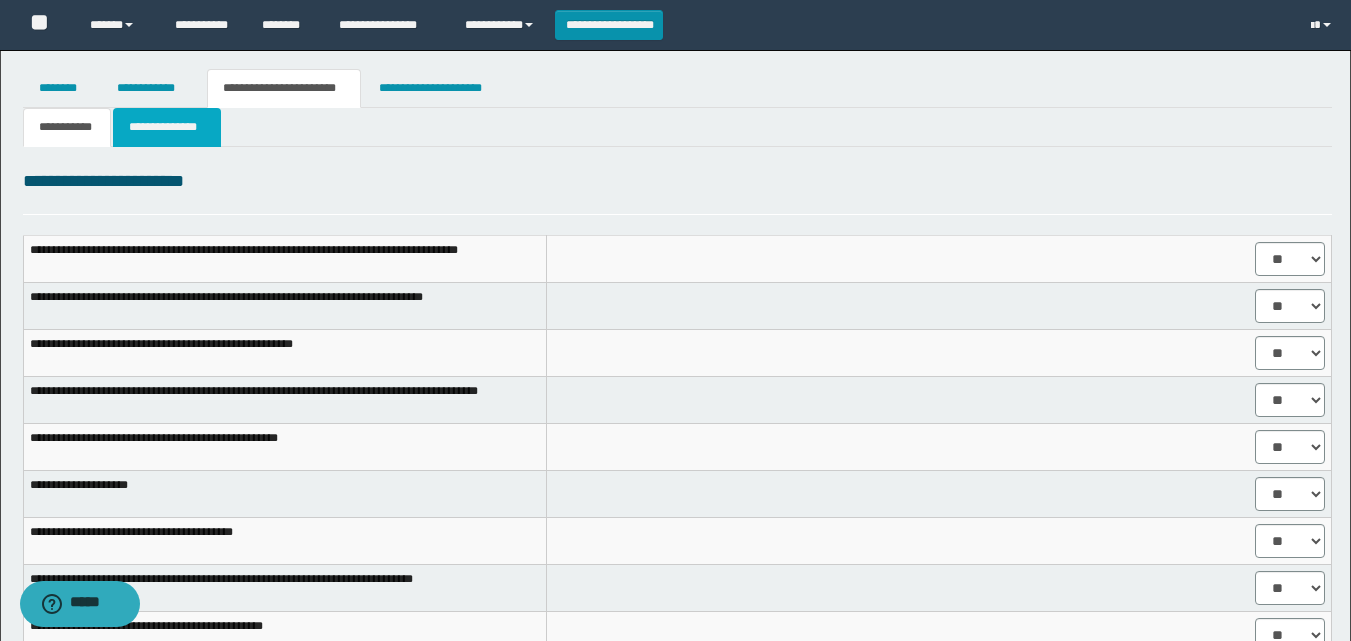 click on "**********" at bounding box center [167, 127] 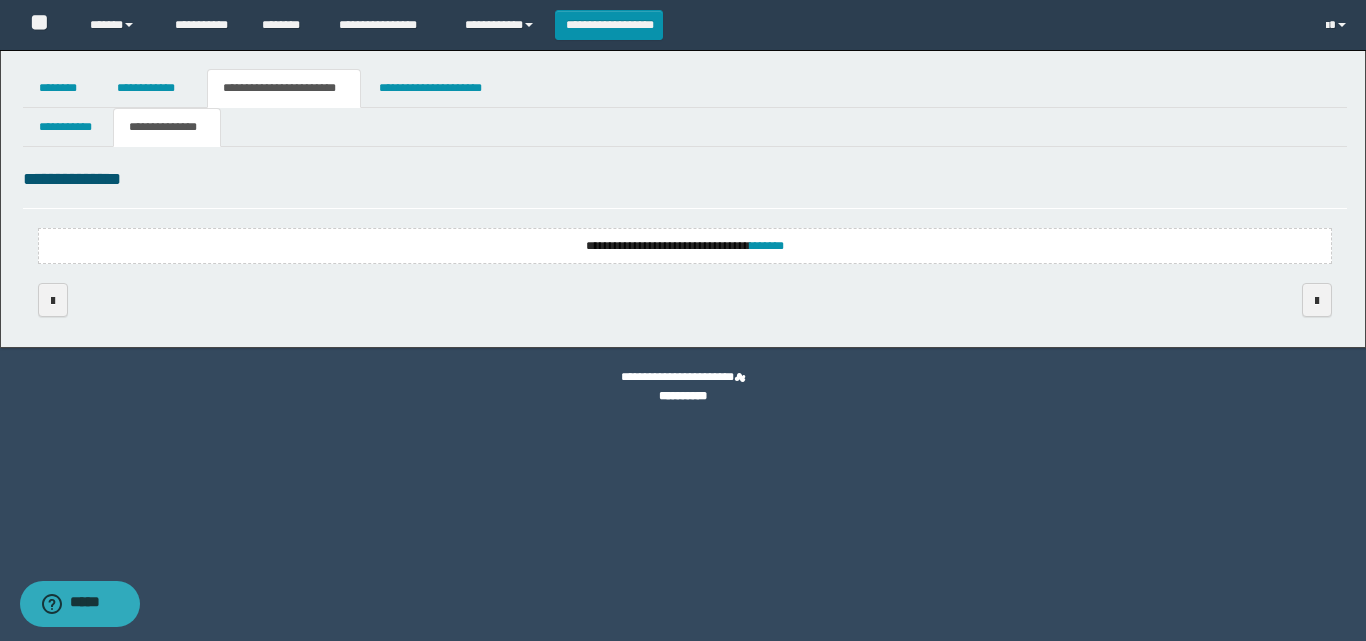 click on "**********" at bounding box center (685, 246) 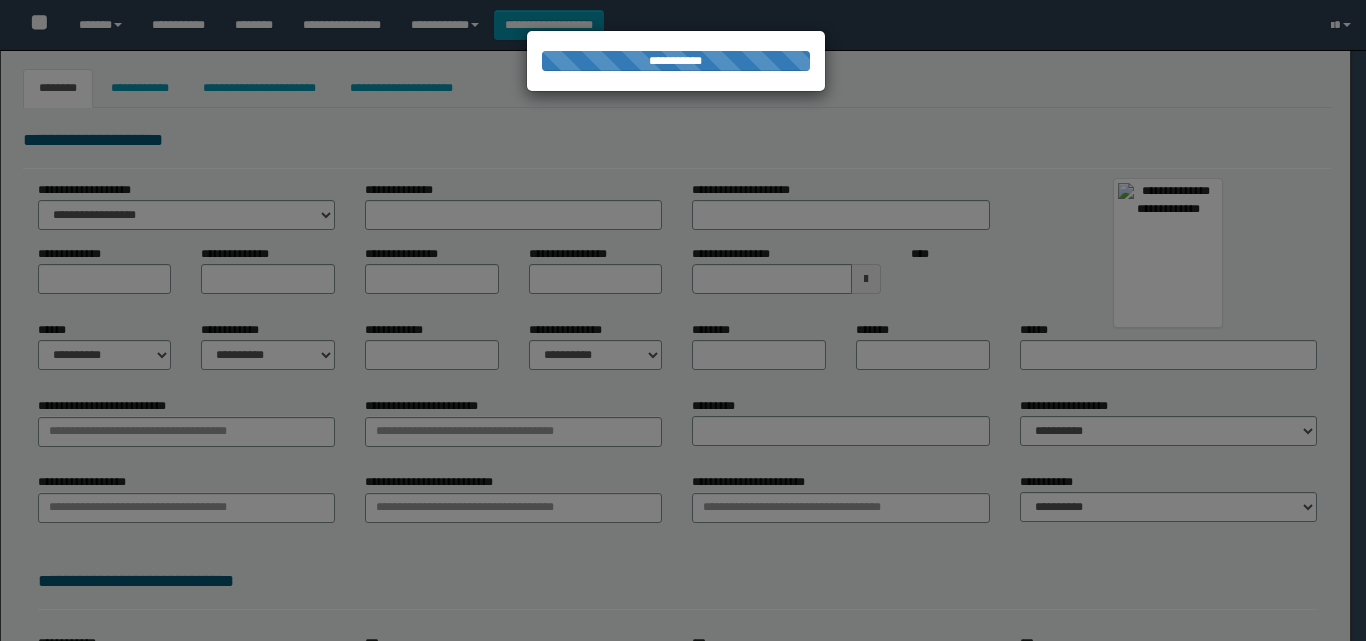 type on "**********" 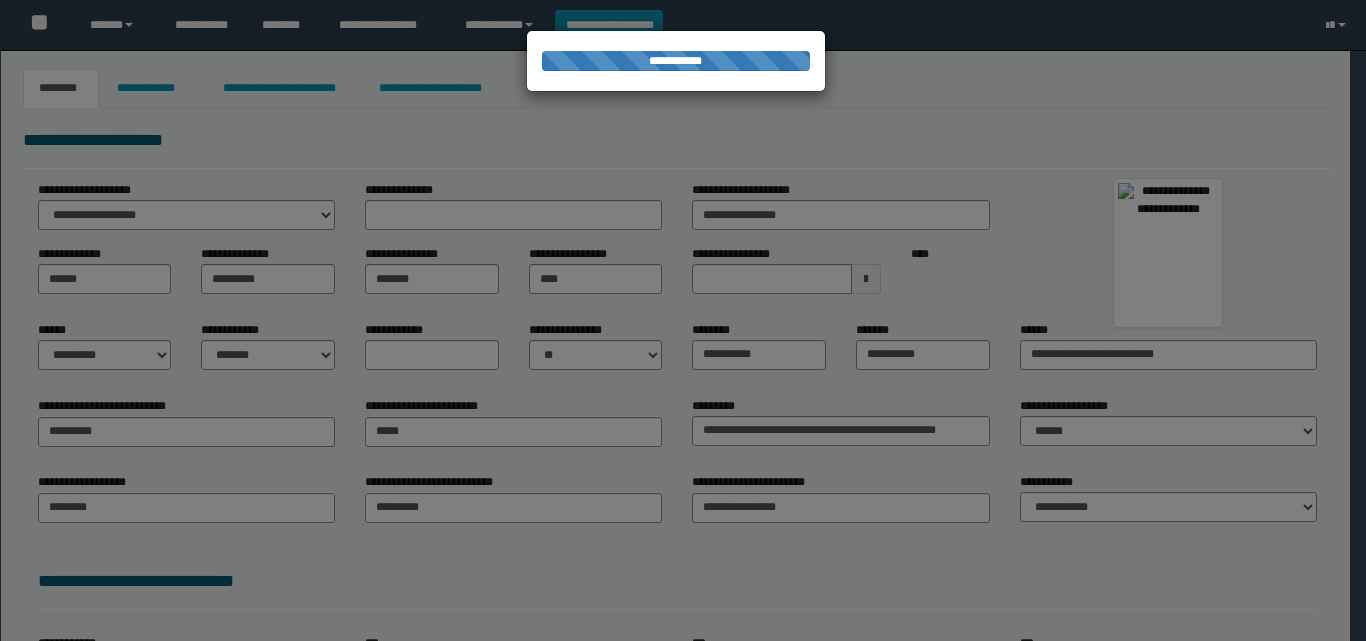 scroll, scrollTop: 0, scrollLeft: 0, axis: both 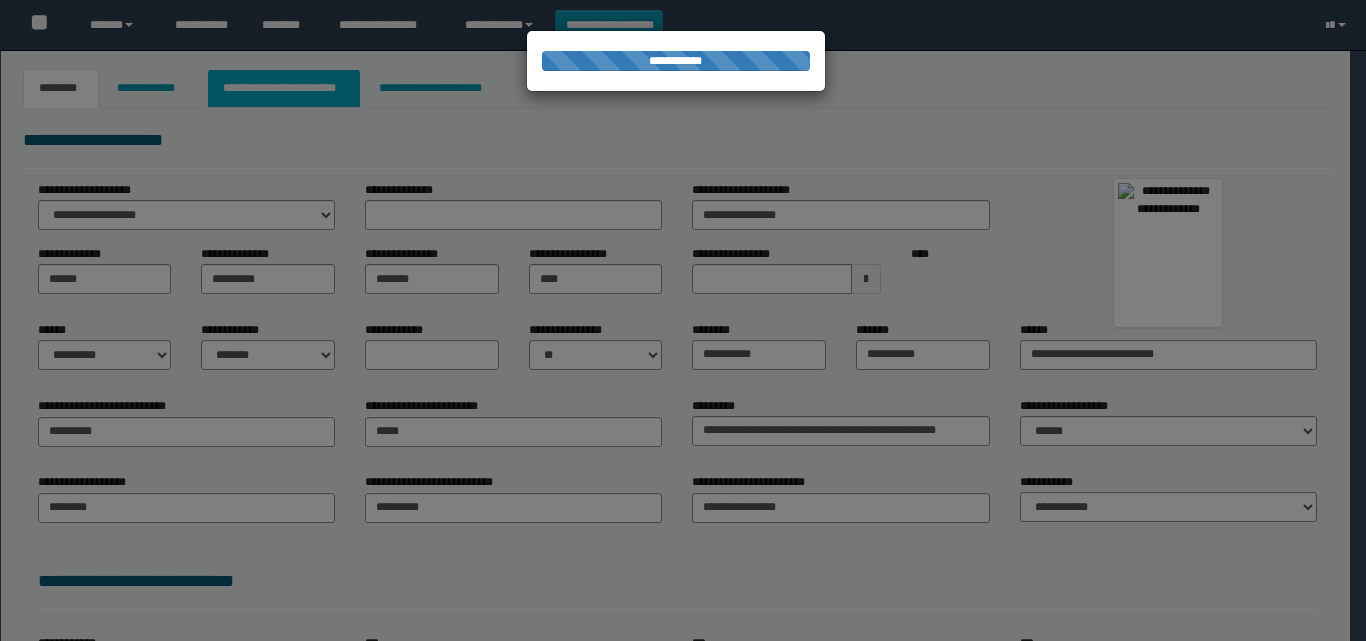 click on "**********" at bounding box center (683, 320) 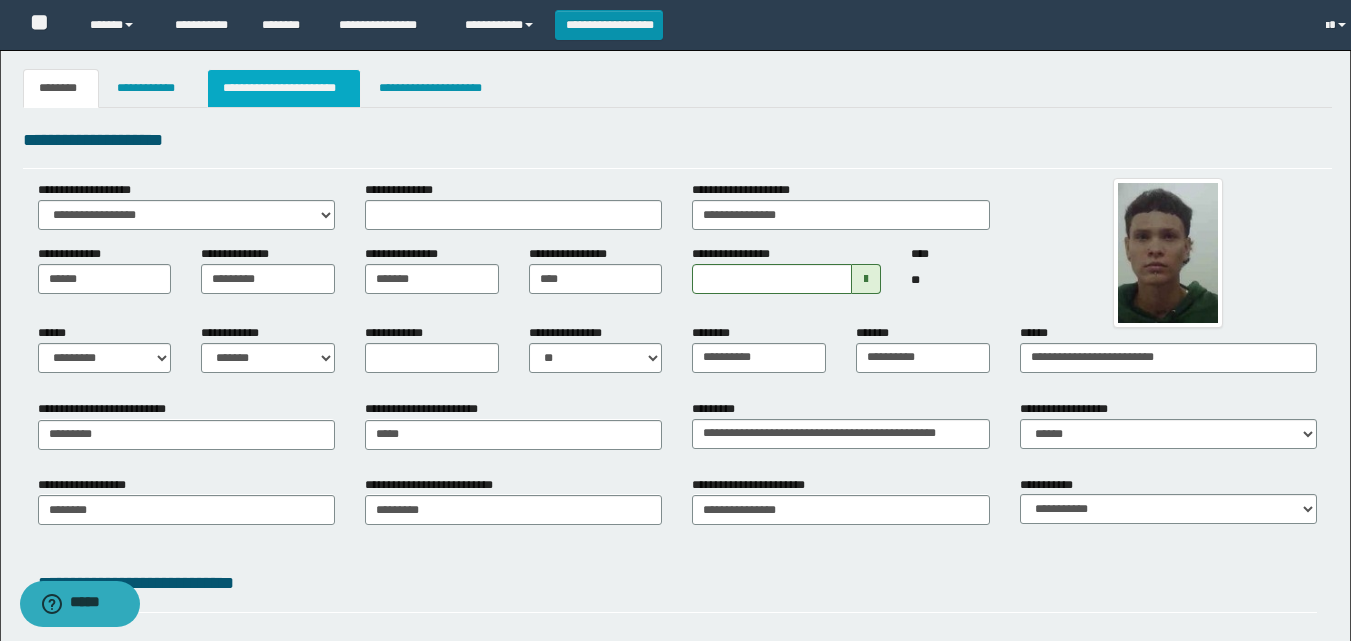 click on "**********" at bounding box center (284, 88) 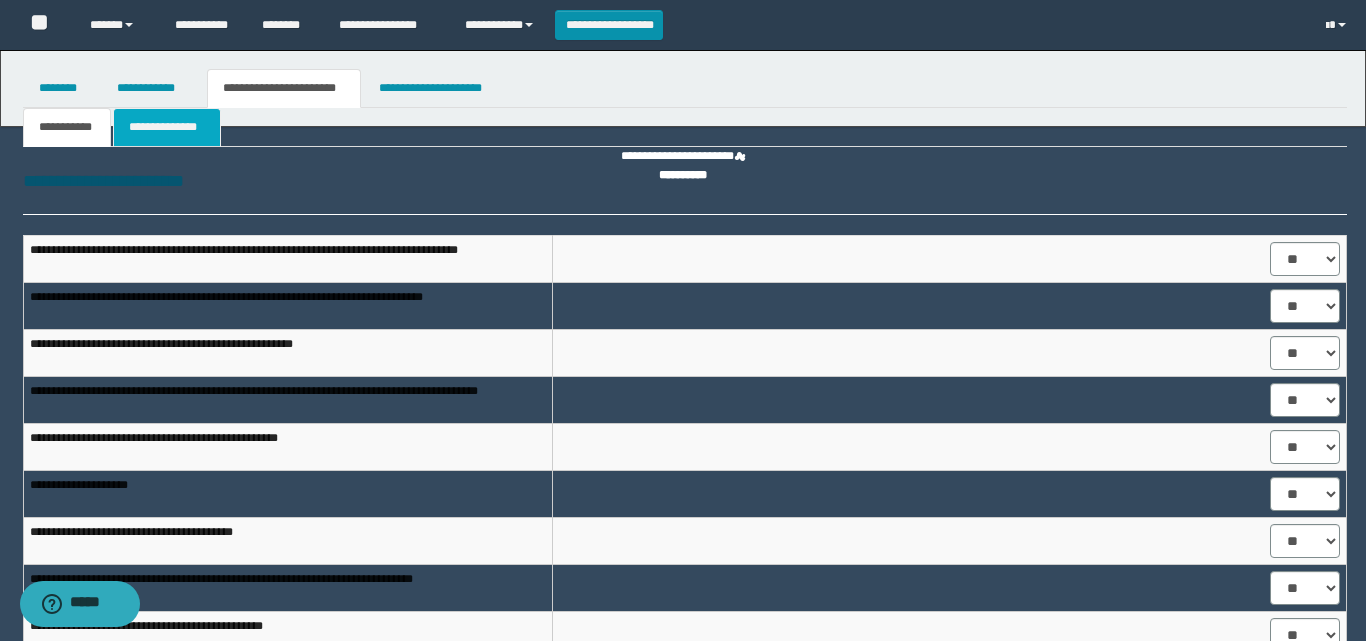 select on "****" 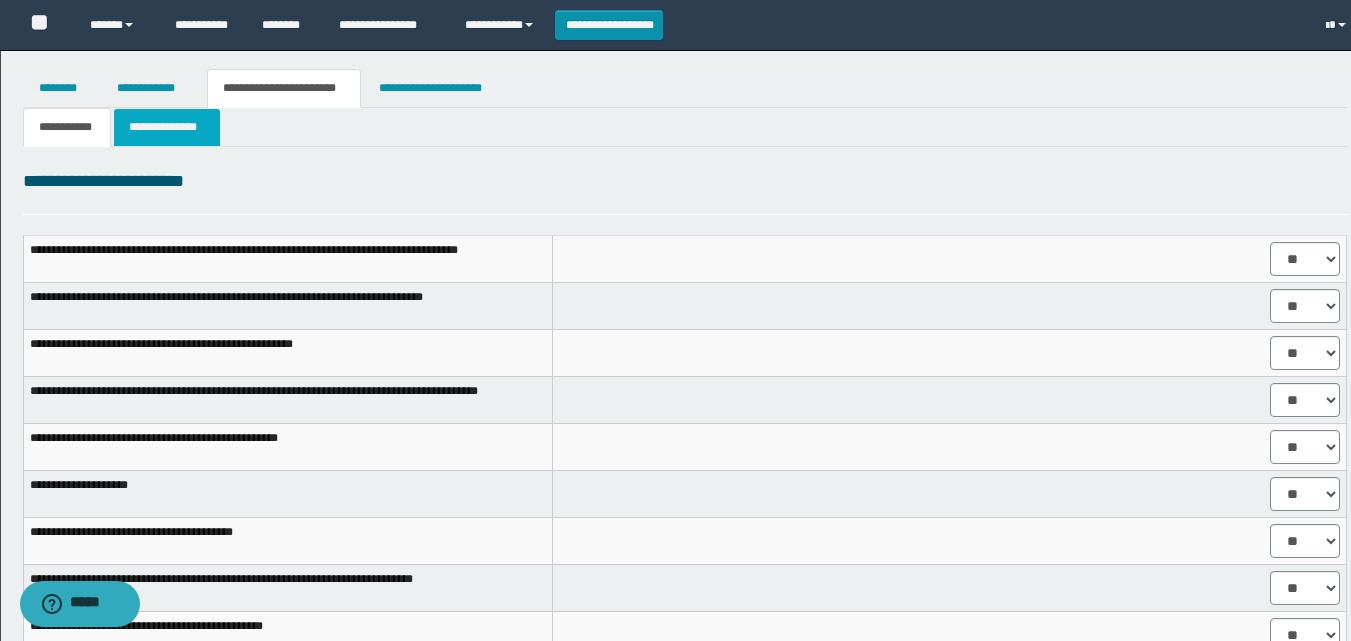 click on "**********" at bounding box center [167, 127] 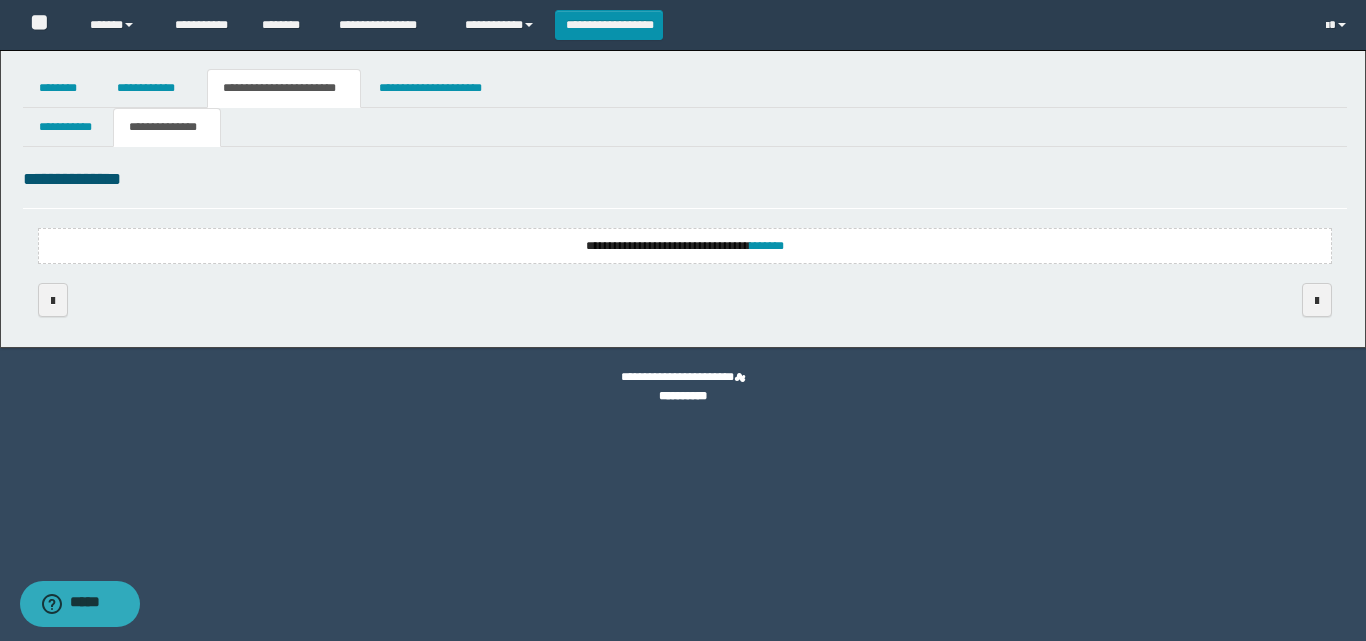 click on "**********" at bounding box center [685, 246] 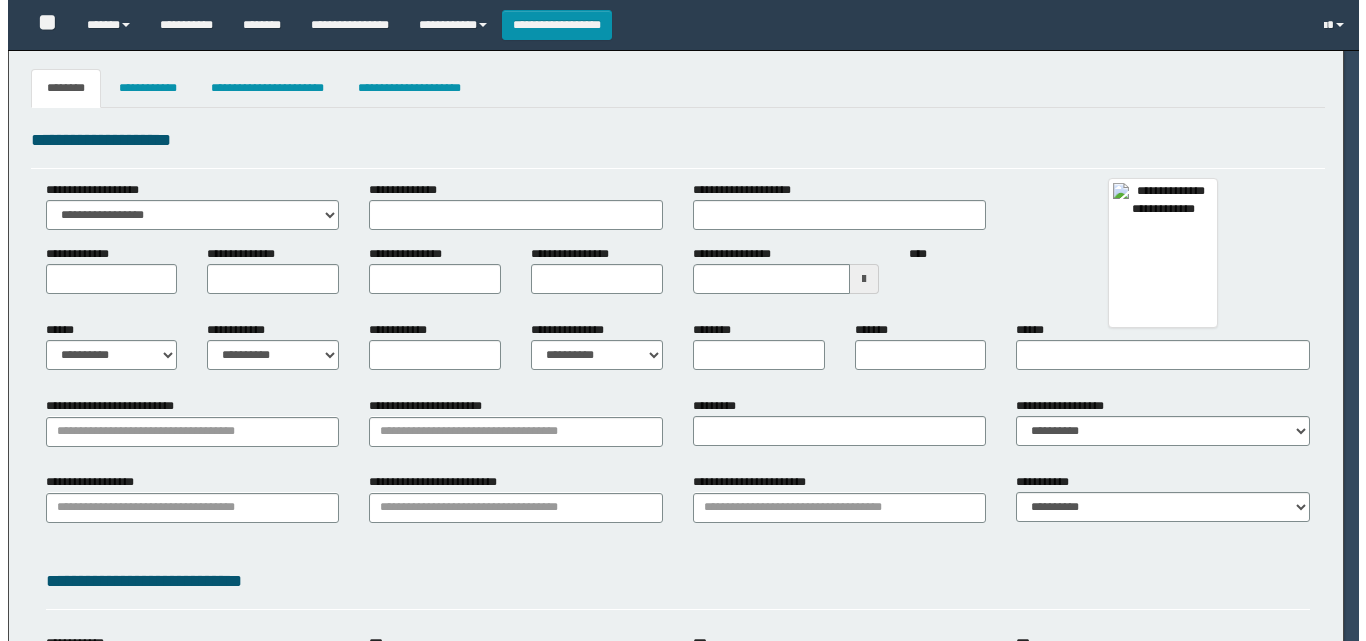 scroll, scrollTop: 0, scrollLeft: 0, axis: both 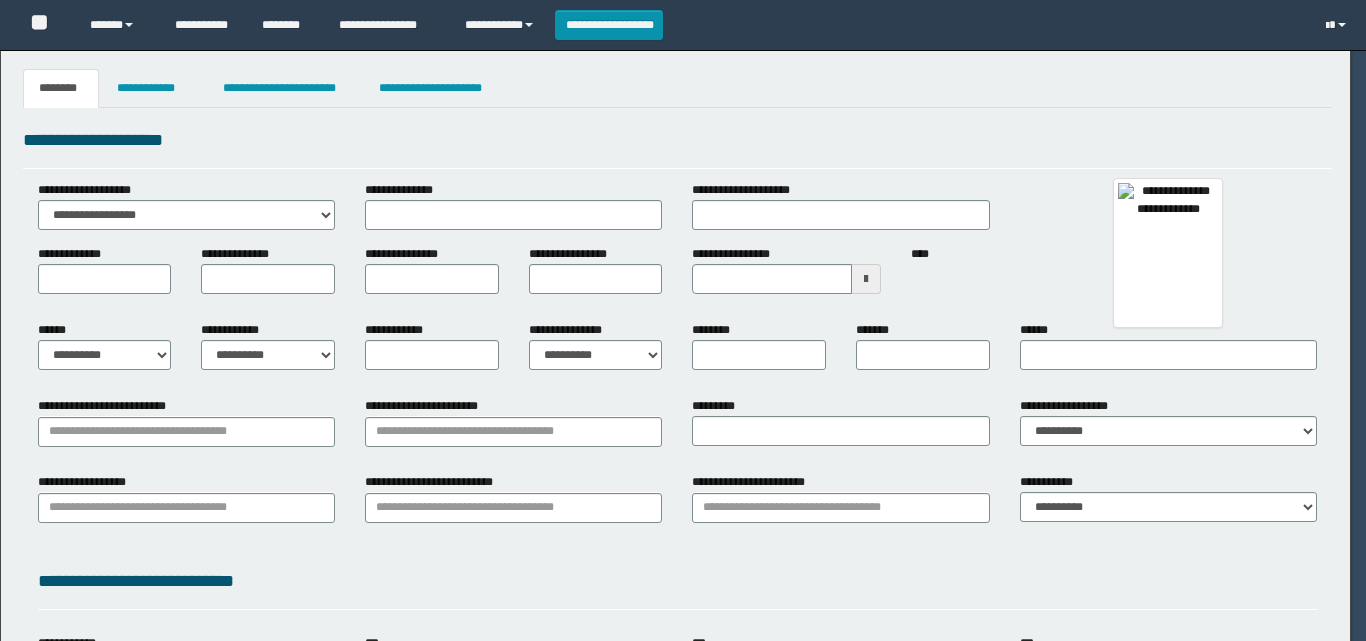 type on "**********" 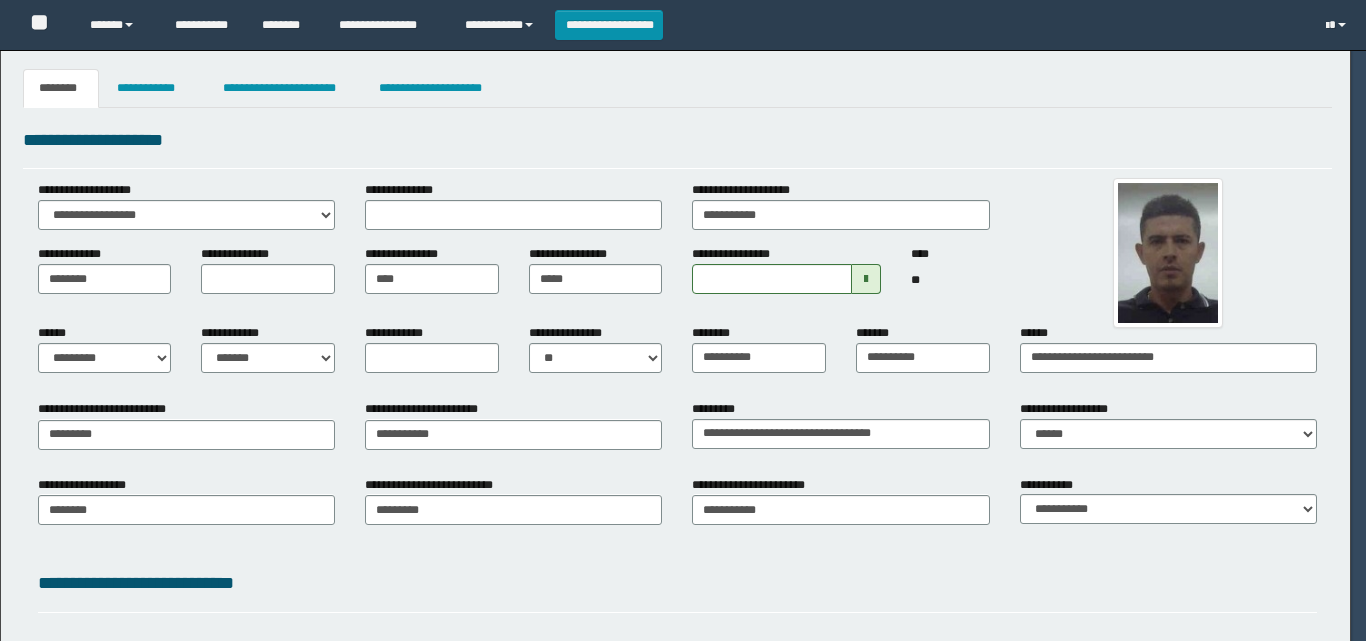 scroll, scrollTop: 0, scrollLeft: 0, axis: both 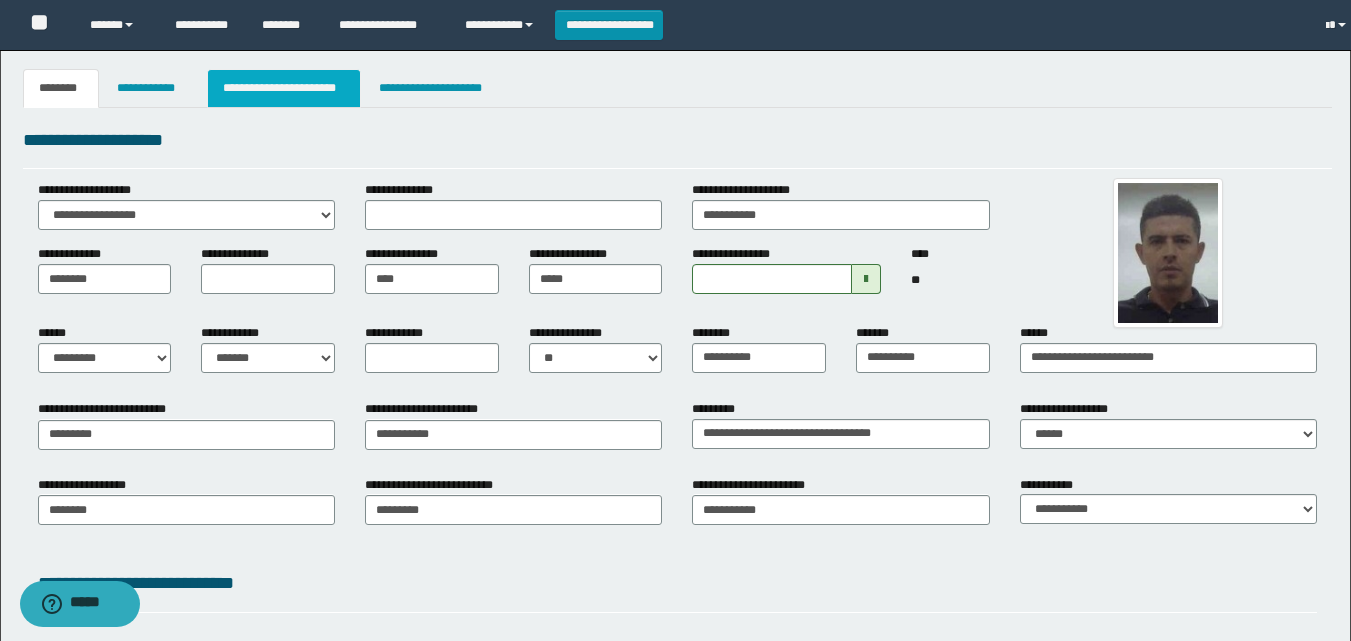 click on "**********" at bounding box center (284, 88) 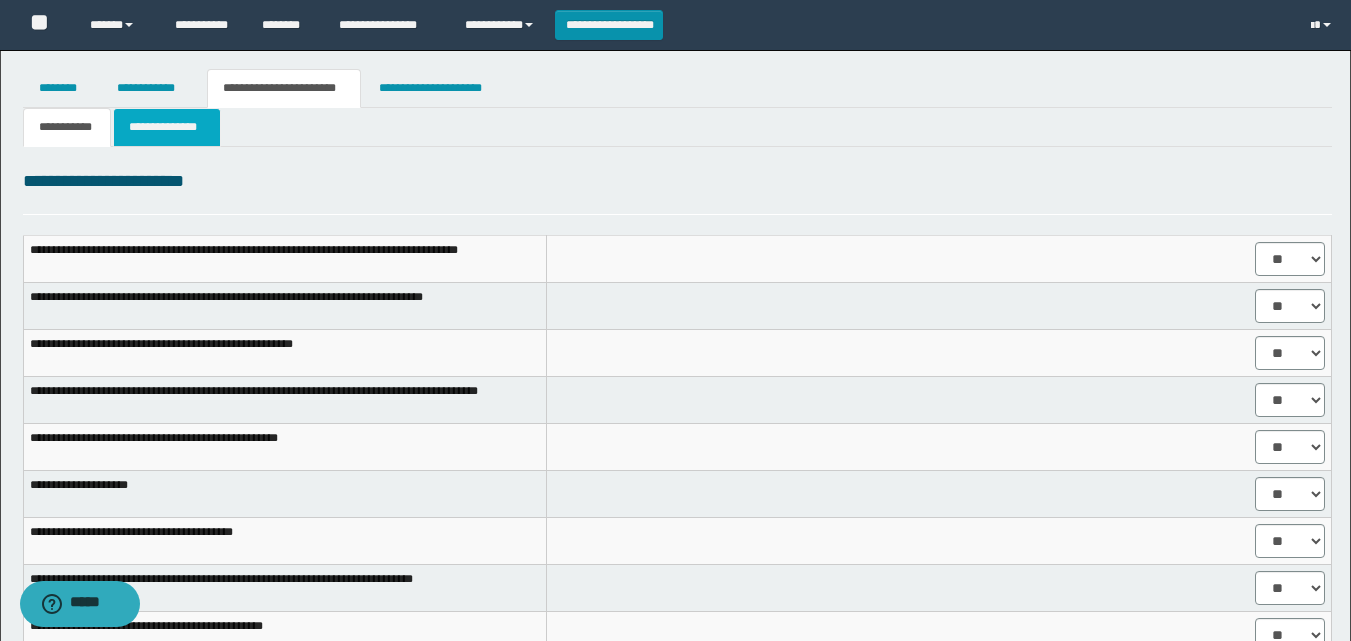click on "**********" at bounding box center [167, 127] 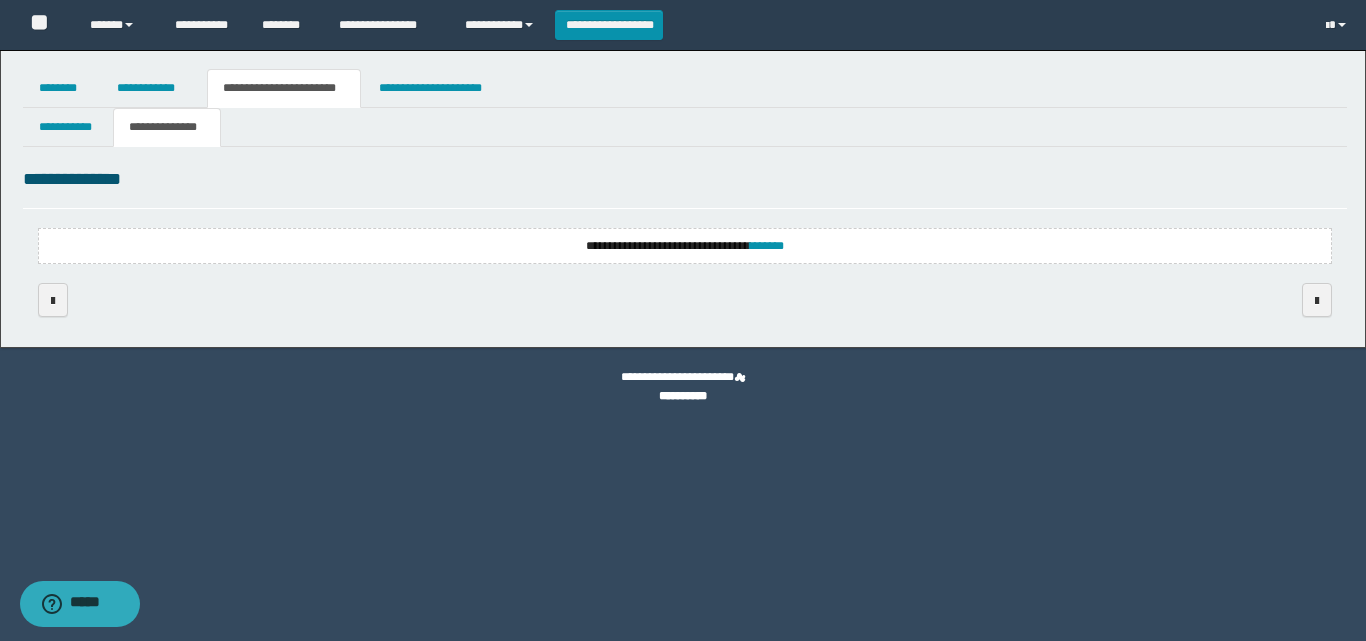 click on "**********" at bounding box center [685, 246] 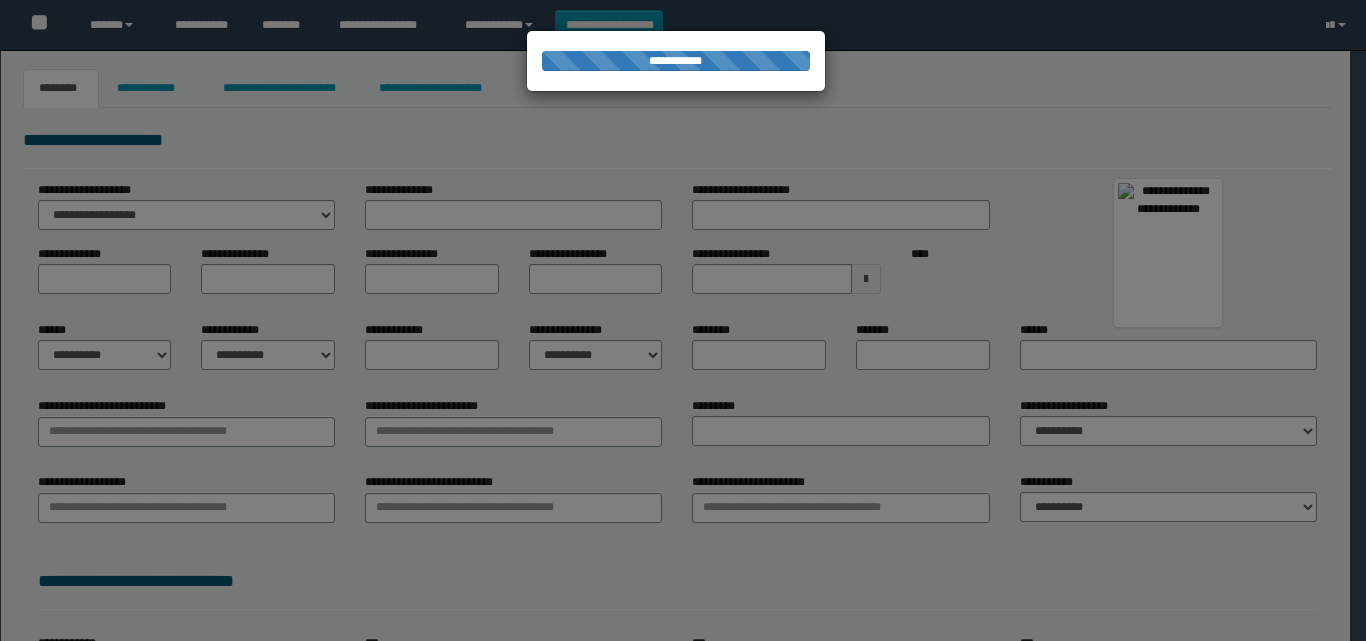 scroll, scrollTop: 0, scrollLeft: 0, axis: both 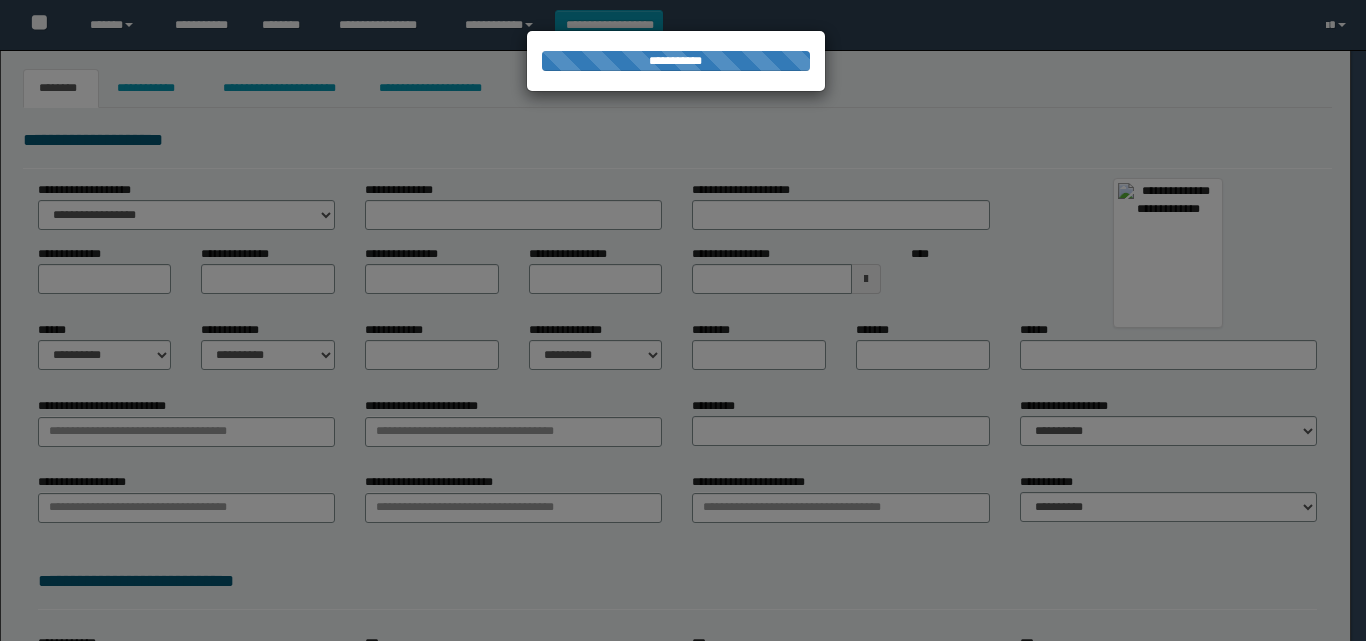 type on "**********" 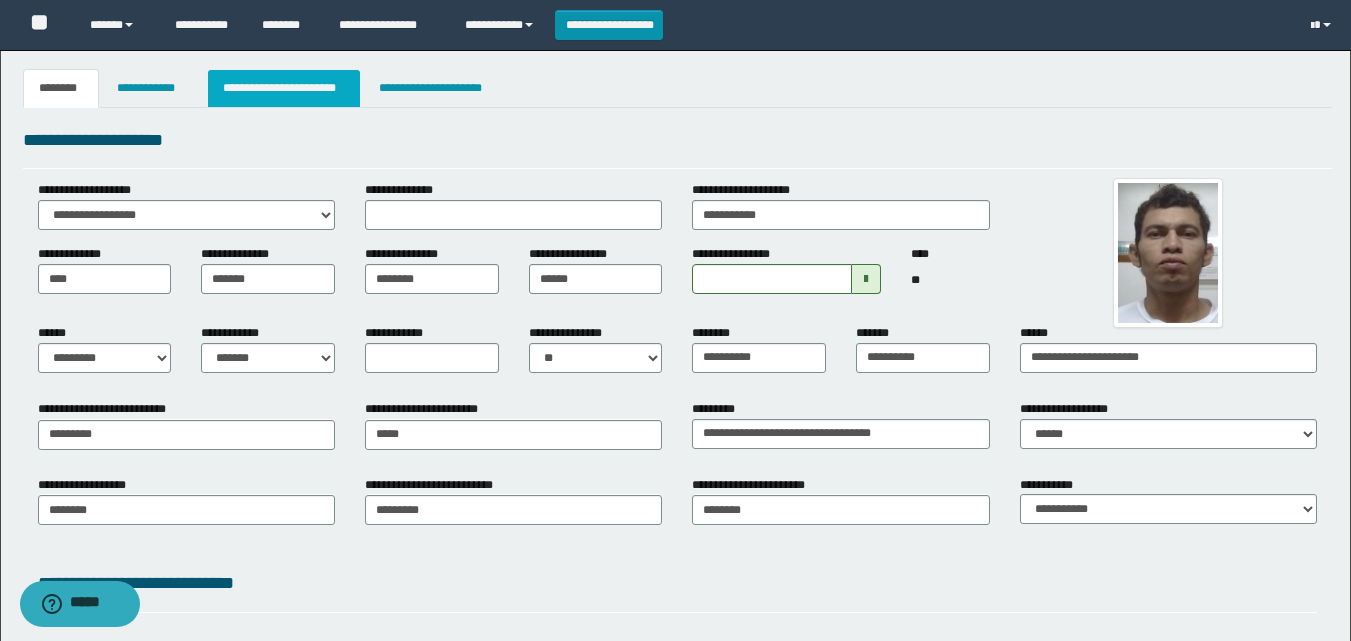 click on "**********" at bounding box center [284, 88] 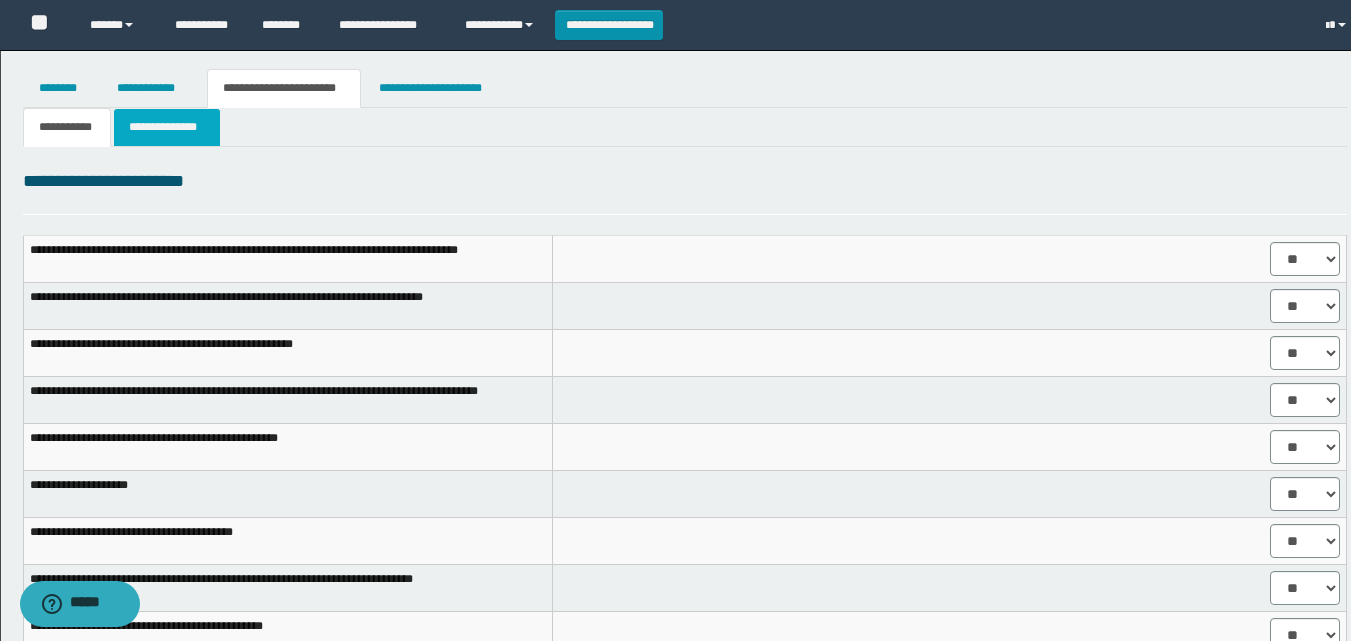 click on "**********" at bounding box center [167, 127] 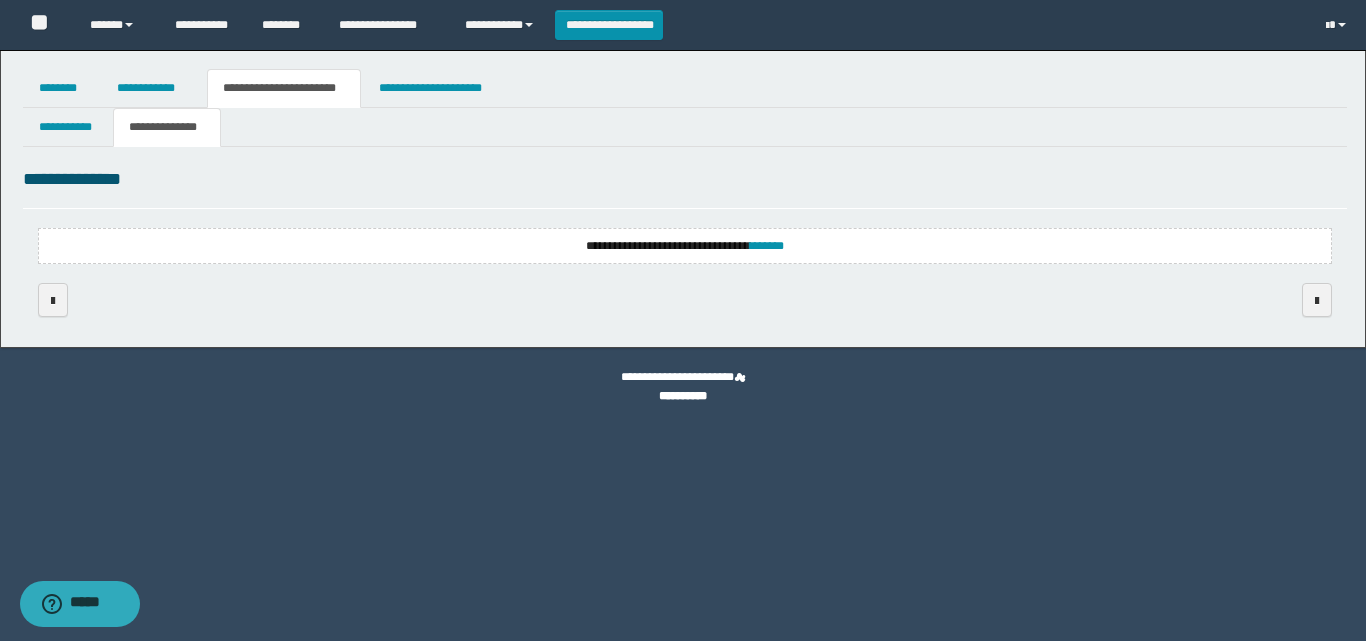 click on "**********" at bounding box center [685, 246] 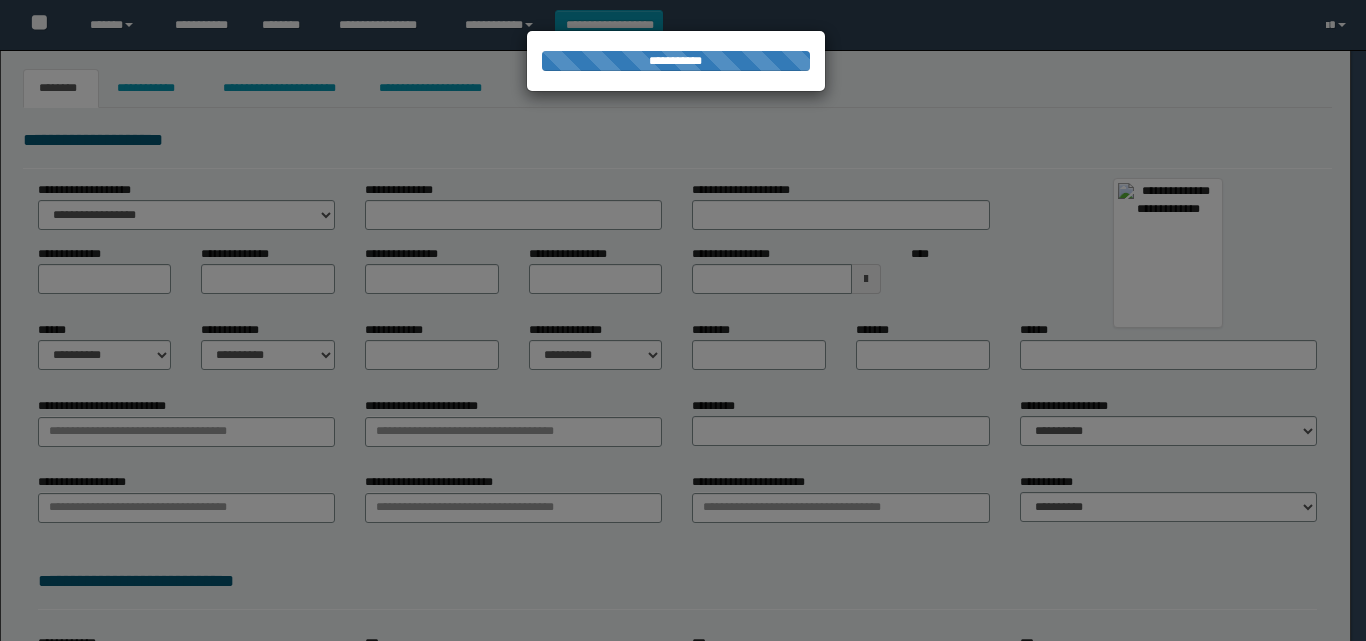 type on "**********" 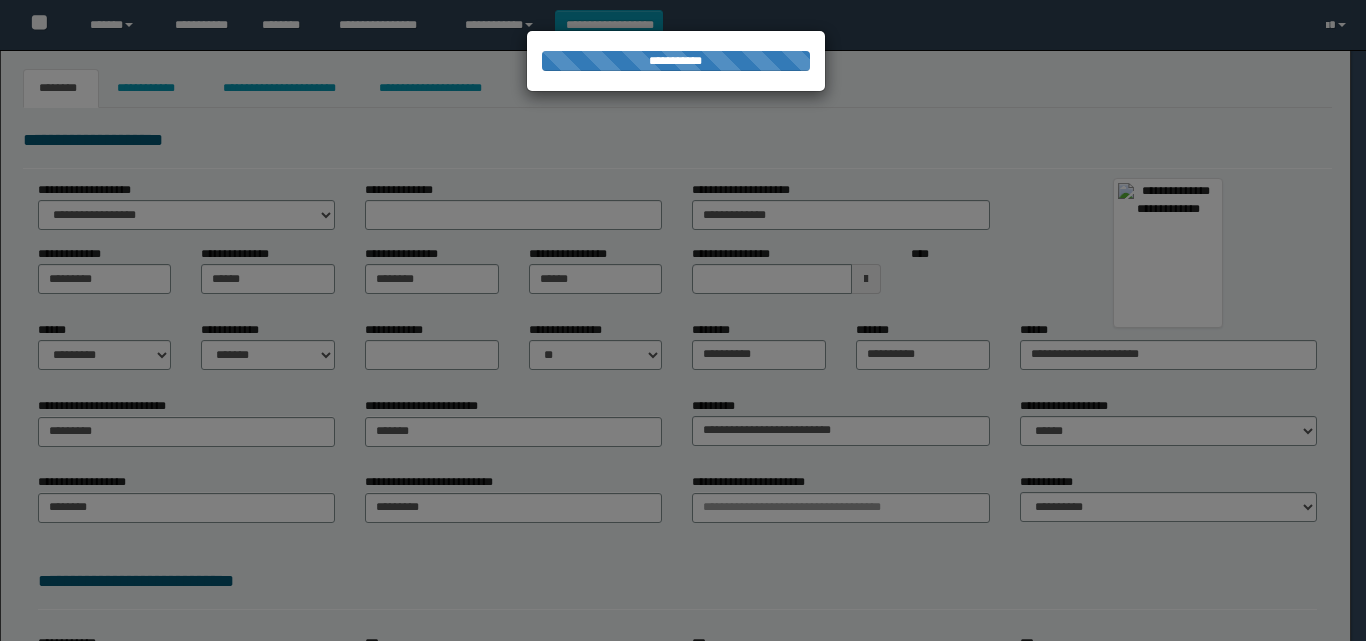 type on "********" 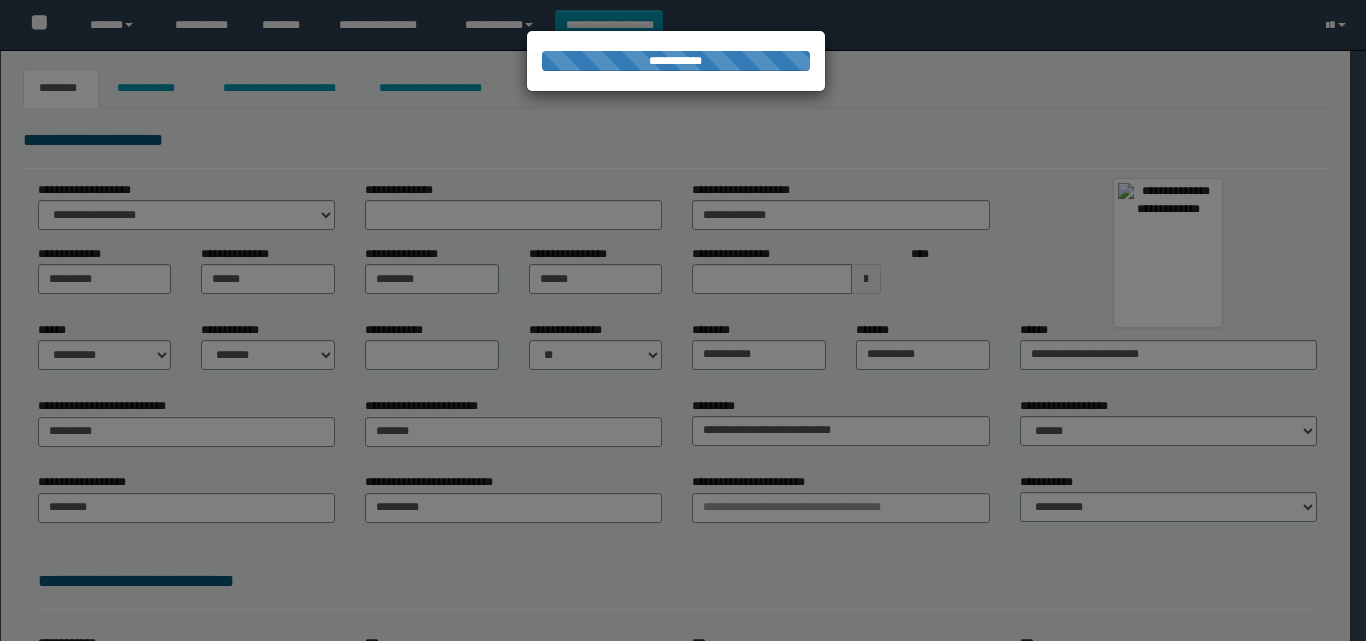 select on "*" 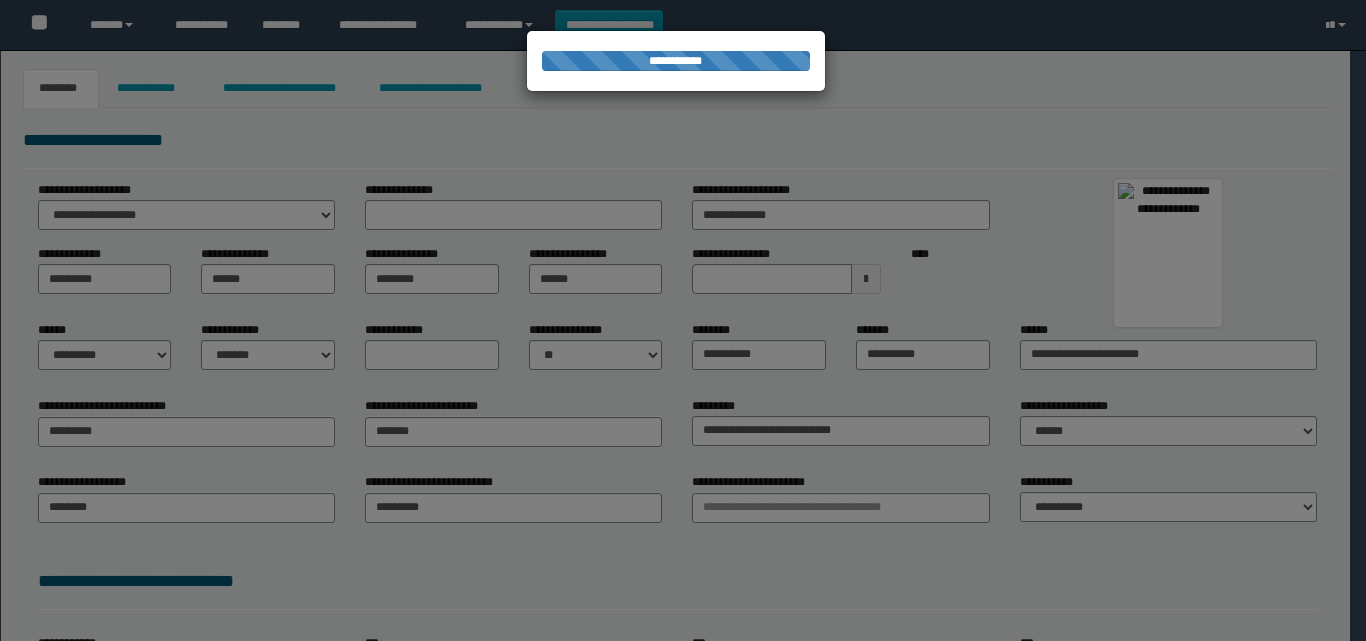 select on "**" 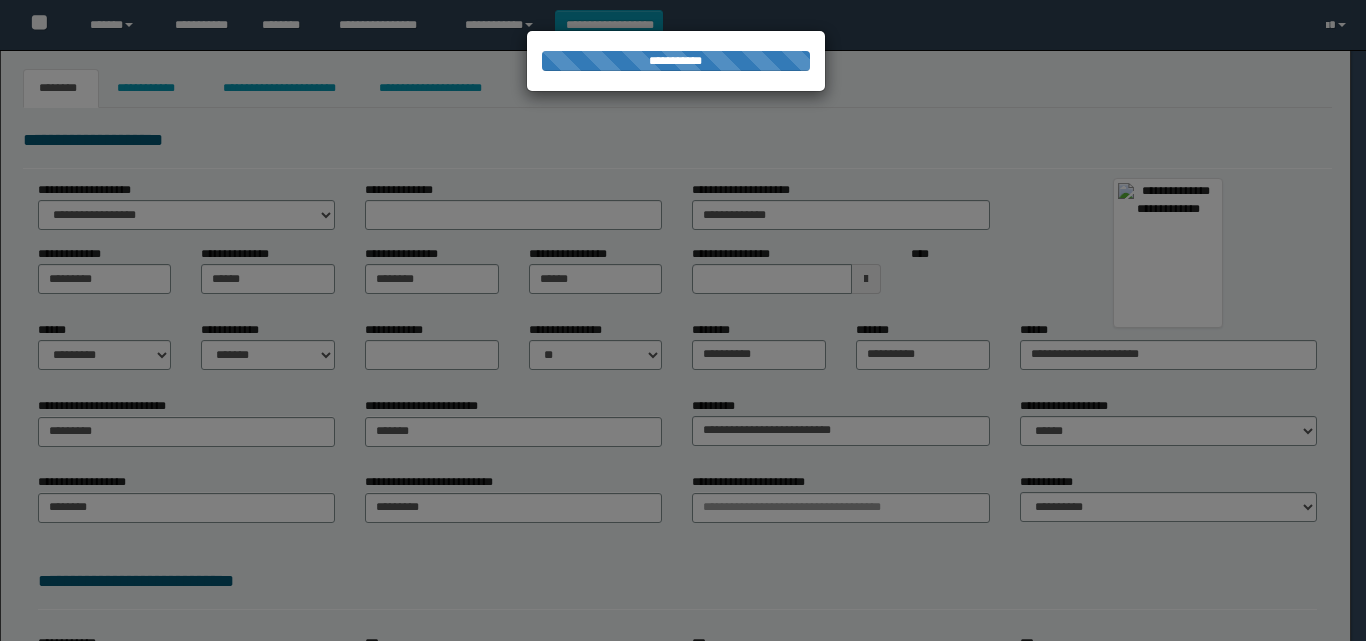 type on "**********" 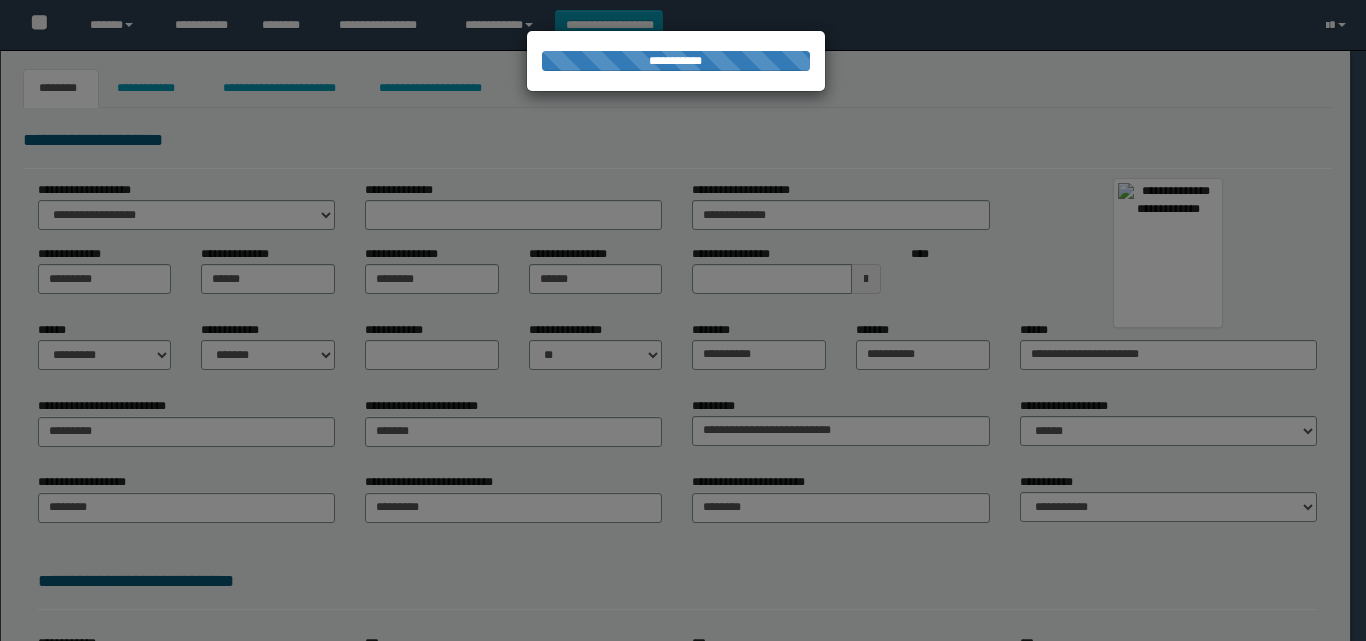 scroll, scrollTop: 0, scrollLeft: 0, axis: both 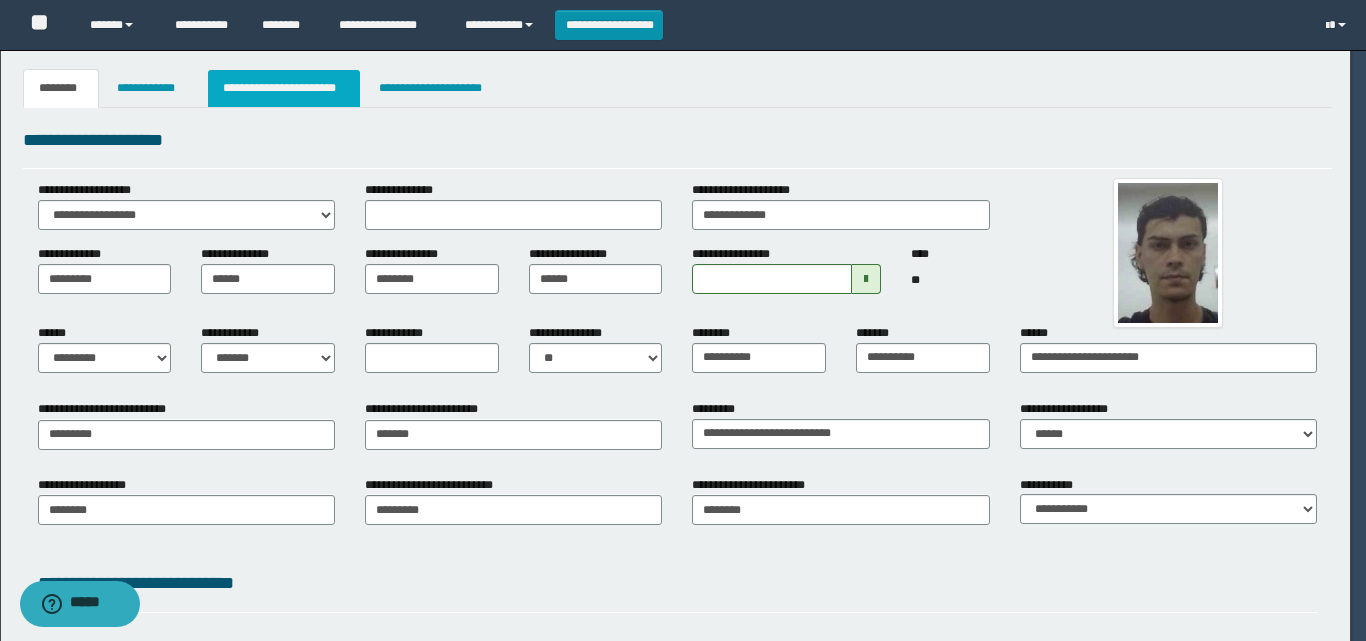 click on "**********" at bounding box center [284, 88] 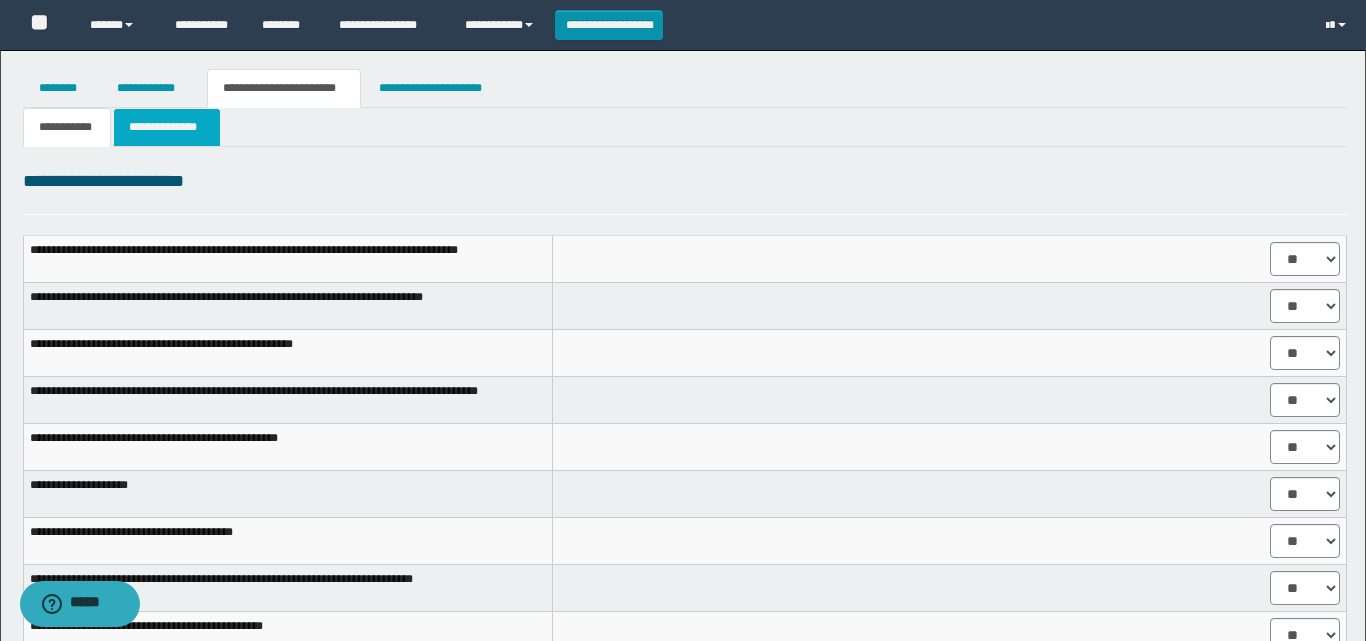 click on "**********" at bounding box center [167, 127] 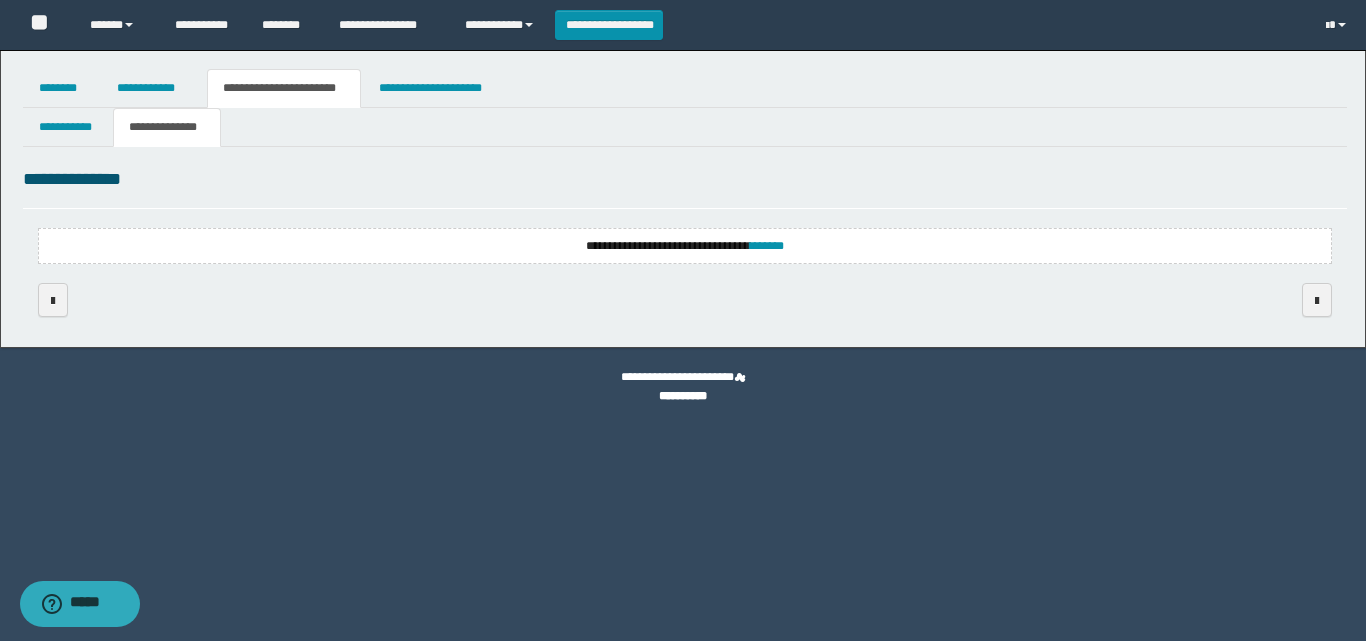click on "**********" at bounding box center [685, 246] 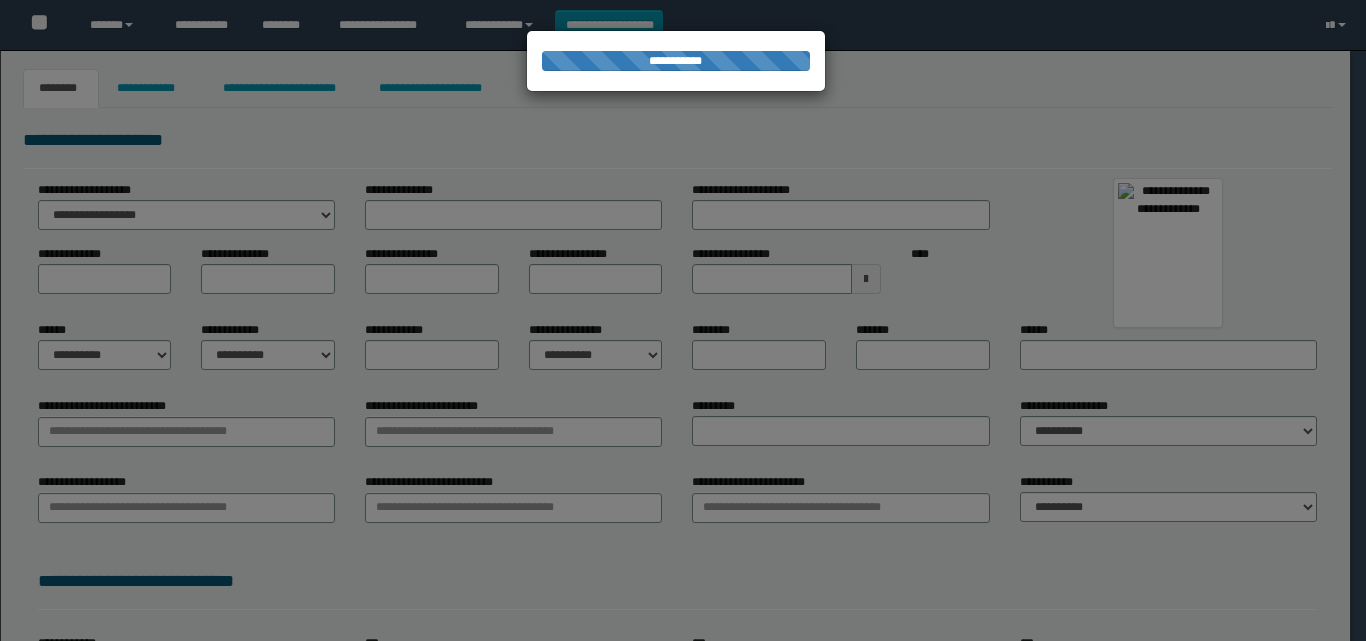 type on "********" 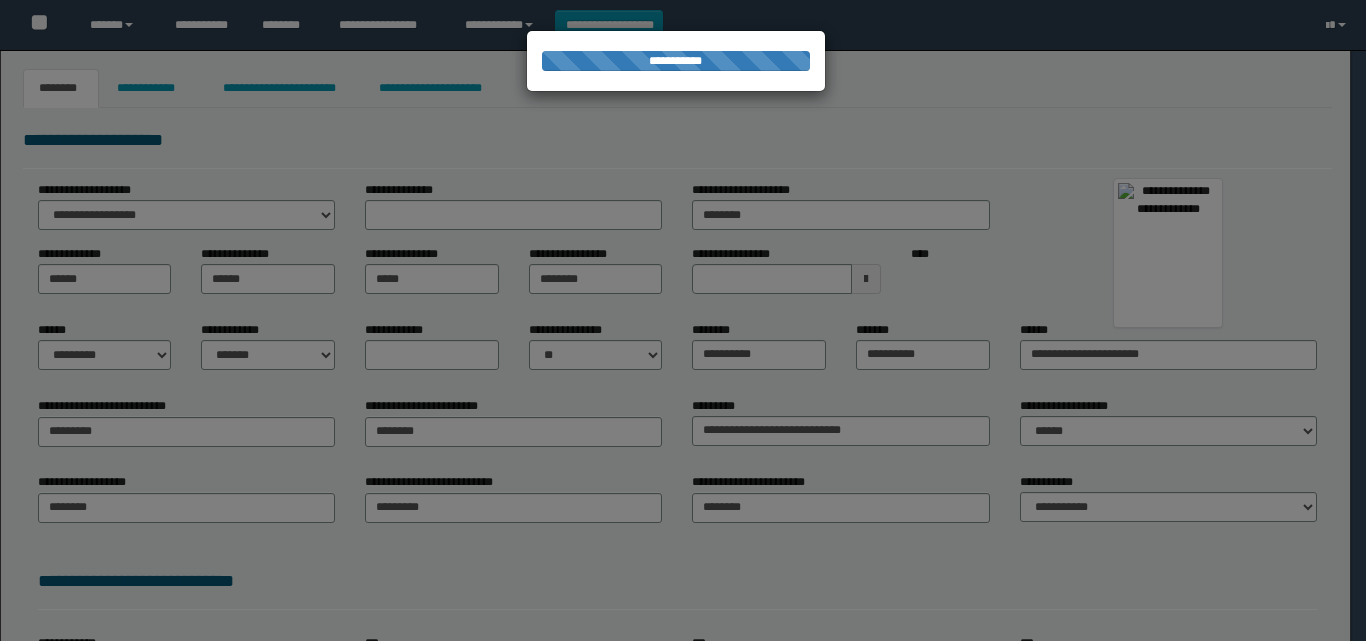 scroll, scrollTop: 0, scrollLeft: 0, axis: both 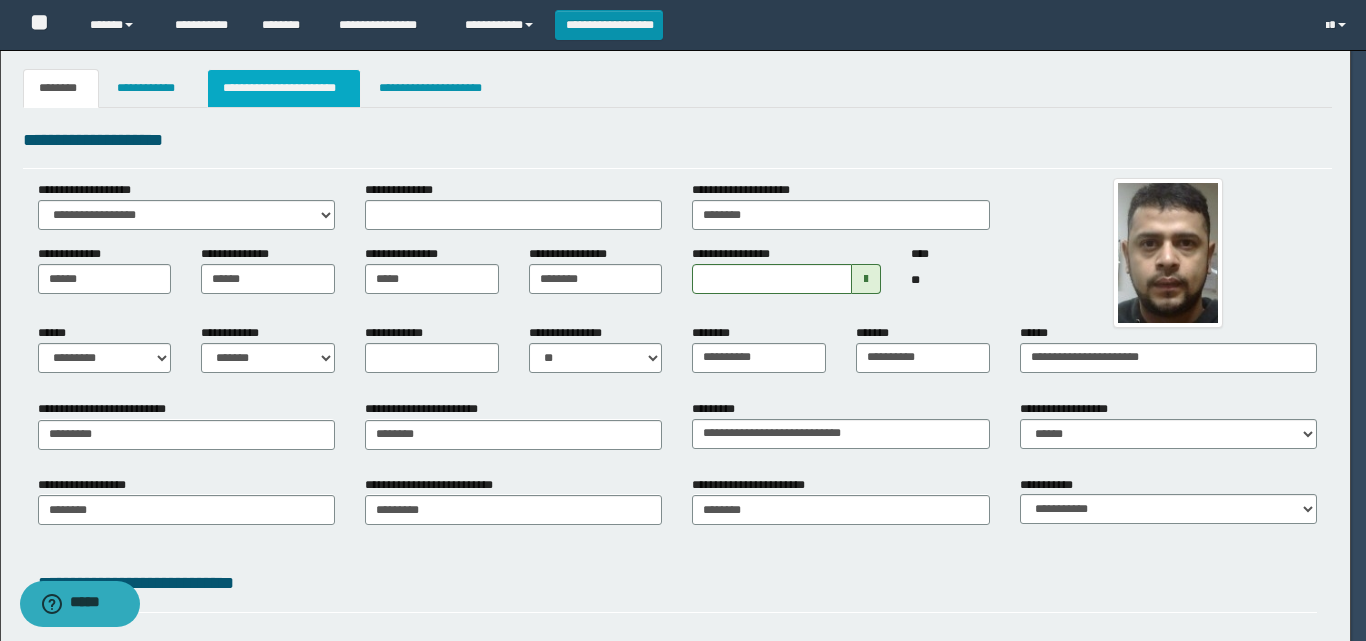 click on "**********" at bounding box center (284, 88) 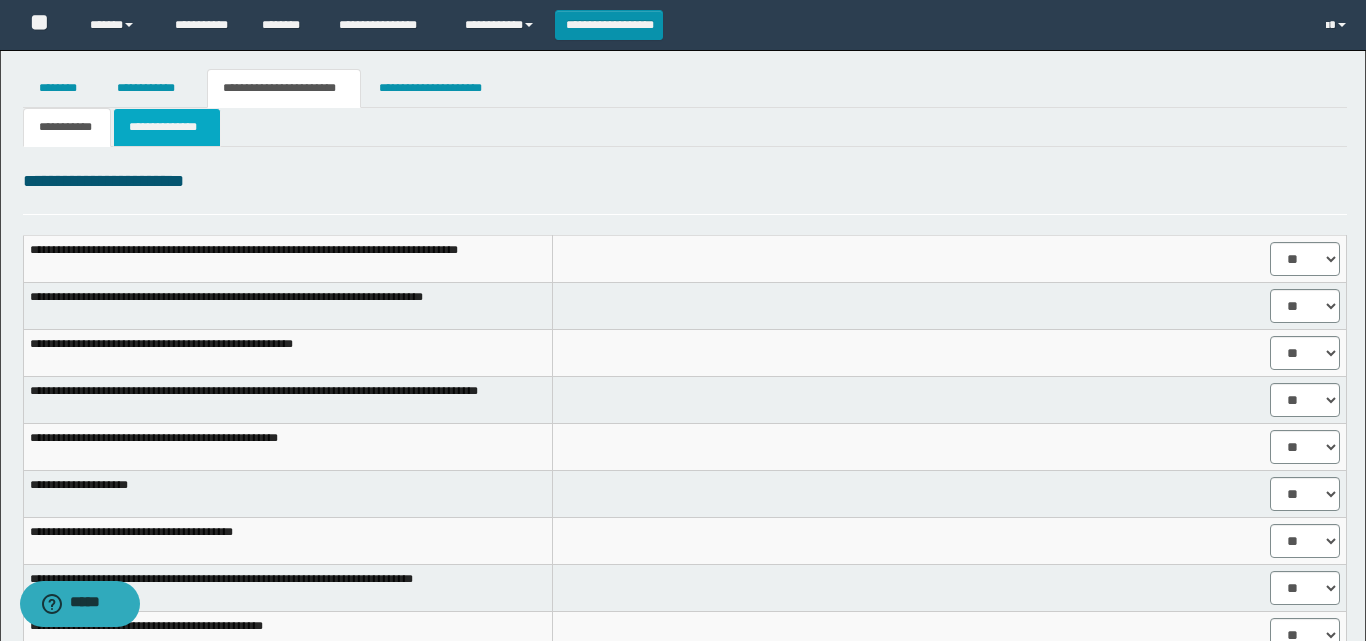 click on "**********" at bounding box center [167, 127] 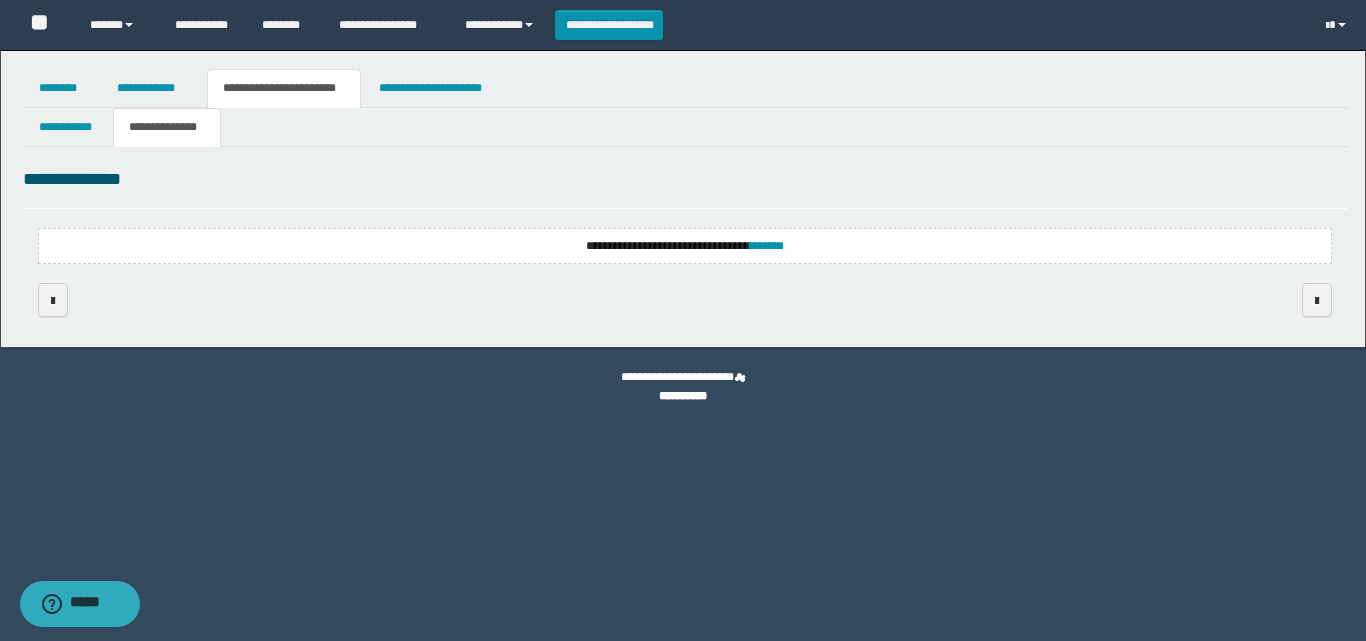 drag, startPoint x: 669, startPoint y: 265, endPoint x: 637, endPoint y: 242, distance: 39.40812 